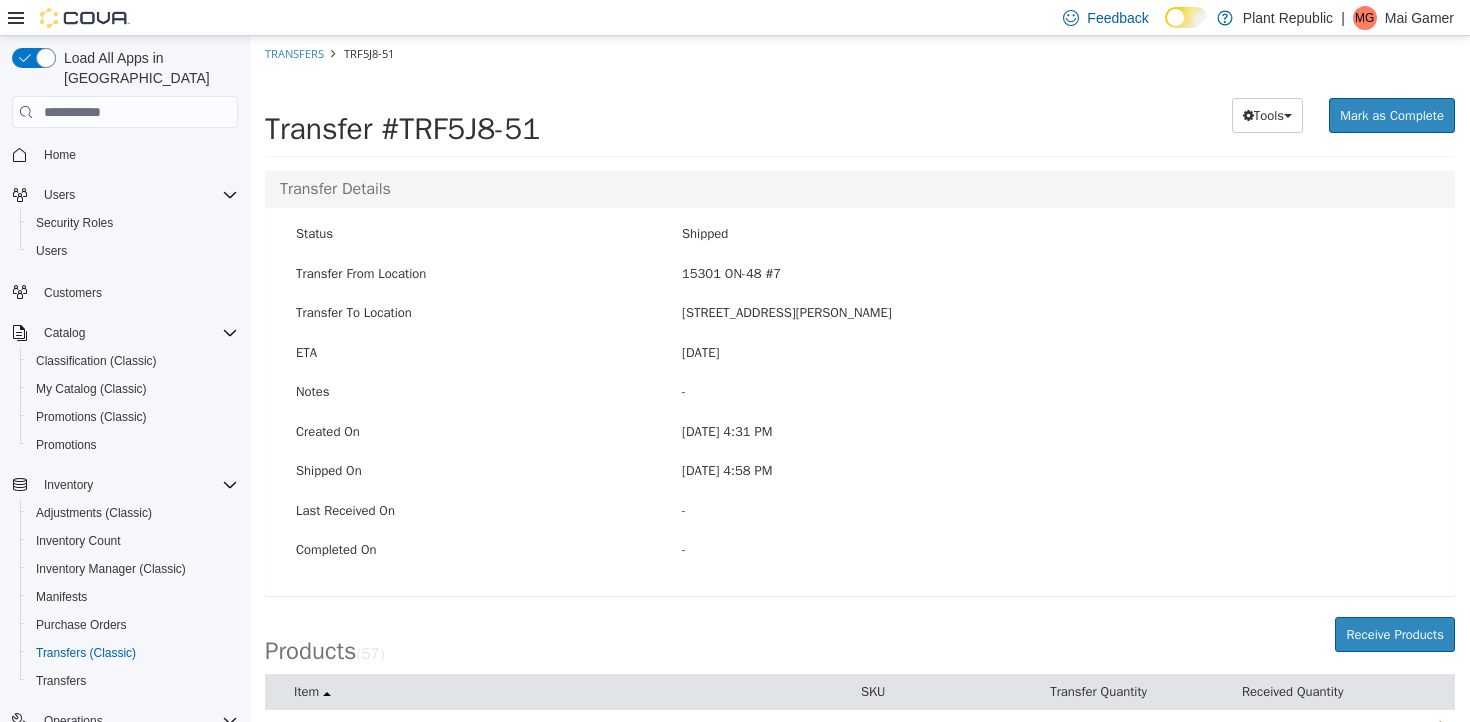 scroll, scrollTop: 580, scrollLeft: 0, axis: vertical 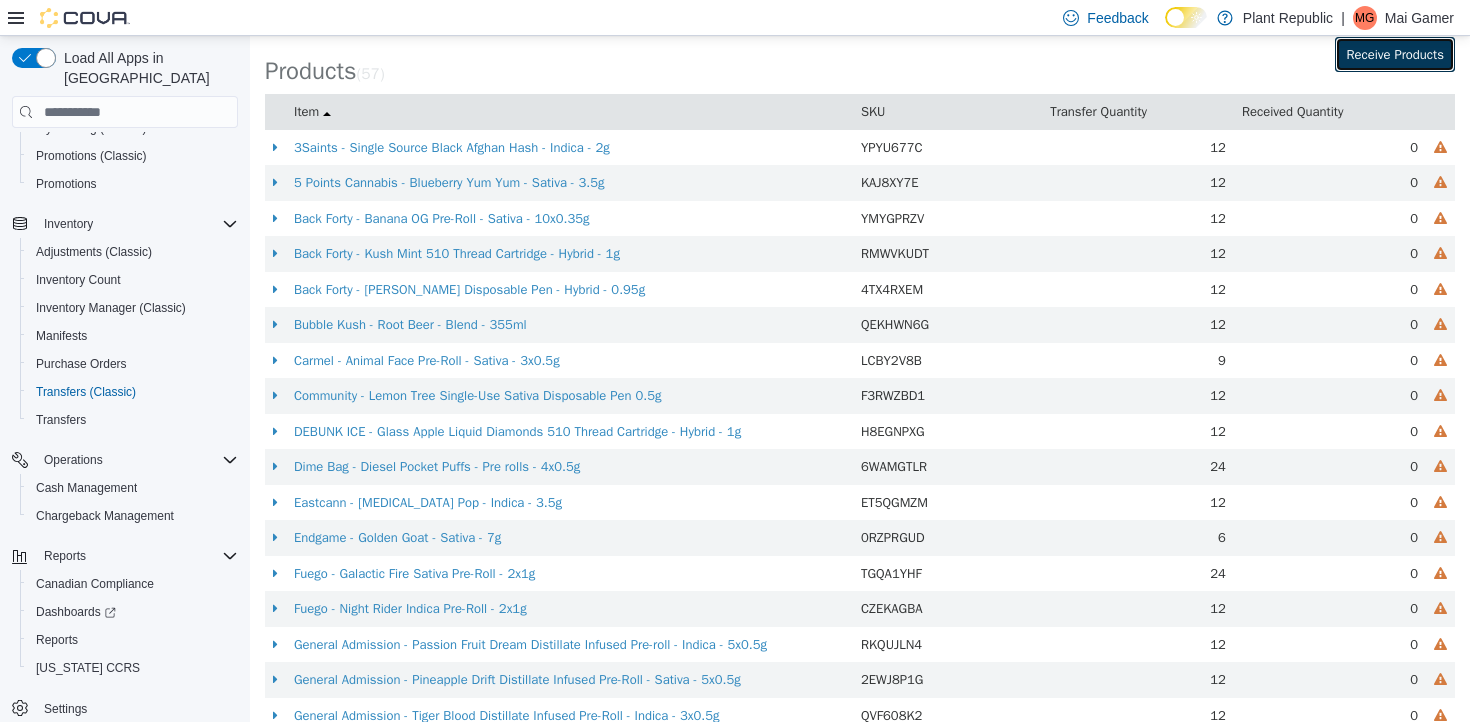 click on "Receive Products" at bounding box center [1395, 55] 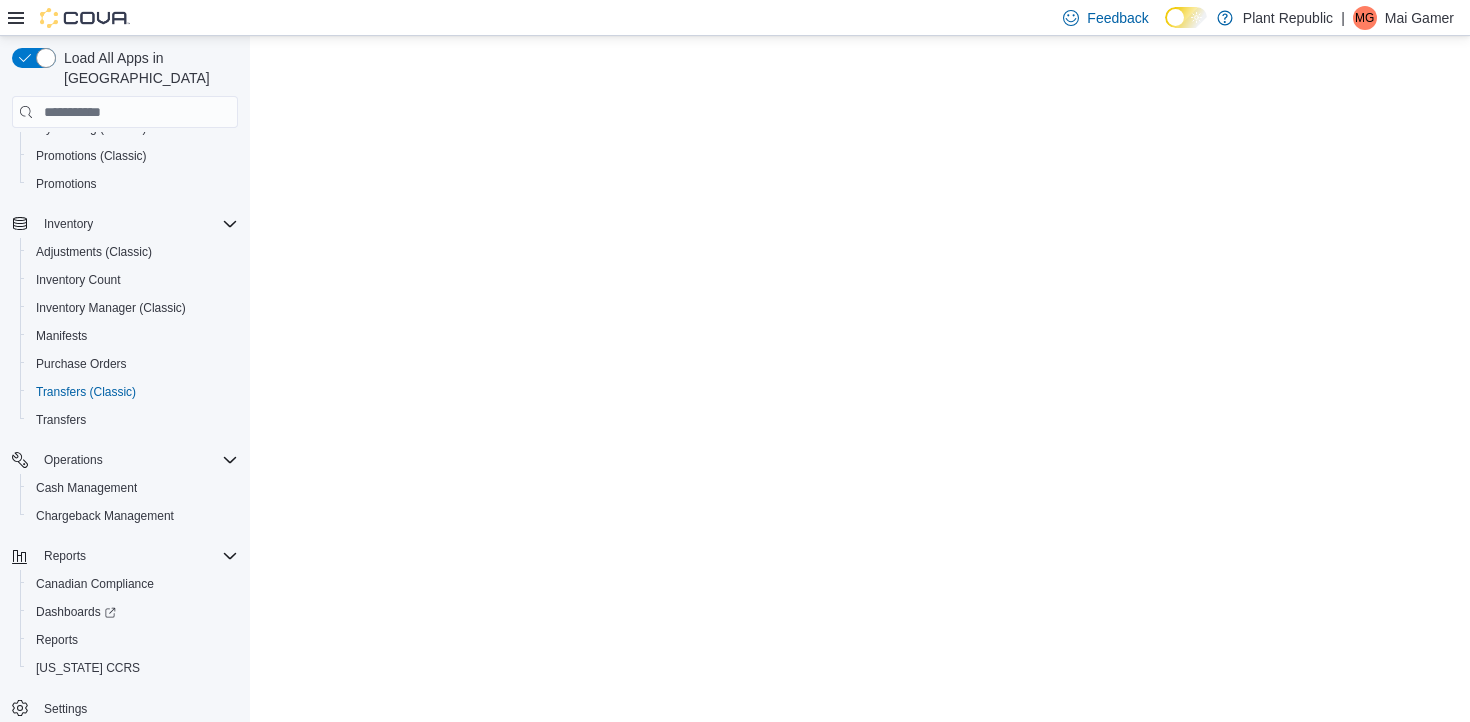 scroll, scrollTop: 0, scrollLeft: 0, axis: both 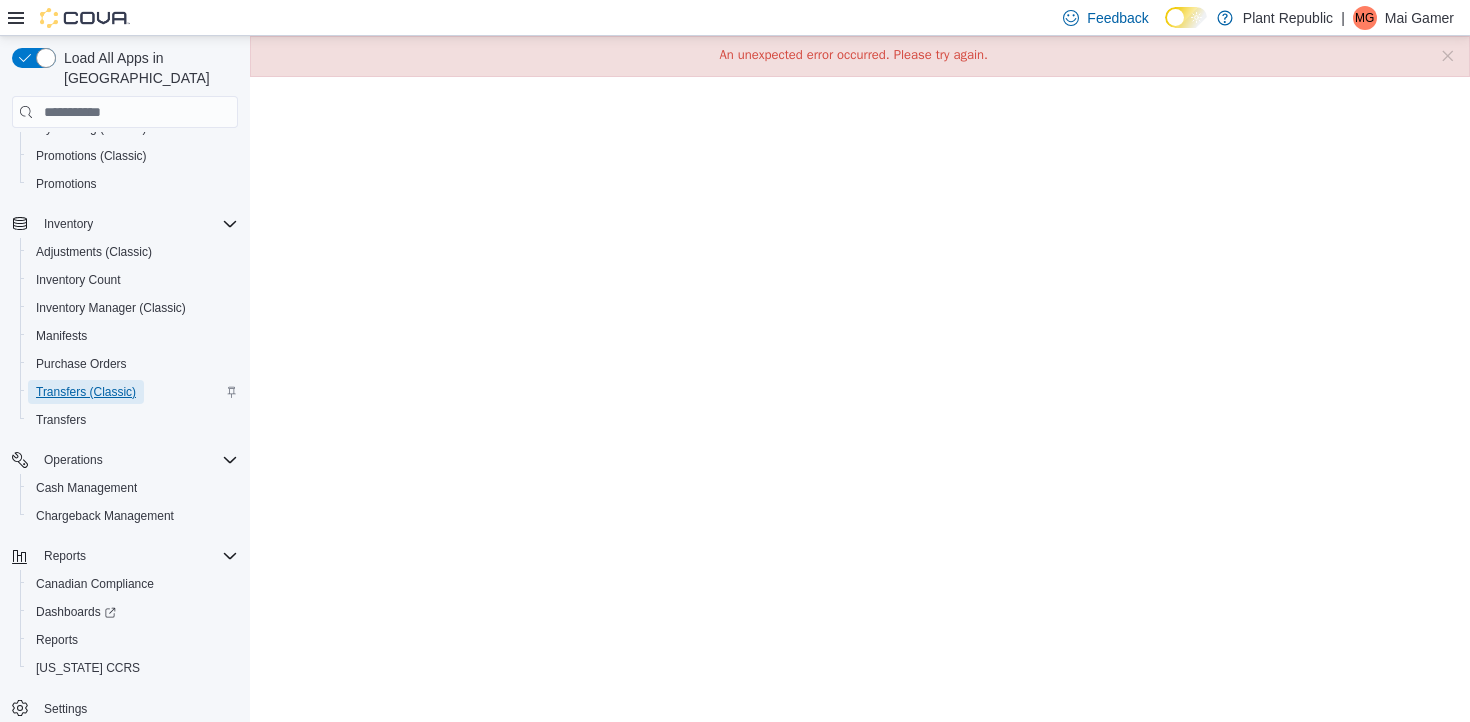click on "Transfers (Classic)" at bounding box center (86, 392) 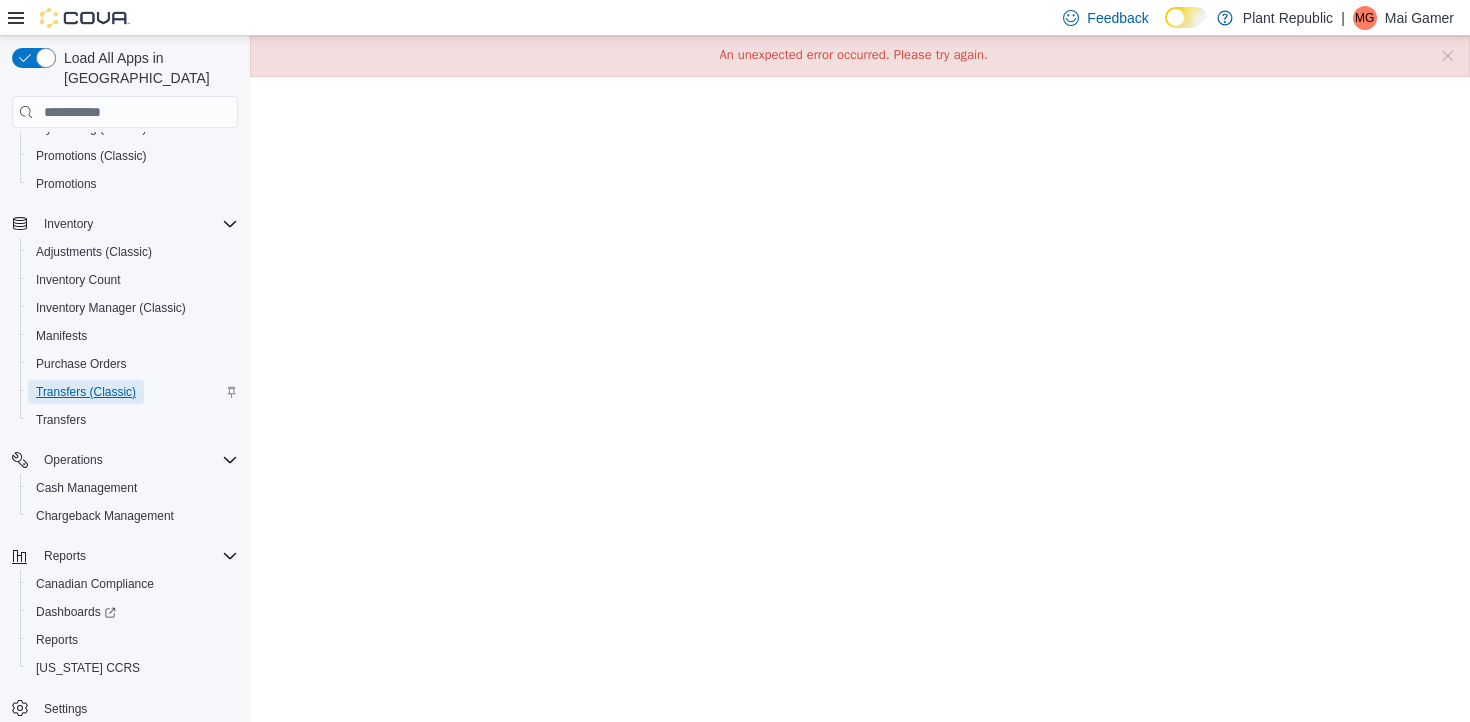 click on "Transfers (Classic)" at bounding box center (86, 392) 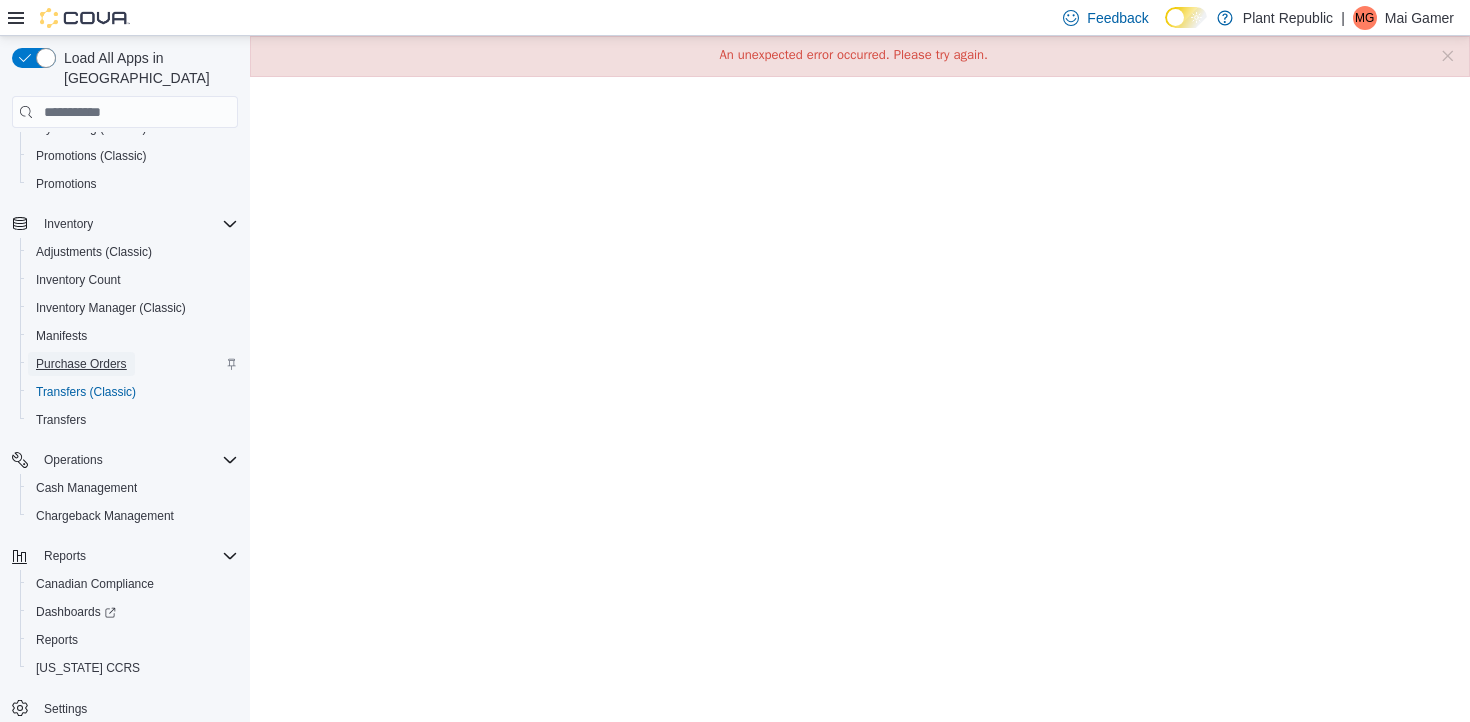 click on "Purchase Orders" at bounding box center (81, 364) 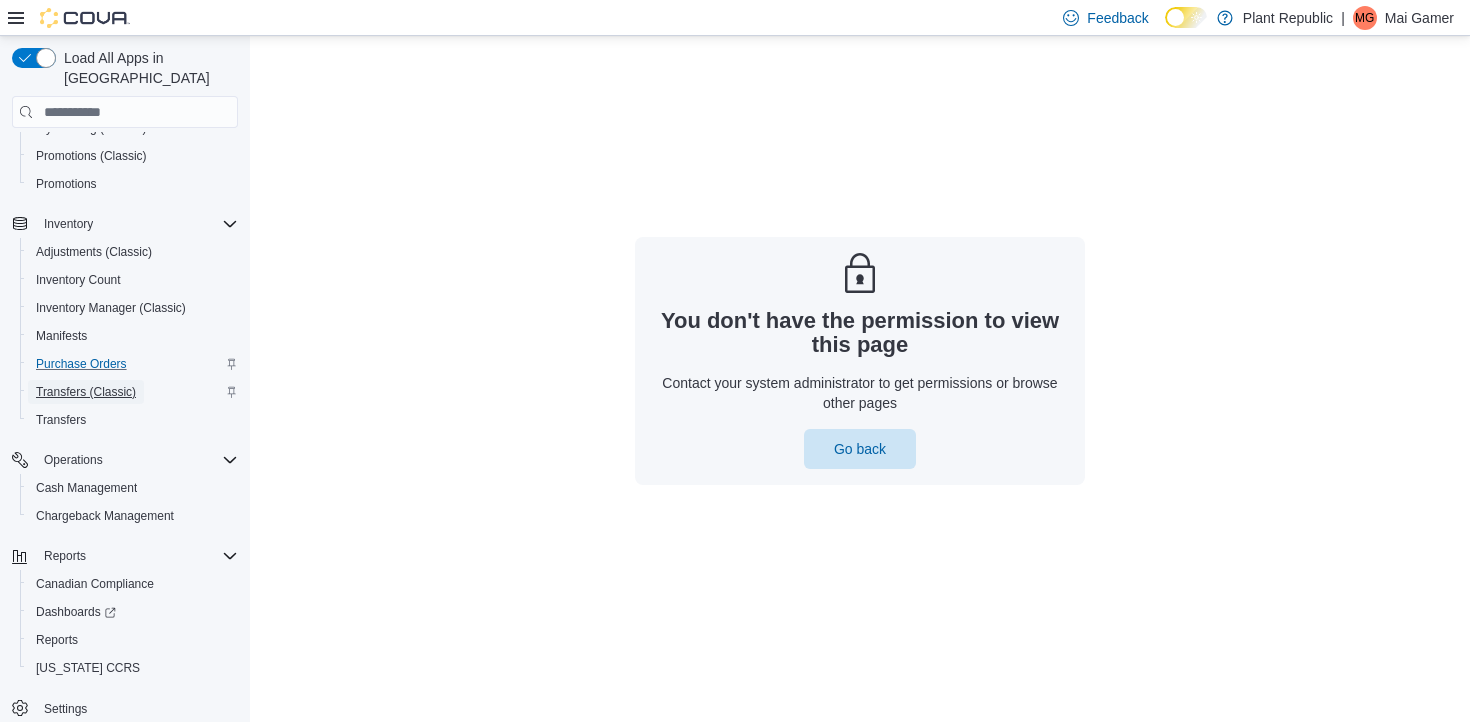 click on "Transfers (Classic)" at bounding box center (86, 392) 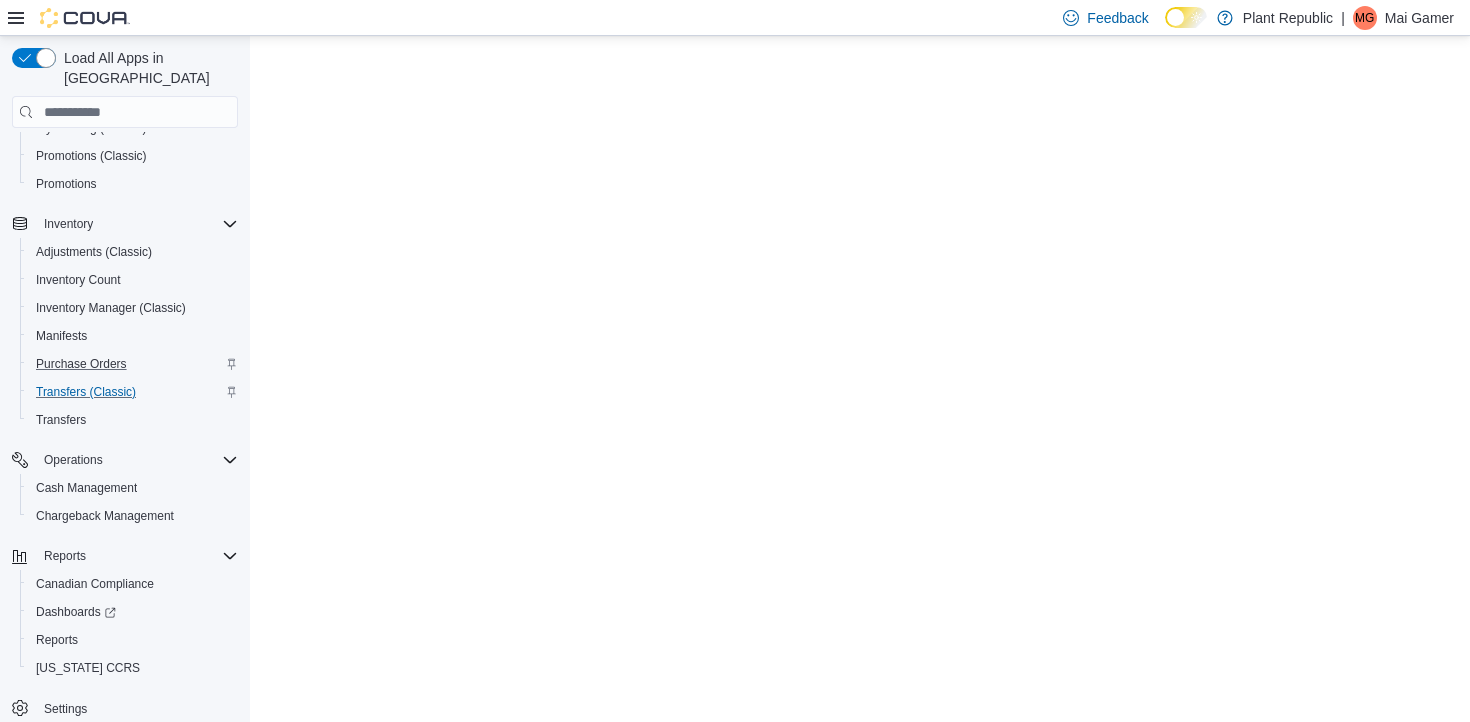 scroll, scrollTop: 0, scrollLeft: 0, axis: both 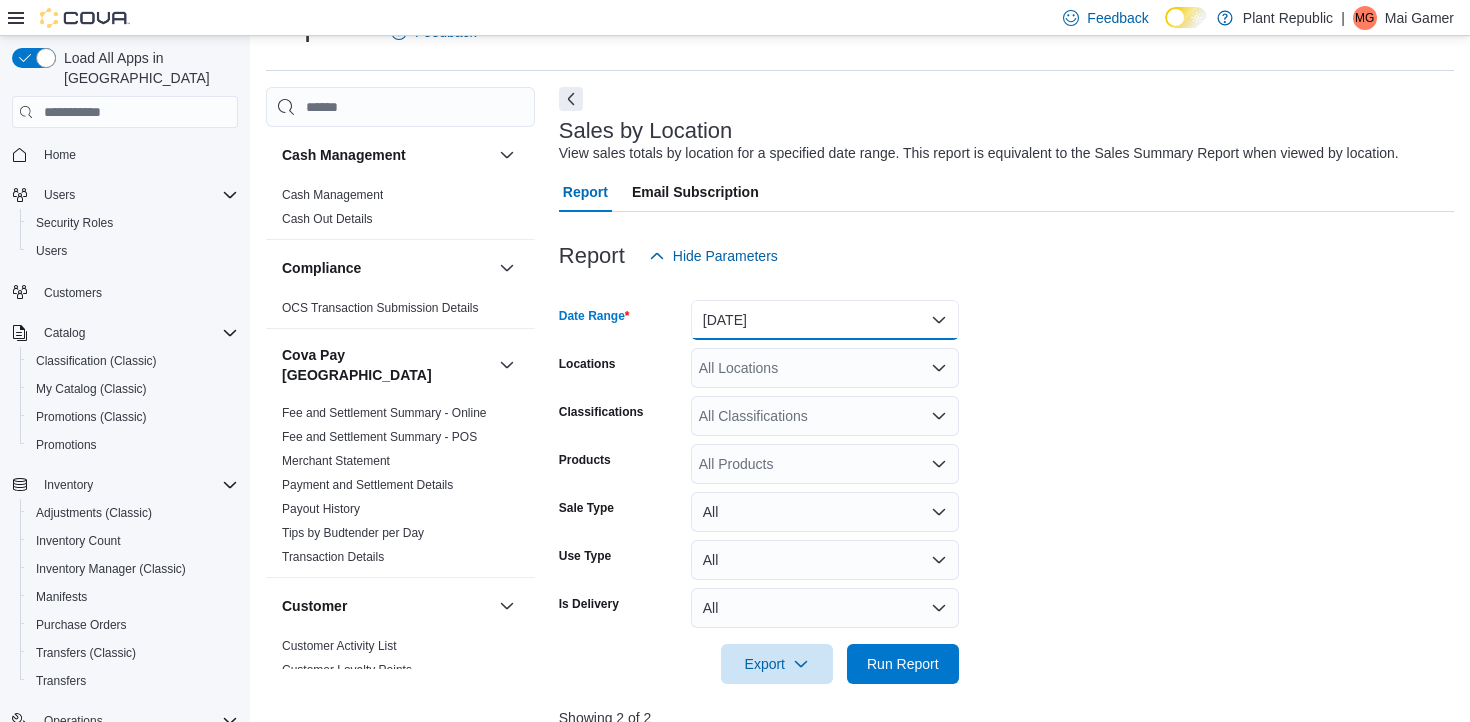 click on "[DATE]" at bounding box center (825, 320) 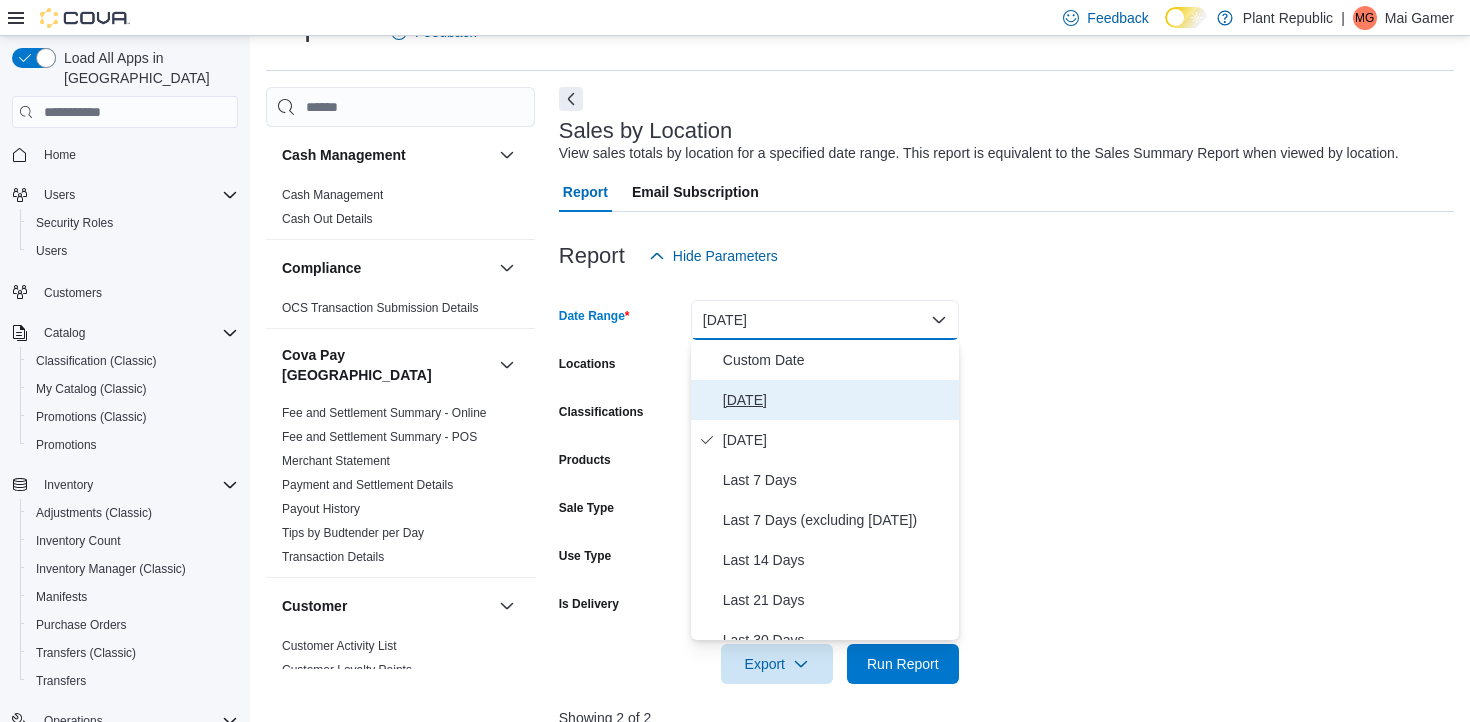 click on "[DATE]" at bounding box center (837, 400) 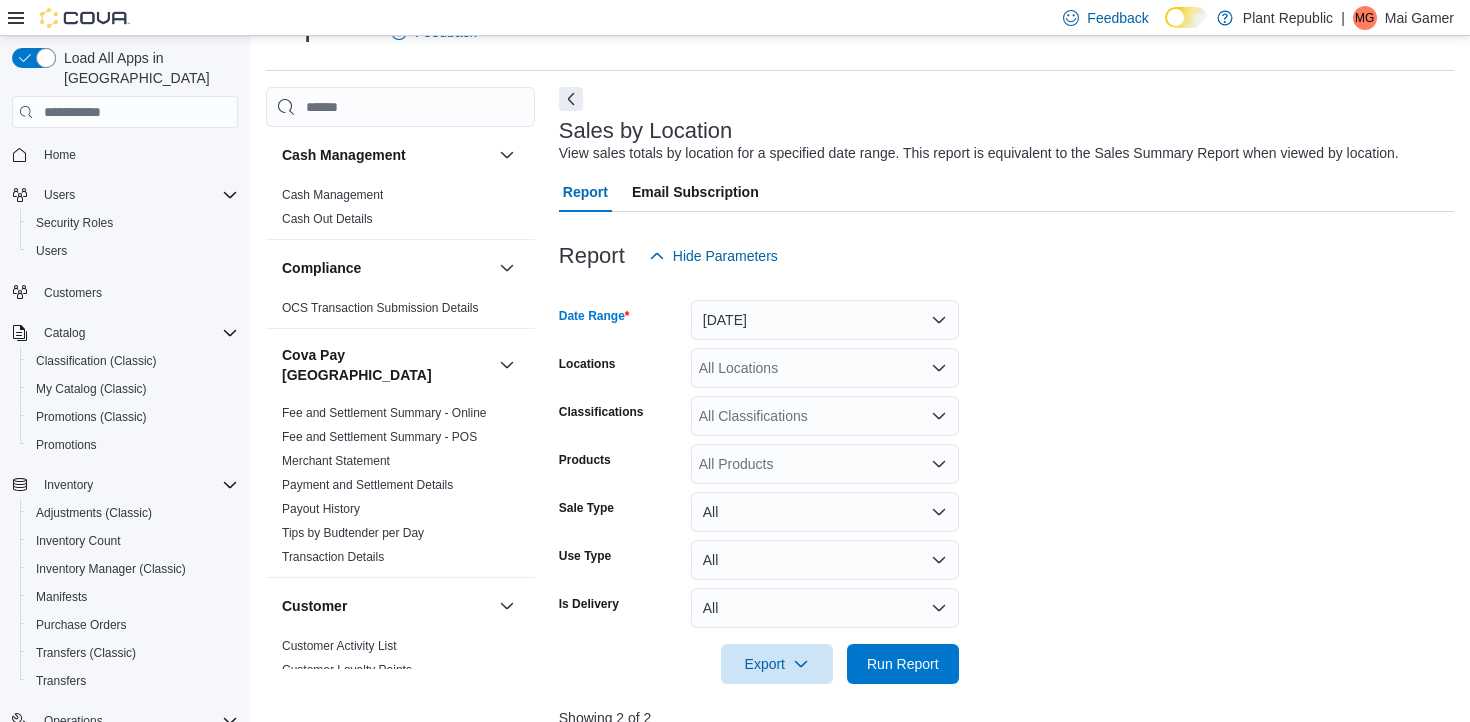 click at bounding box center [1006, 696] 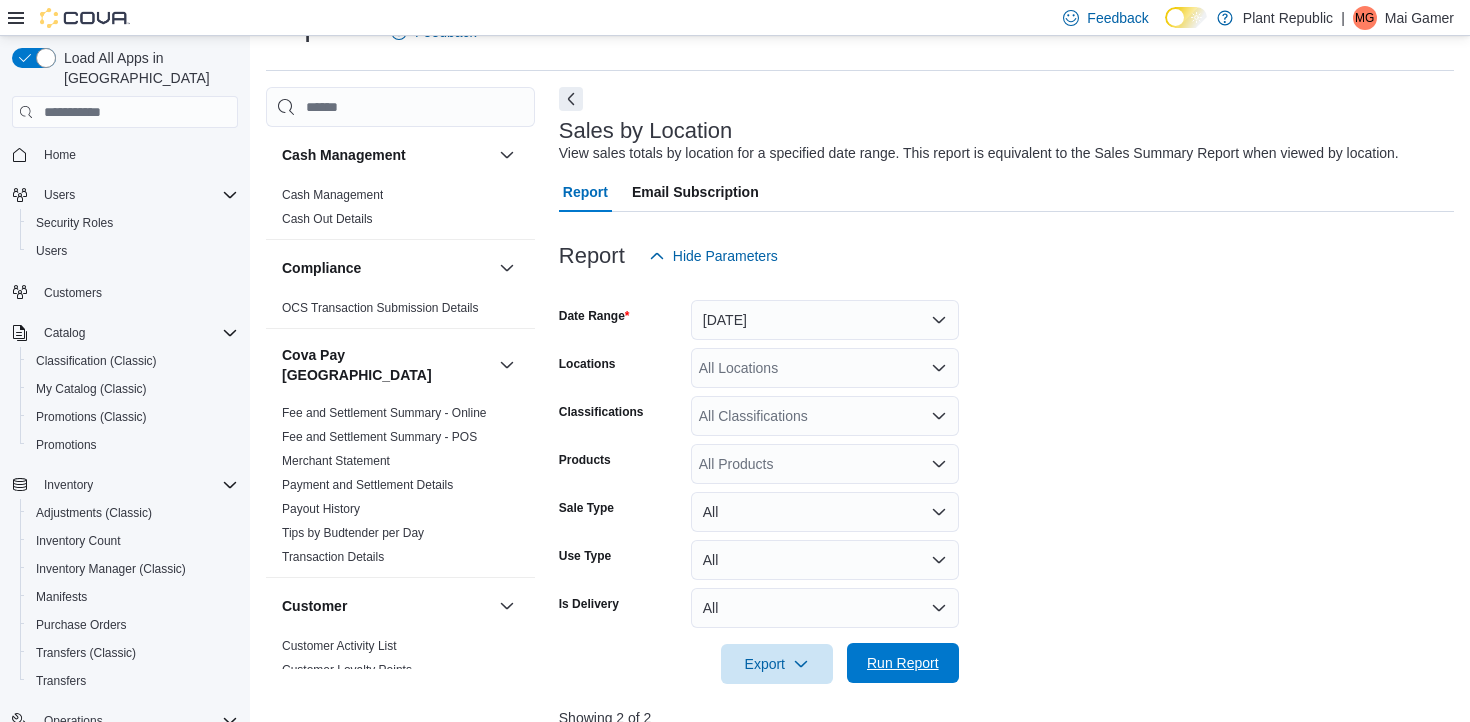 click on "Run Report" at bounding box center (903, 663) 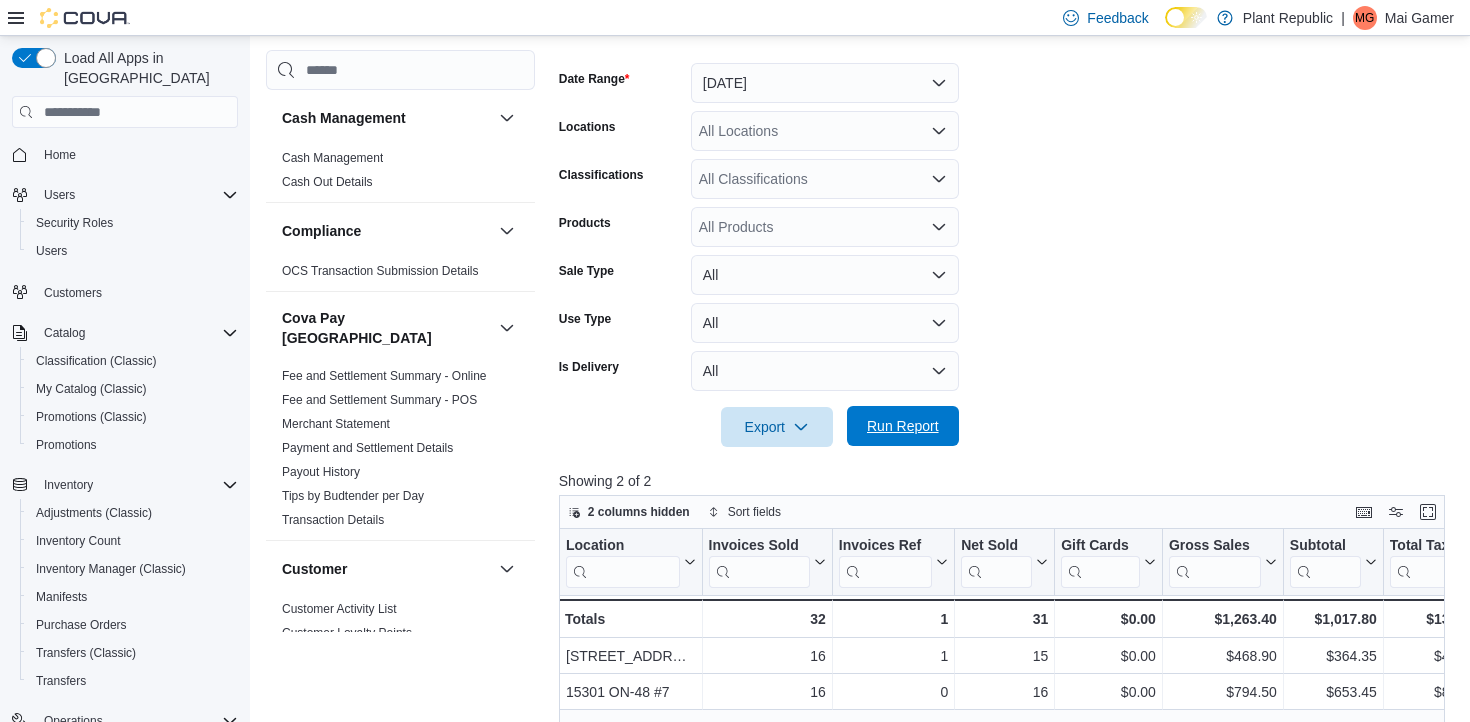 scroll, scrollTop: 285, scrollLeft: 0, axis: vertical 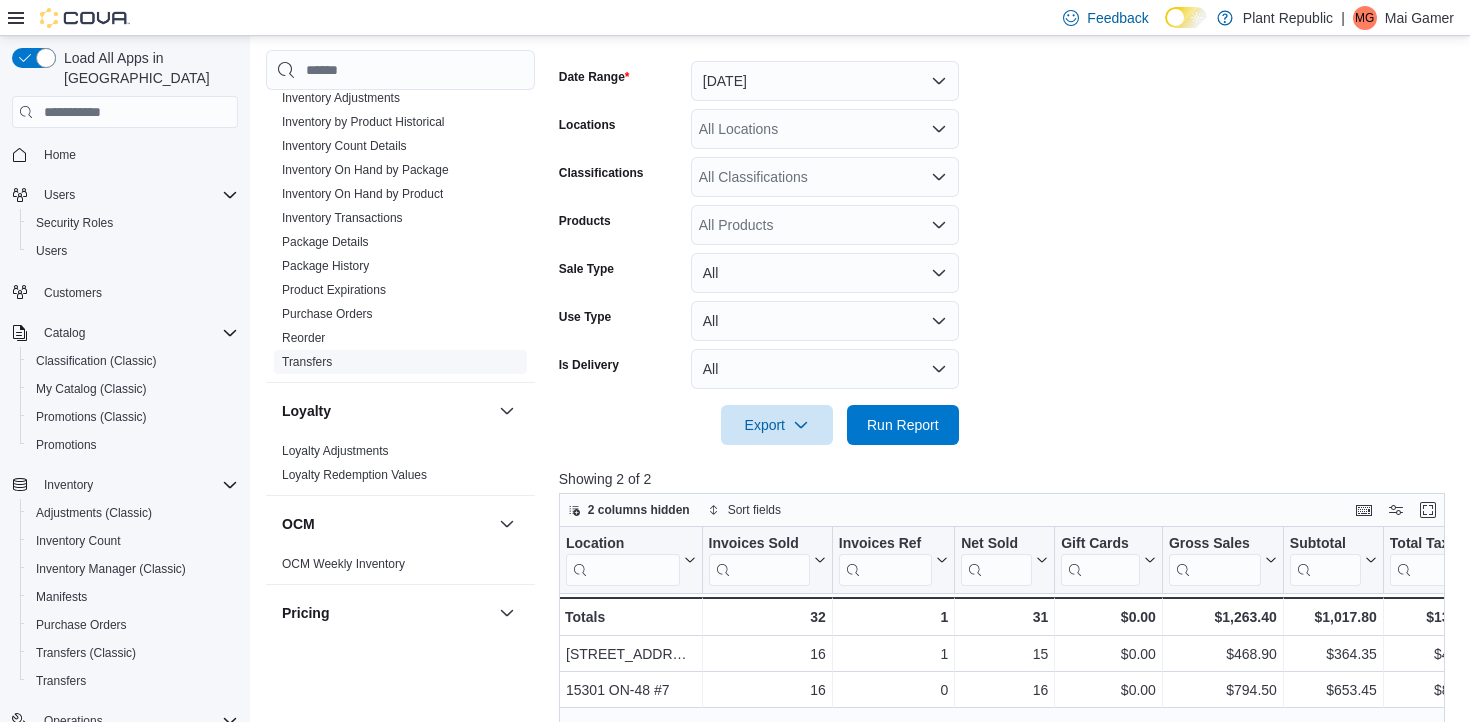 click on "Transfers" at bounding box center (307, 362) 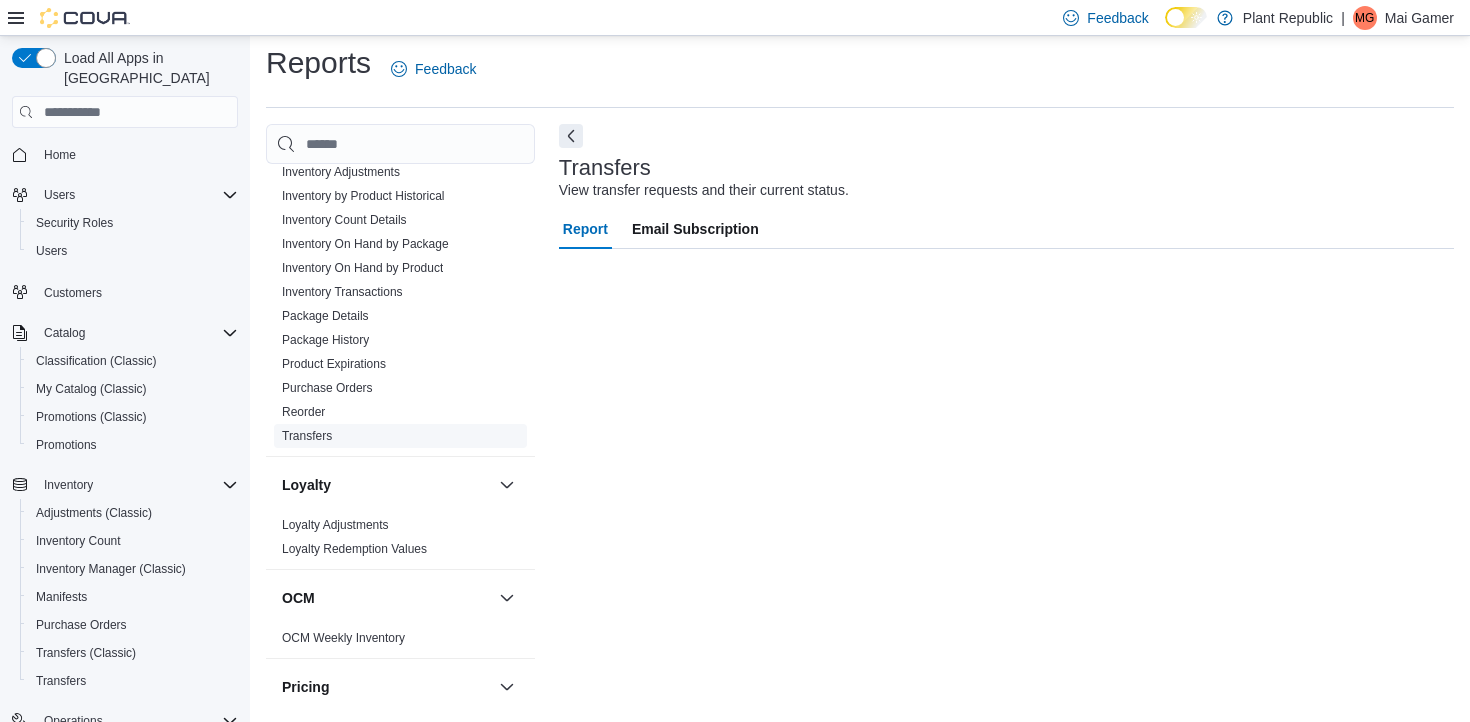 scroll, scrollTop: 8, scrollLeft: 0, axis: vertical 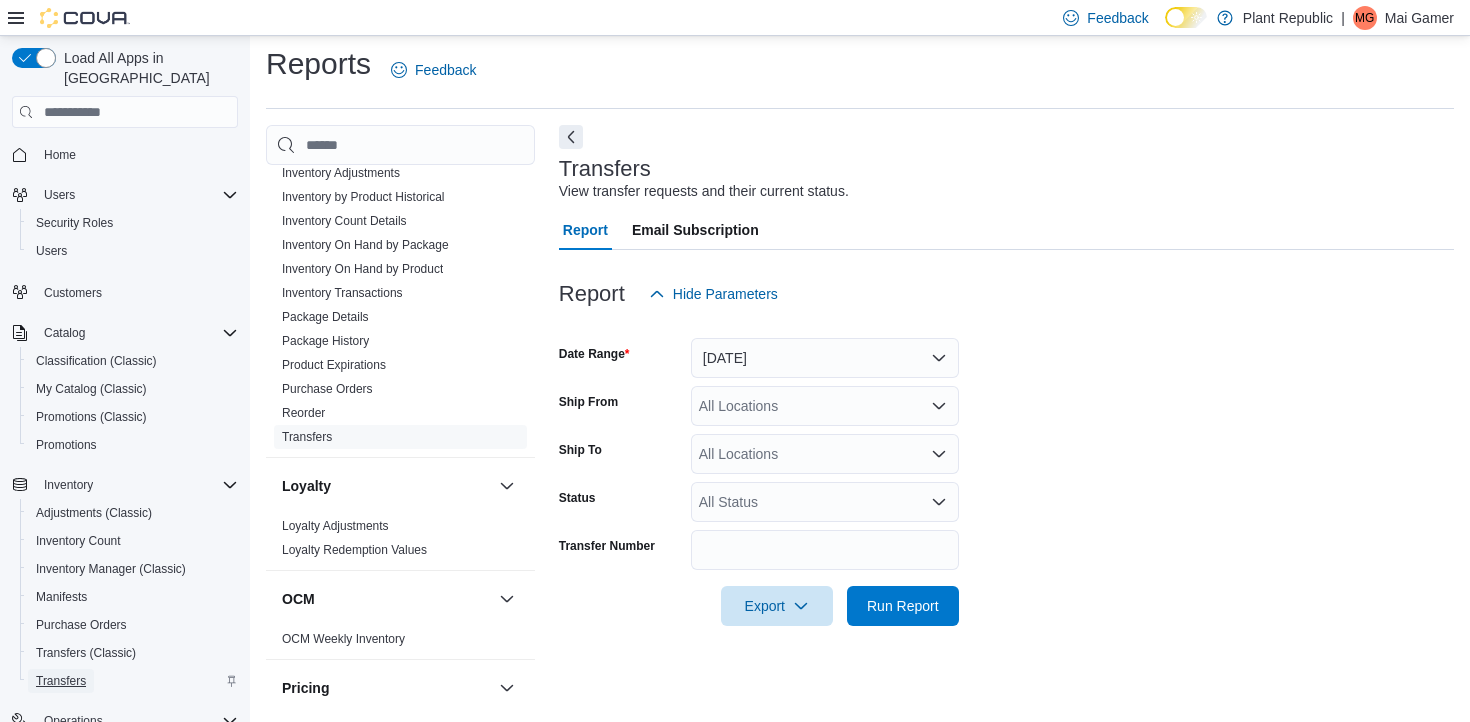 click on "Transfers" at bounding box center [61, 681] 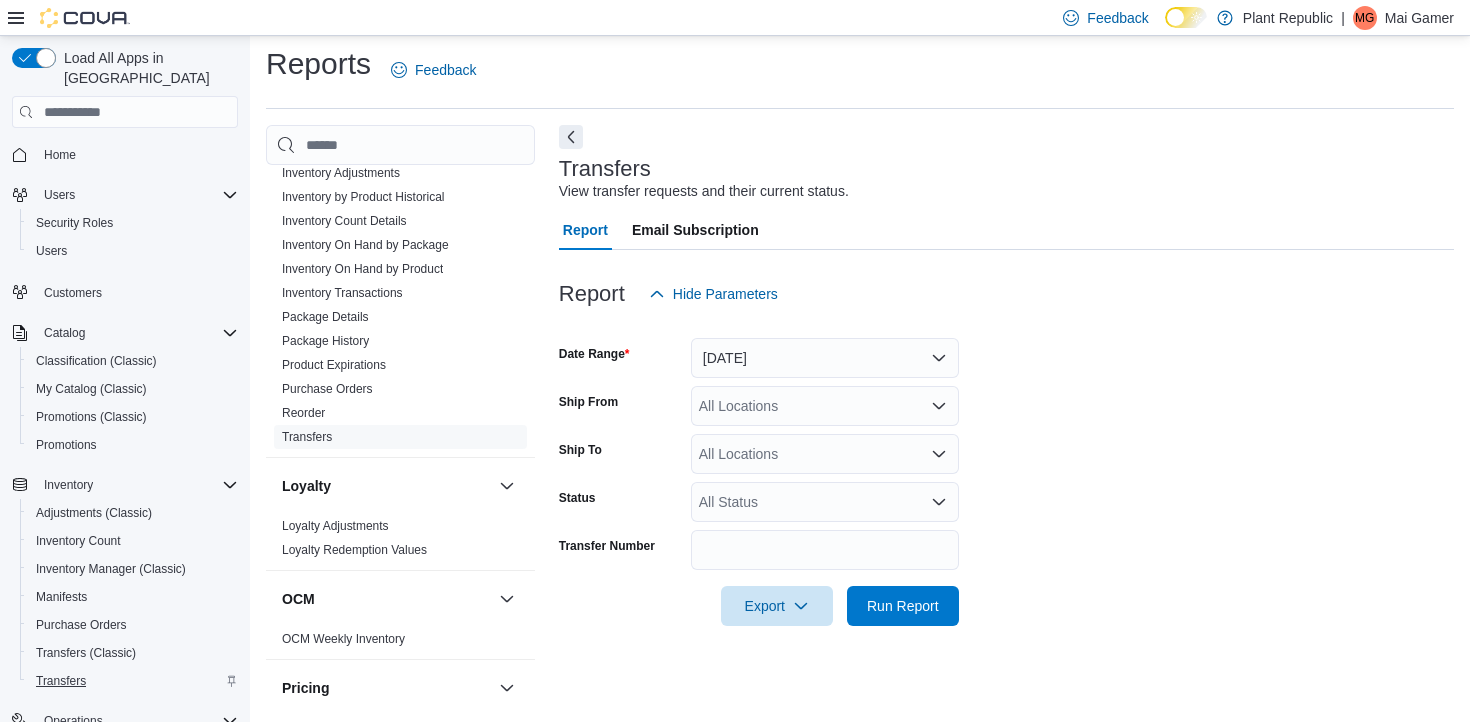scroll, scrollTop: 0, scrollLeft: 0, axis: both 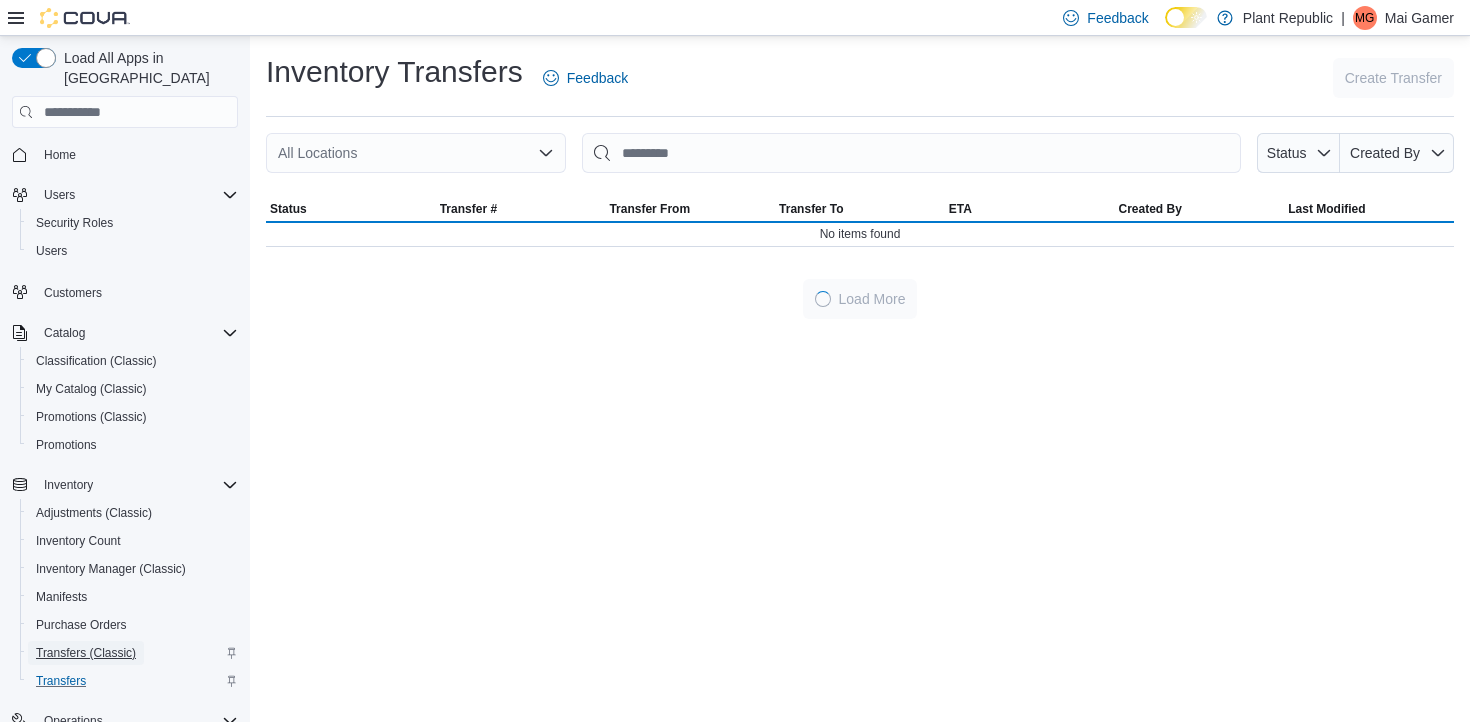 click on "Transfers (Classic)" at bounding box center [86, 653] 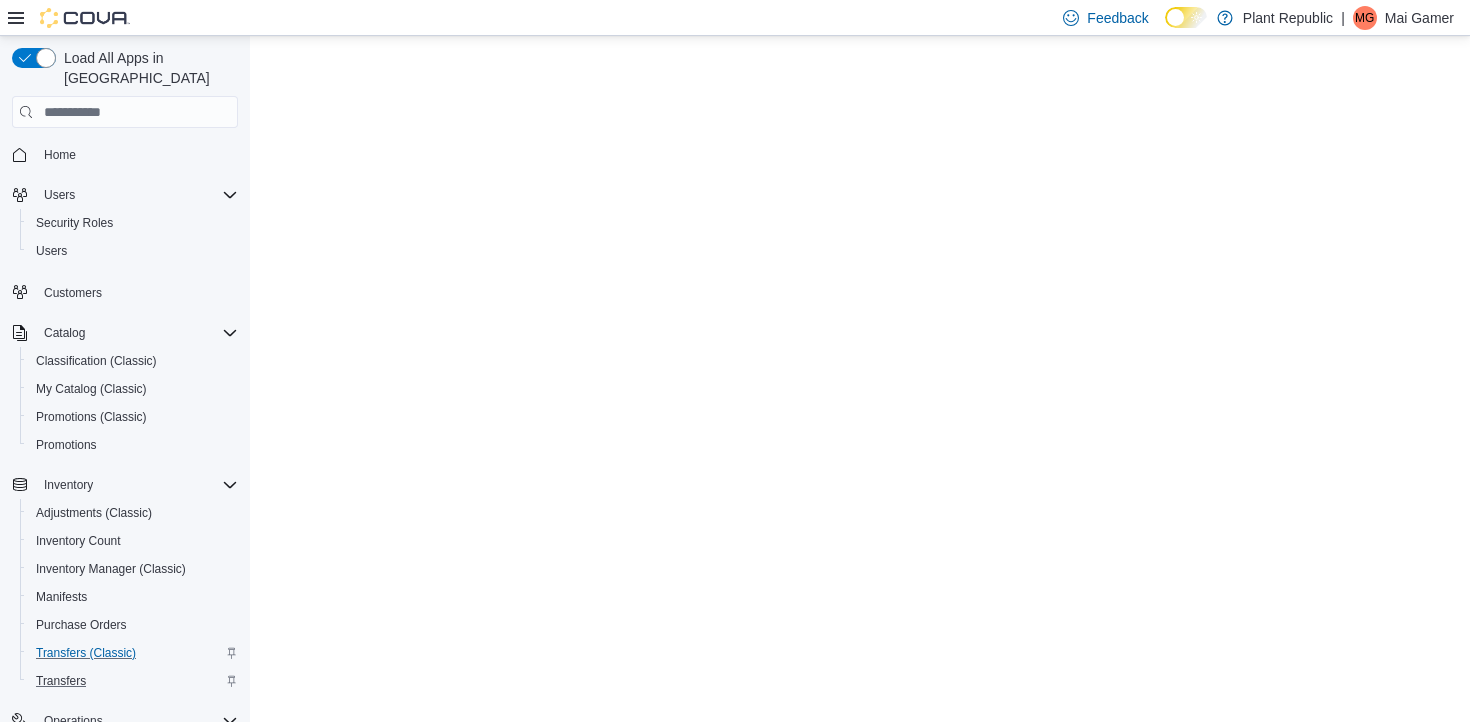 scroll, scrollTop: 0, scrollLeft: 0, axis: both 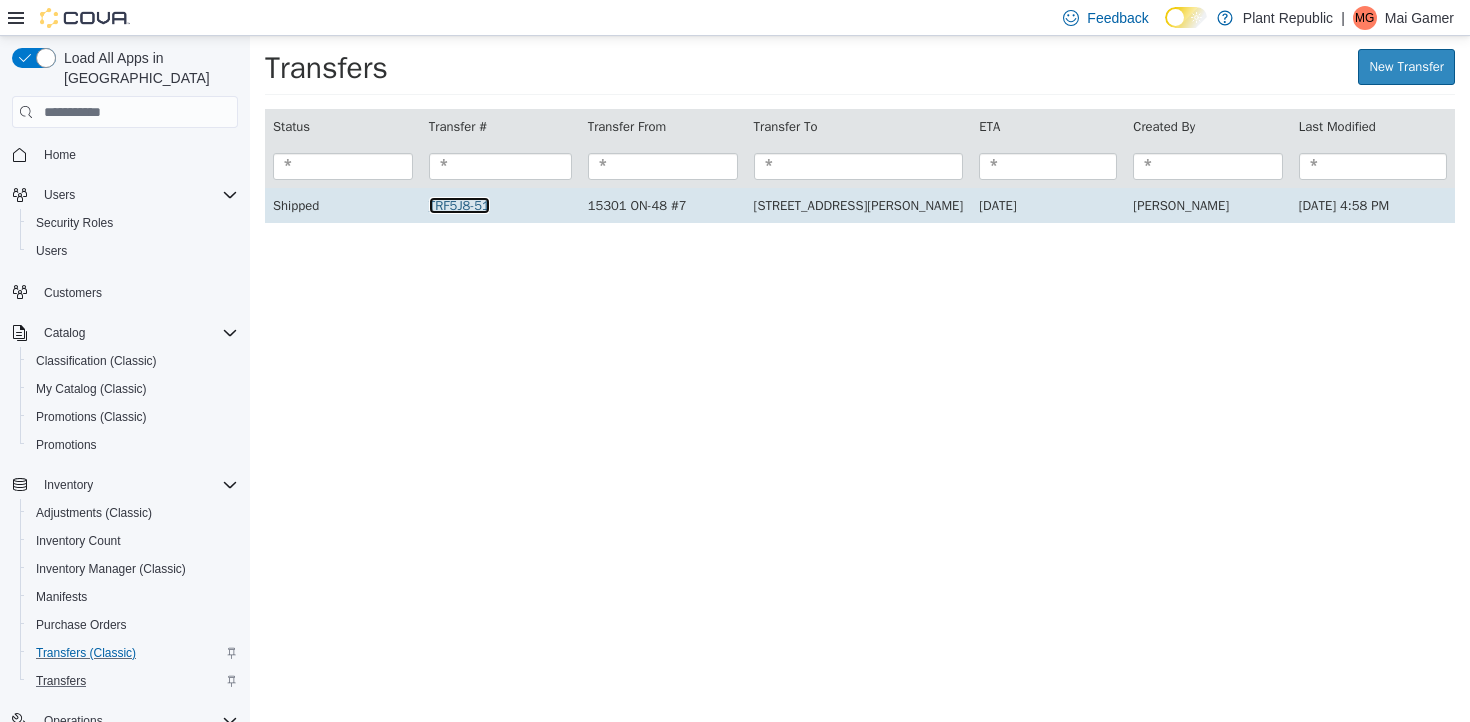 click on "TRF5J8-51" at bounding box center (459, 205) 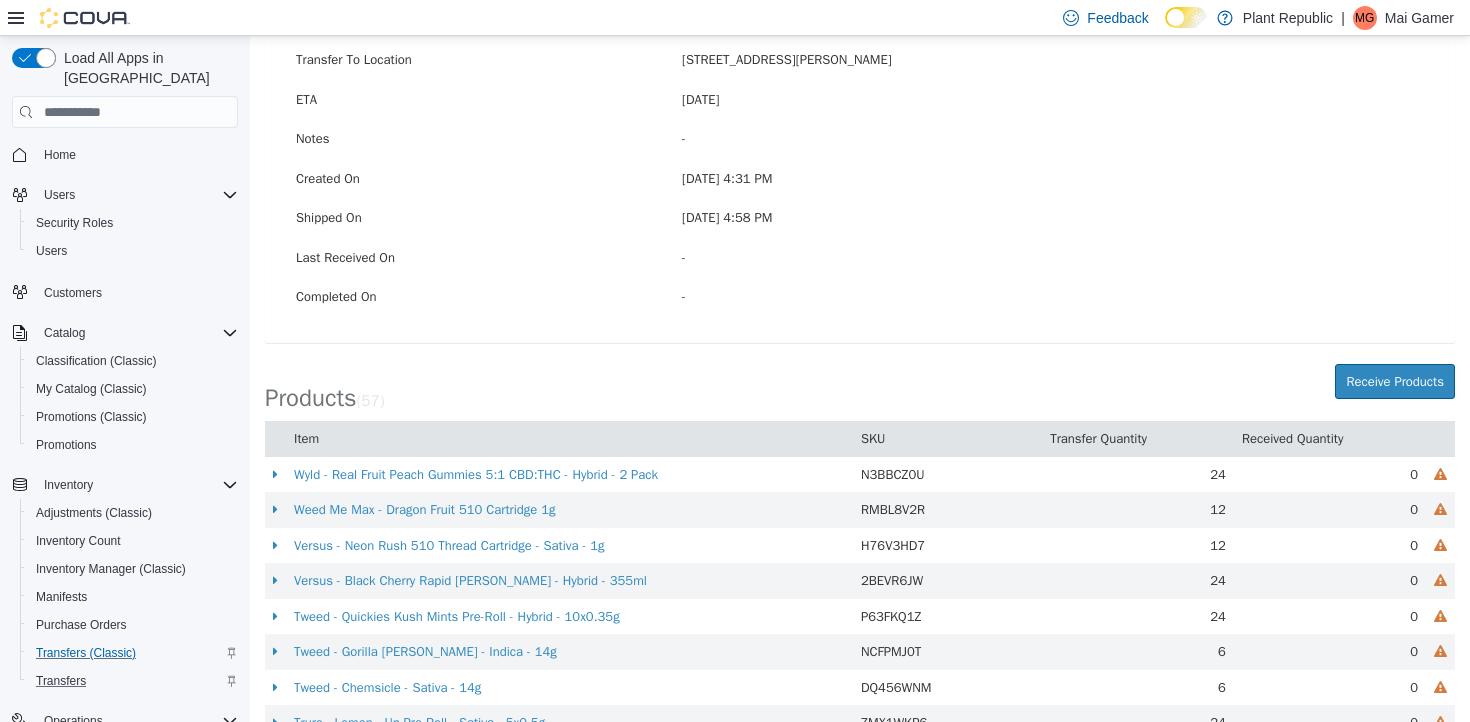scroll, scrollTop: 254, scrollLeft: 0, axis: vertical 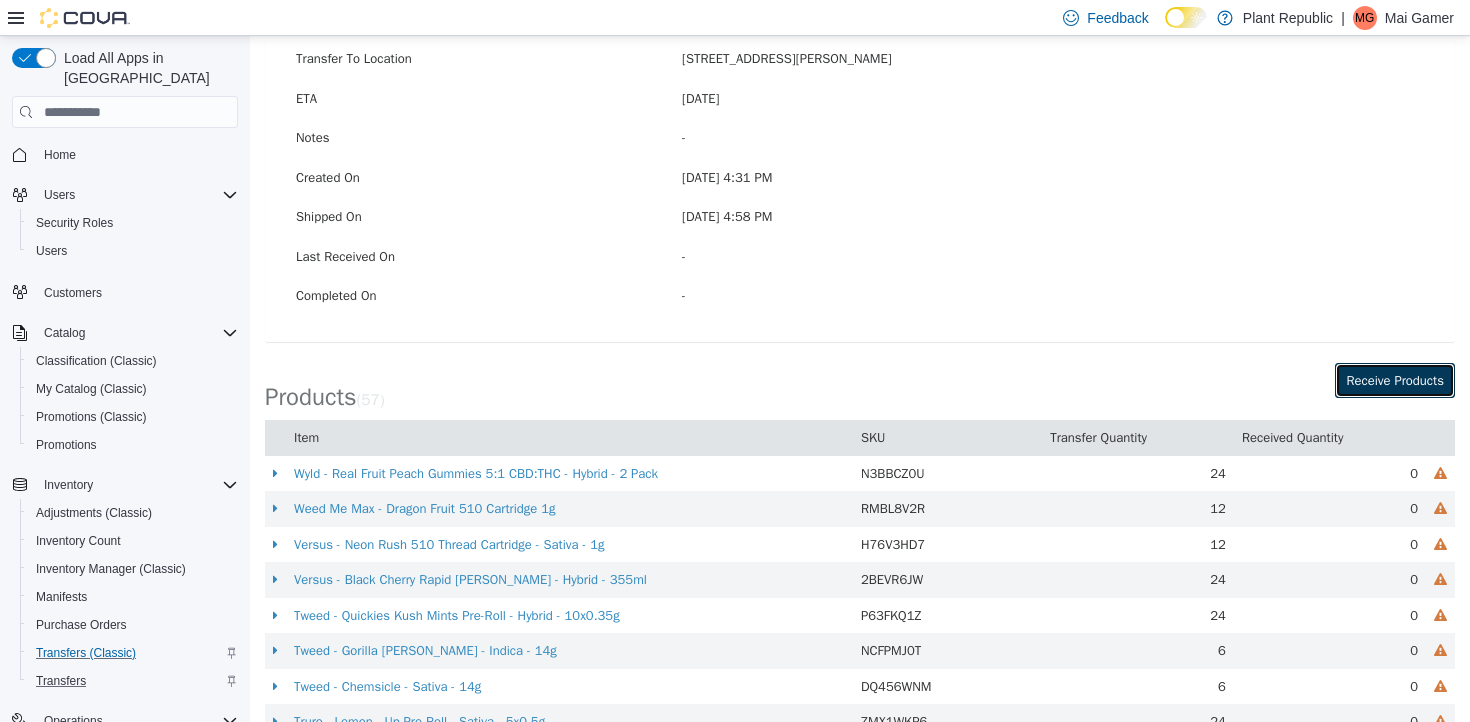 click on "Receive Products" at bounding box center [1395, 381] 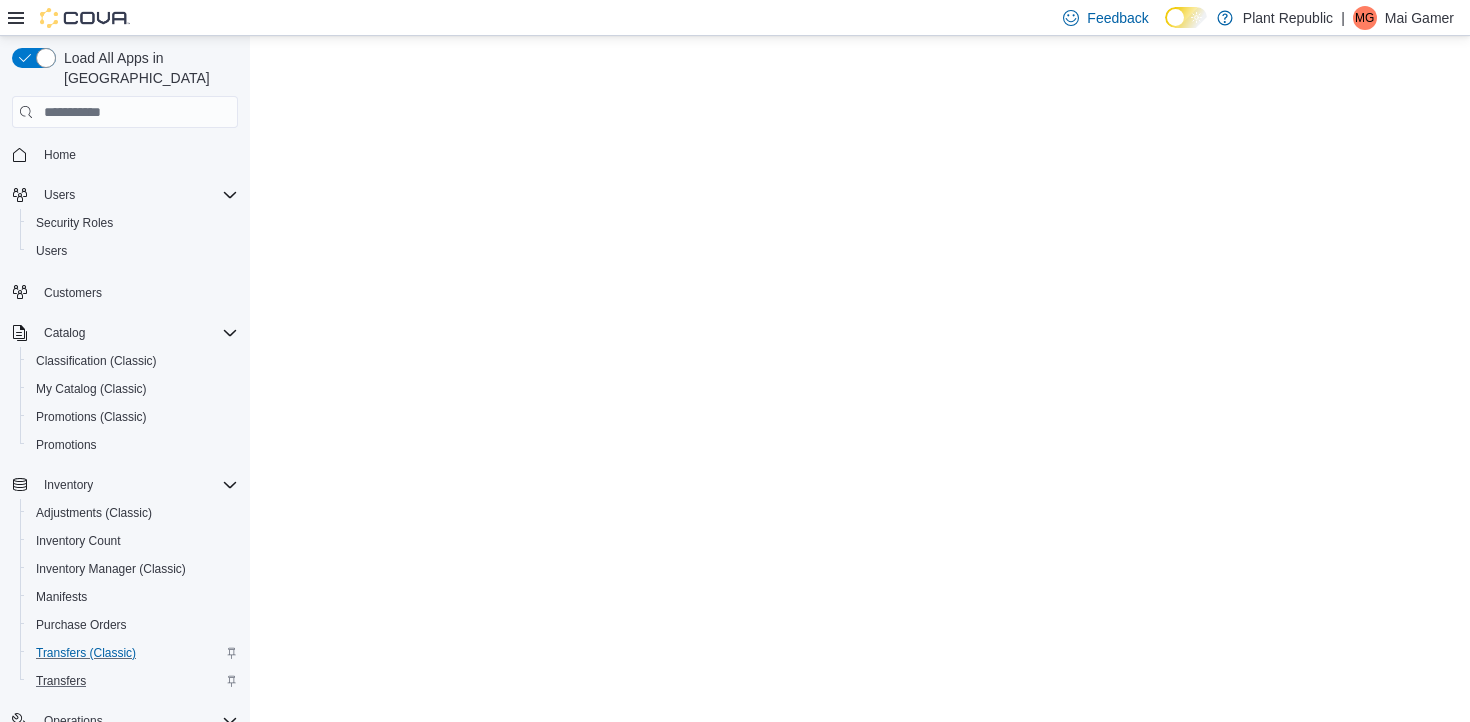 scroll, scrollTop: 0, scrollLeft: 0, axis: both 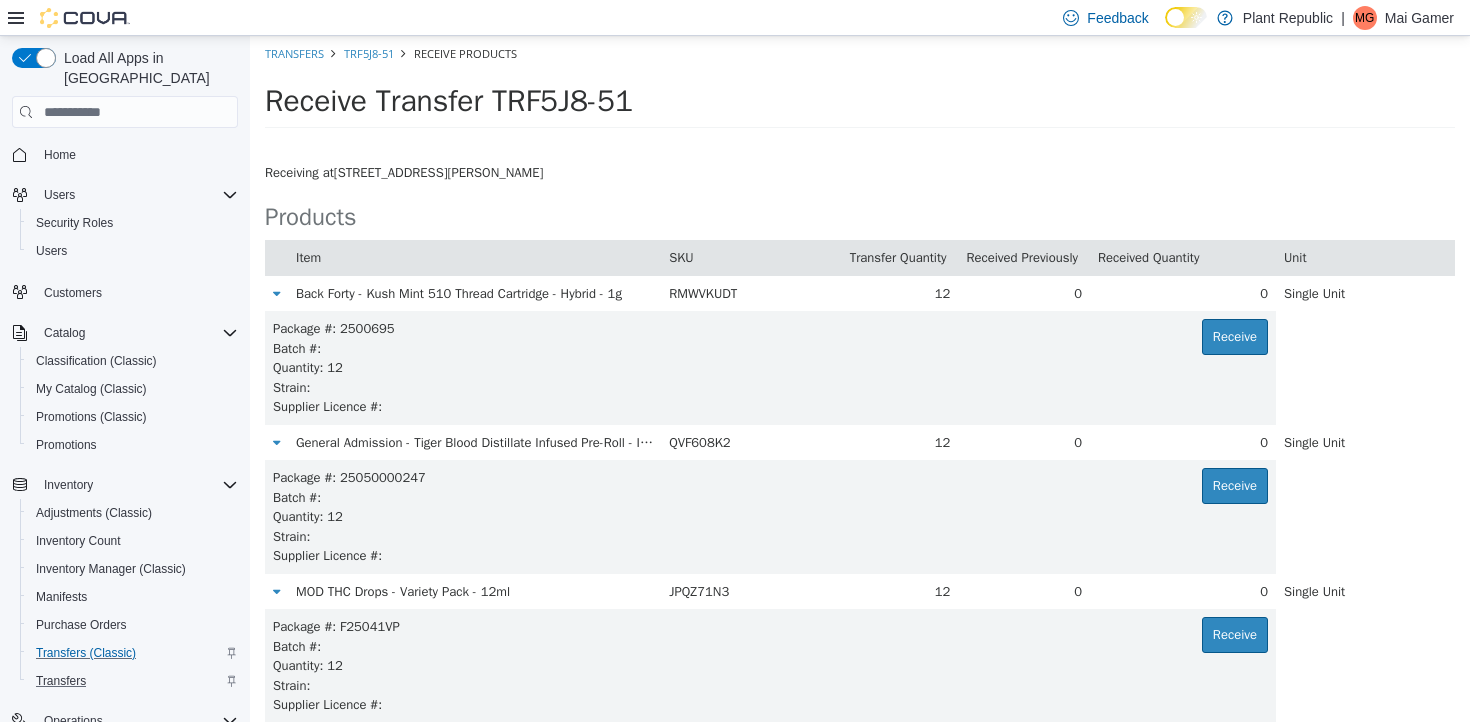click on "Item" at bounding box center (310, 258) 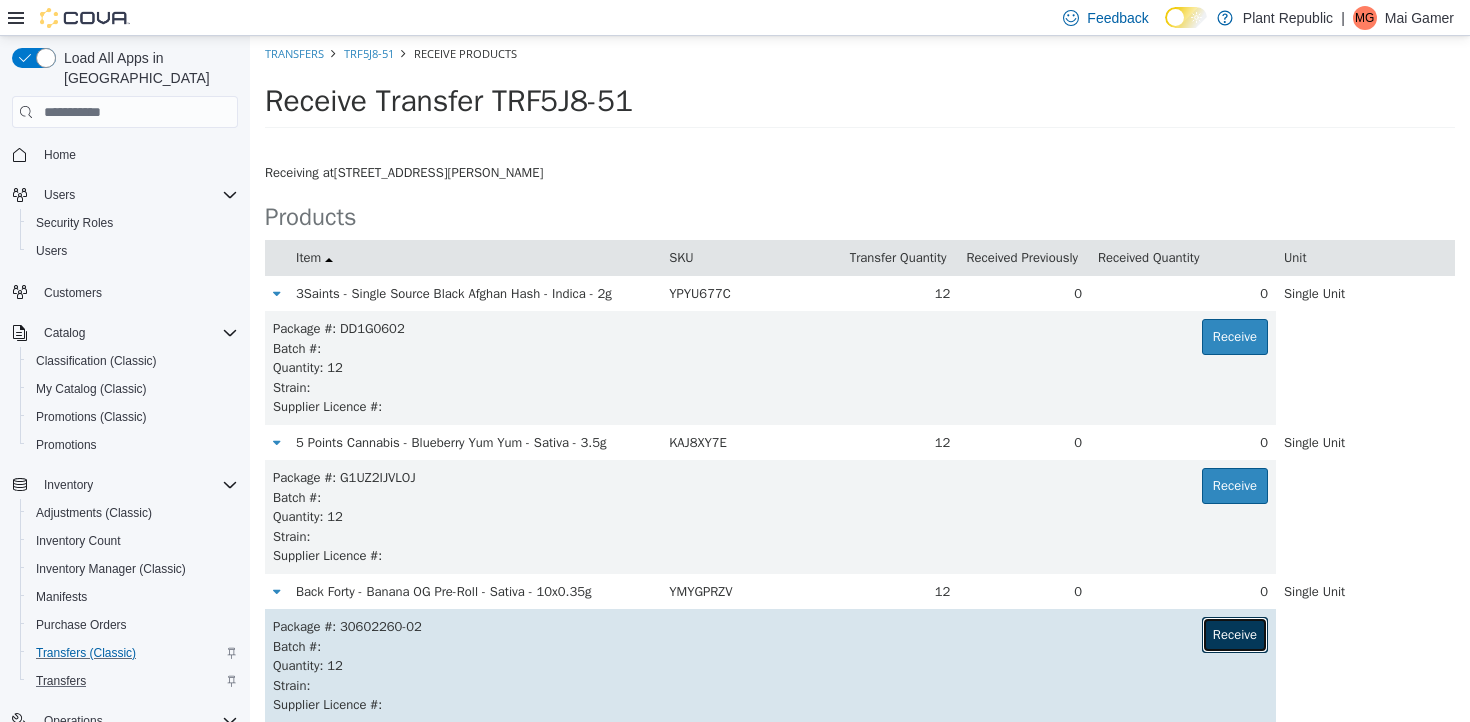 click on "Receive" at bounding box center [1235, 635] 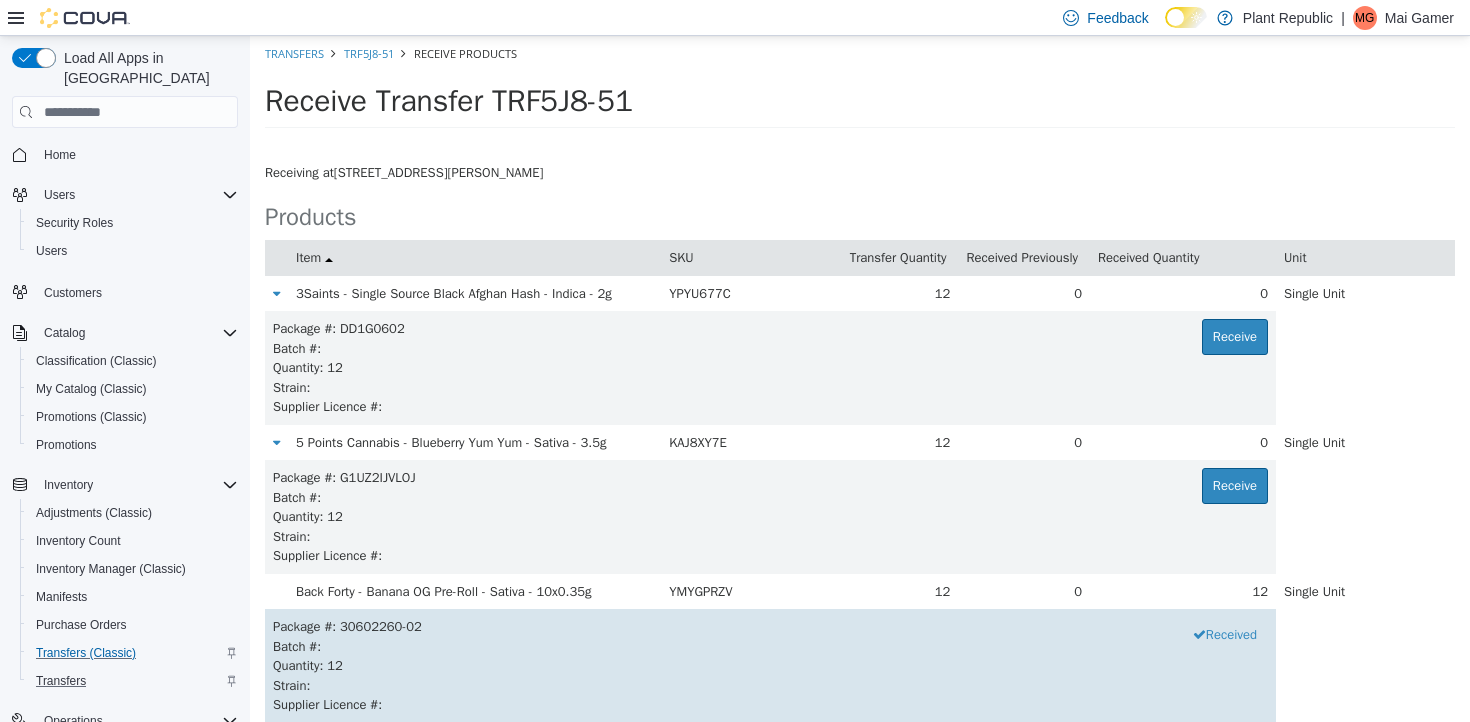 click on "Quantity : 12" at bounding box center (770, 666) 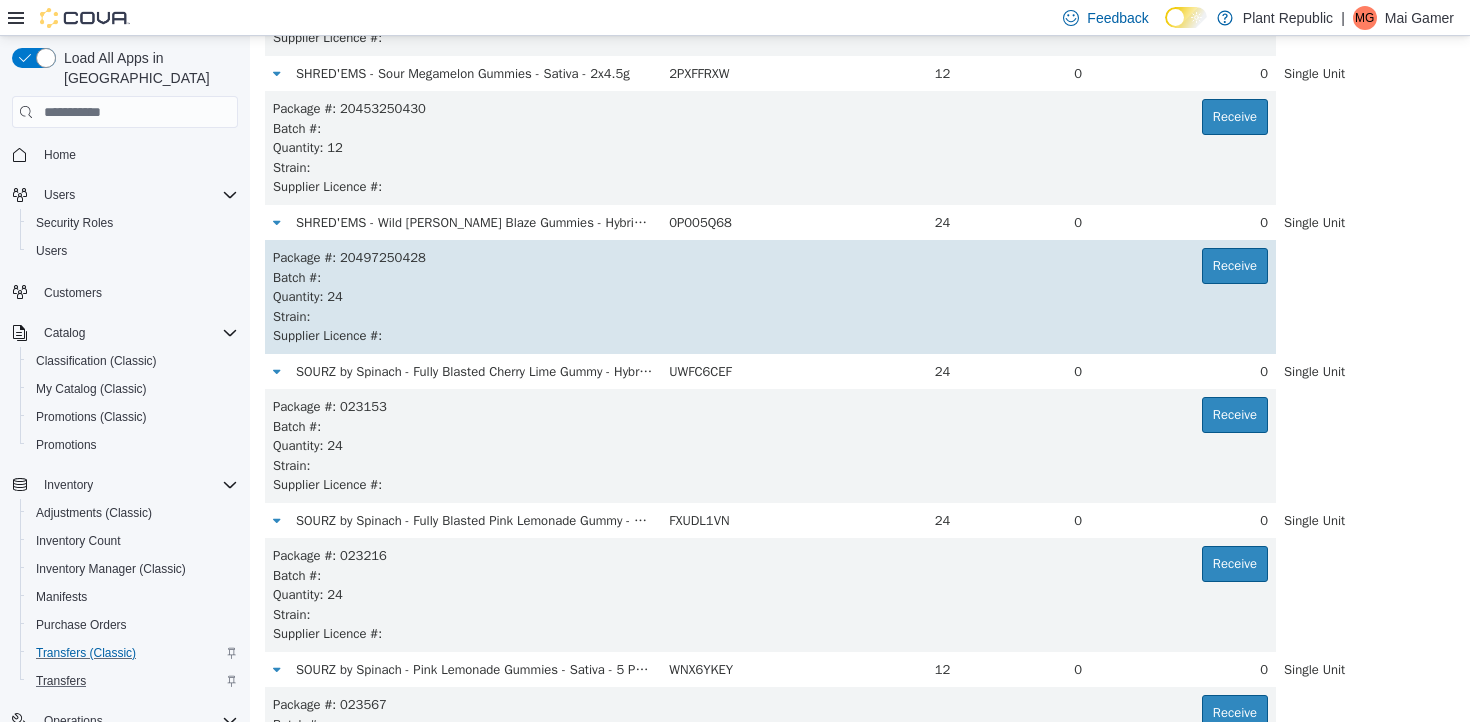 scroll, scrollTop: 5139, scrollLeft: 0, axis: vertical 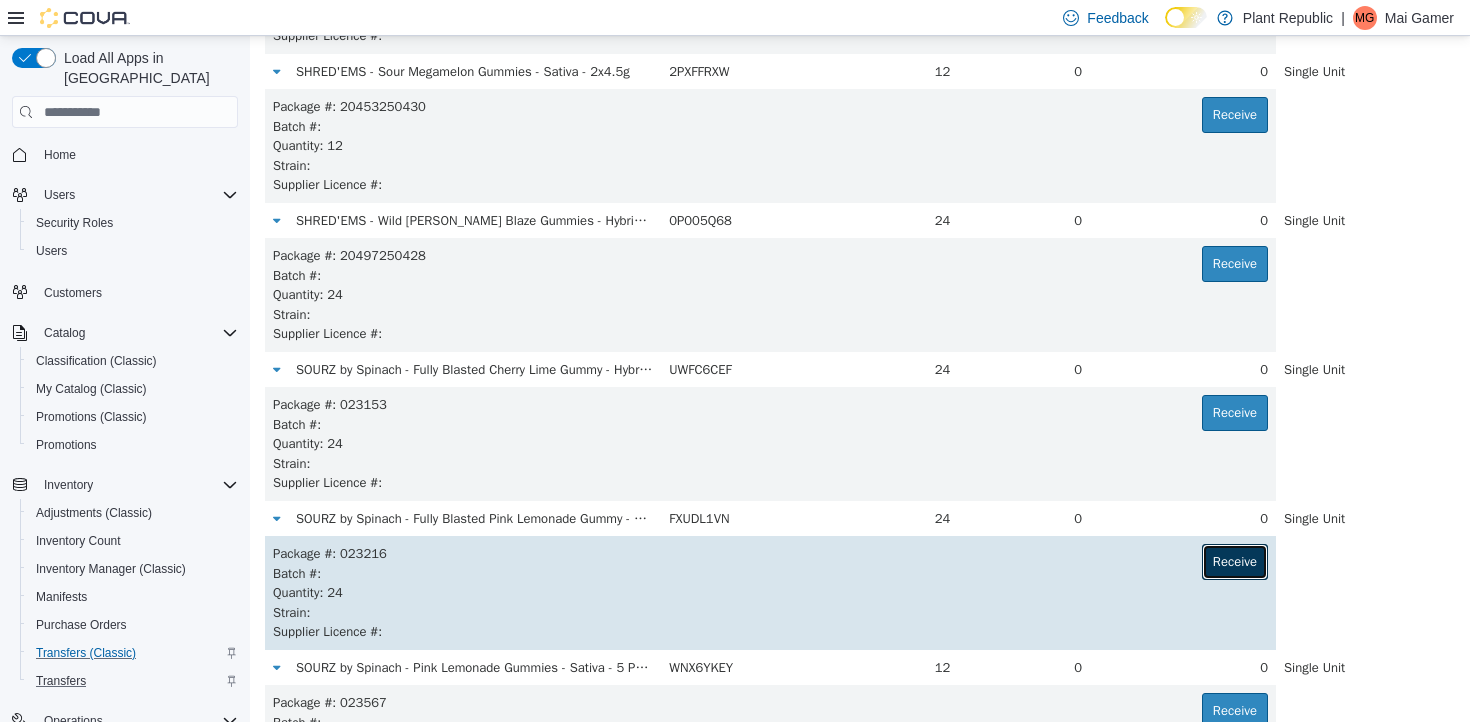 click on "Receive" at bounding box center (1235, 562) 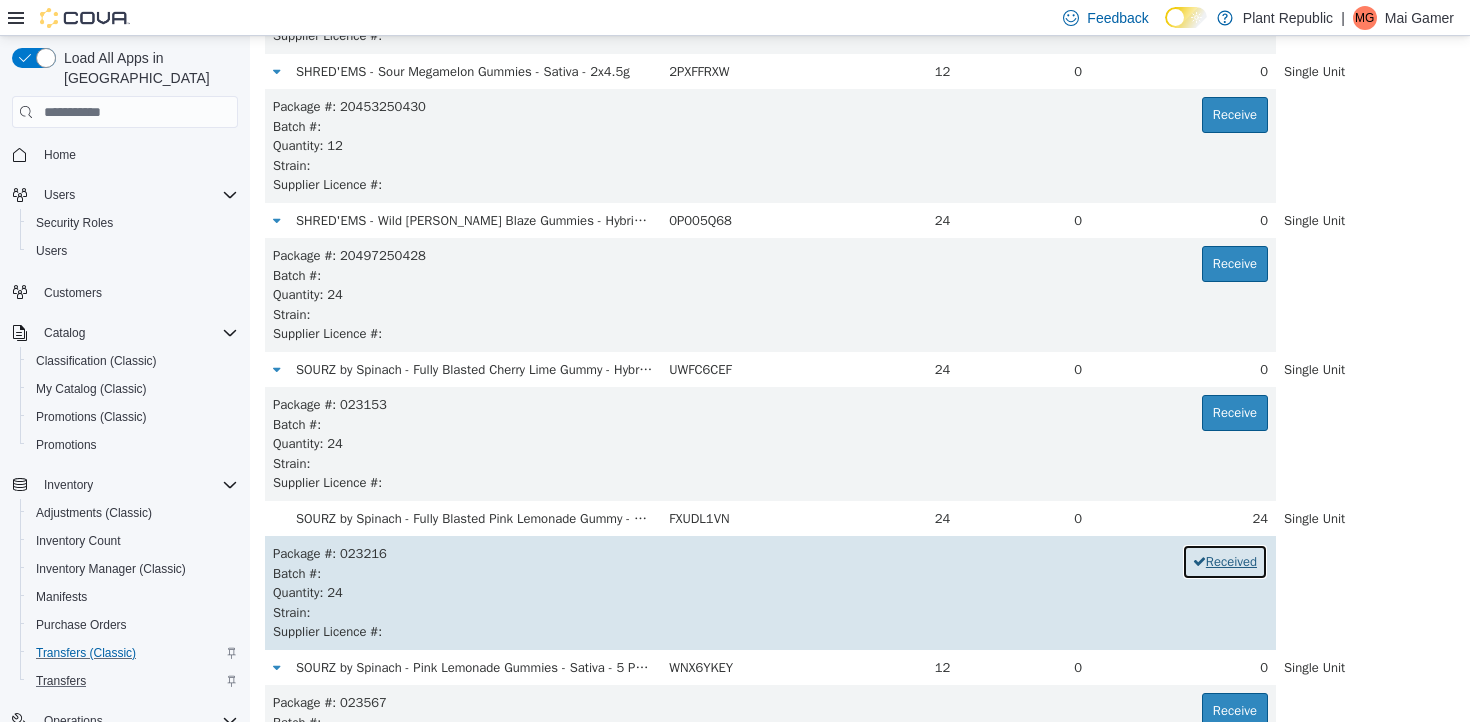 click on "Received" at bounding box center (1225, 562) 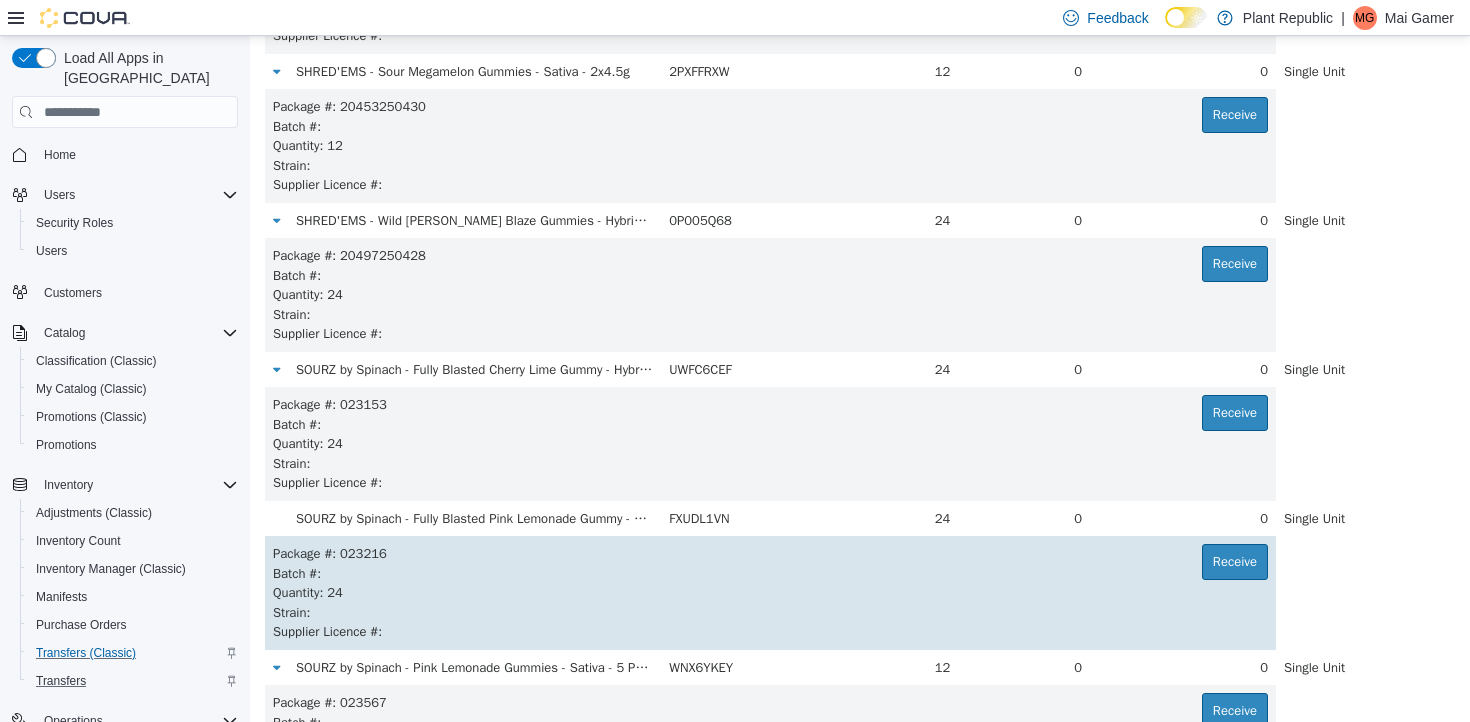 click on "Batch # :" at bounding box center [770, 574] 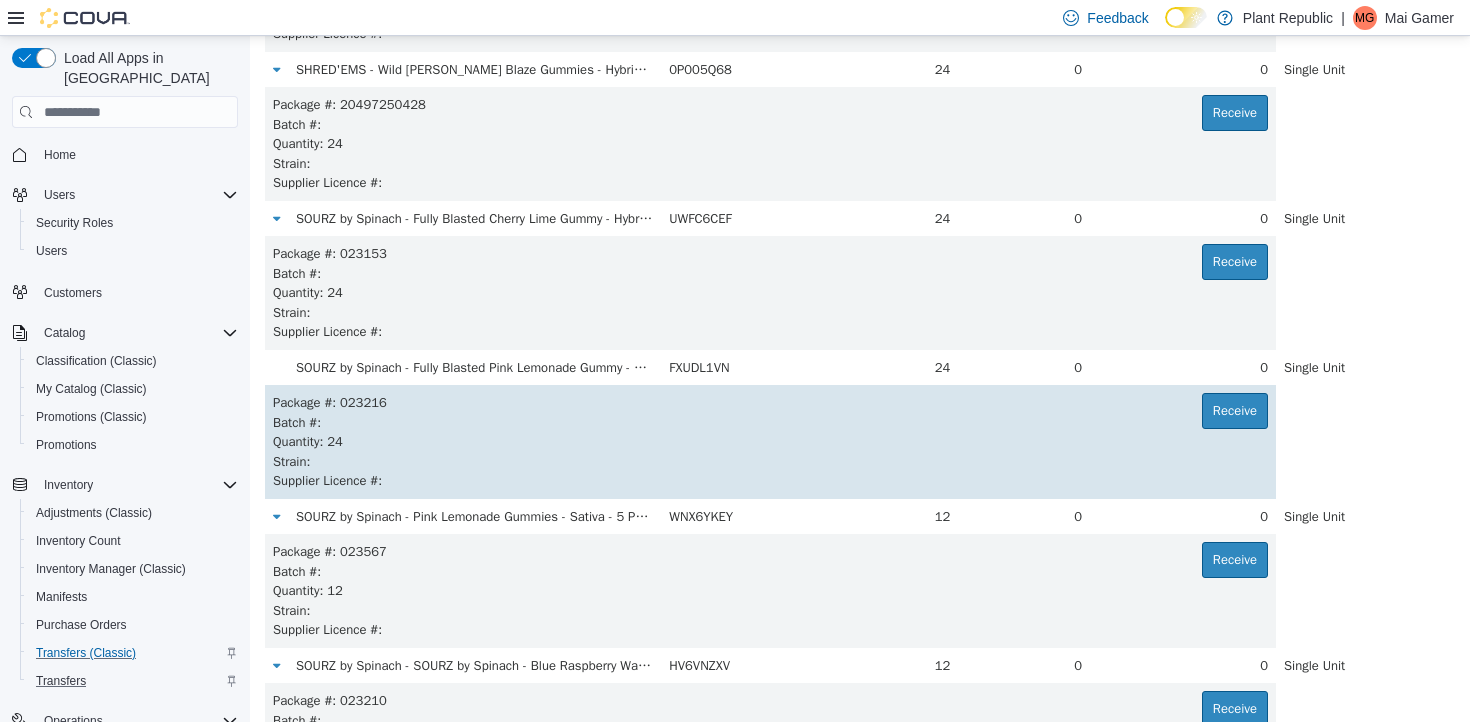scroll, scrollTop: 5299, scrollLeft: 0, axis: vertical 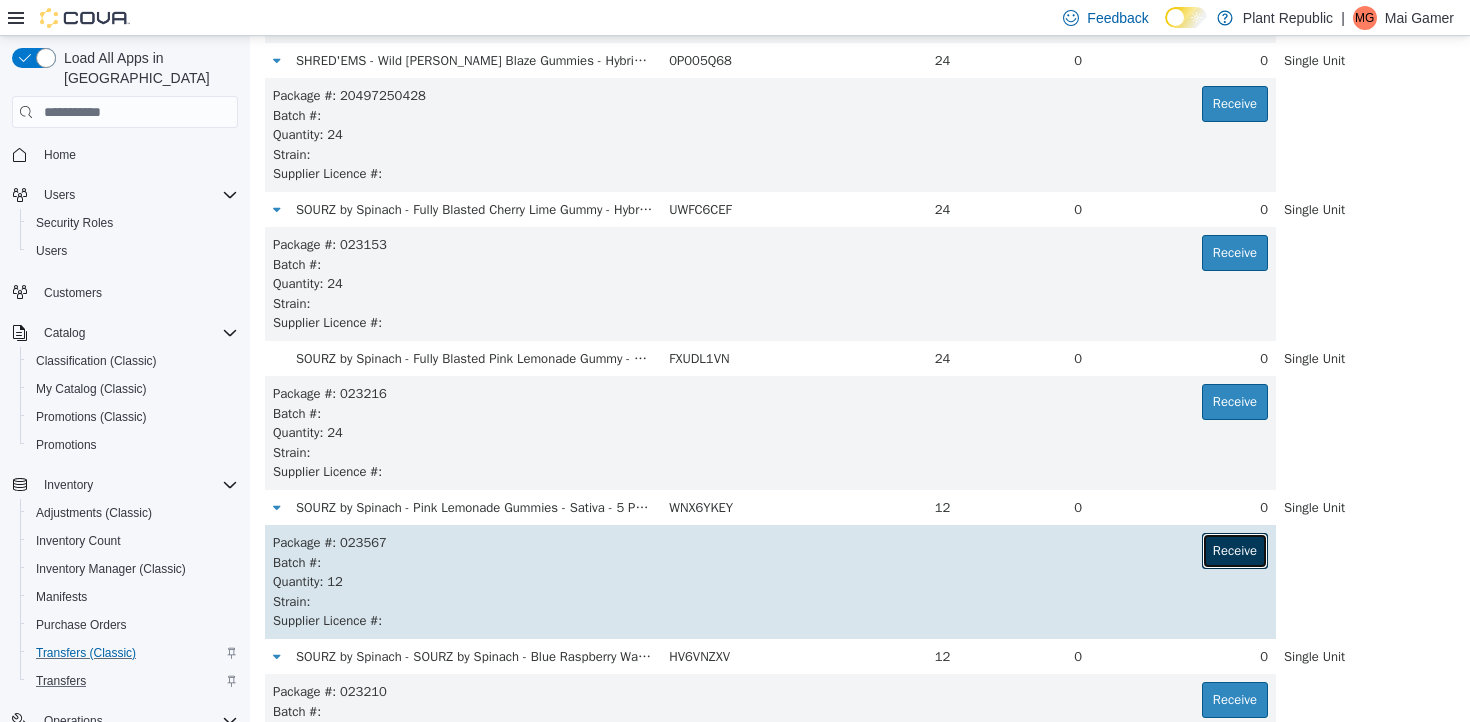 click on "Receive" at bounding box center (1235, 551) 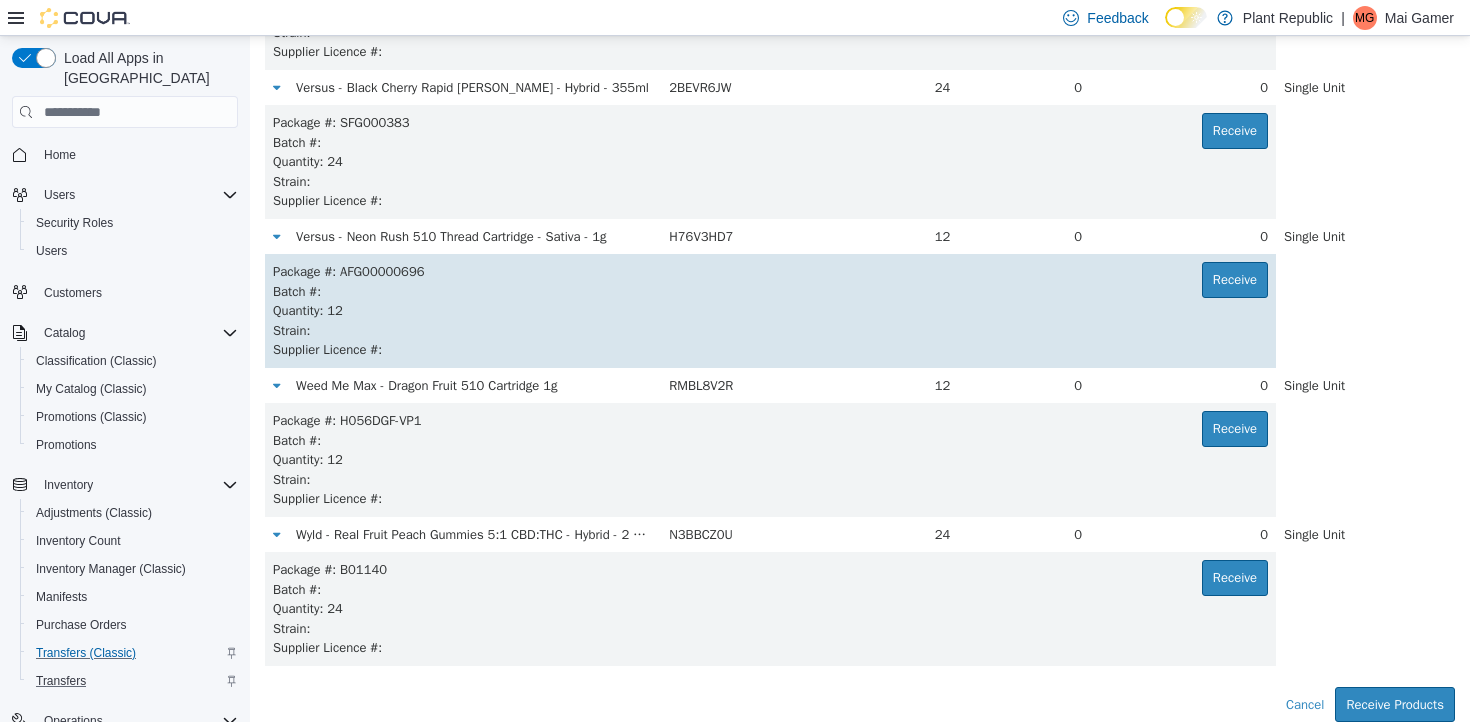 scroll, scrollTop: 7965, scrollLeft: 0, axis: vertical 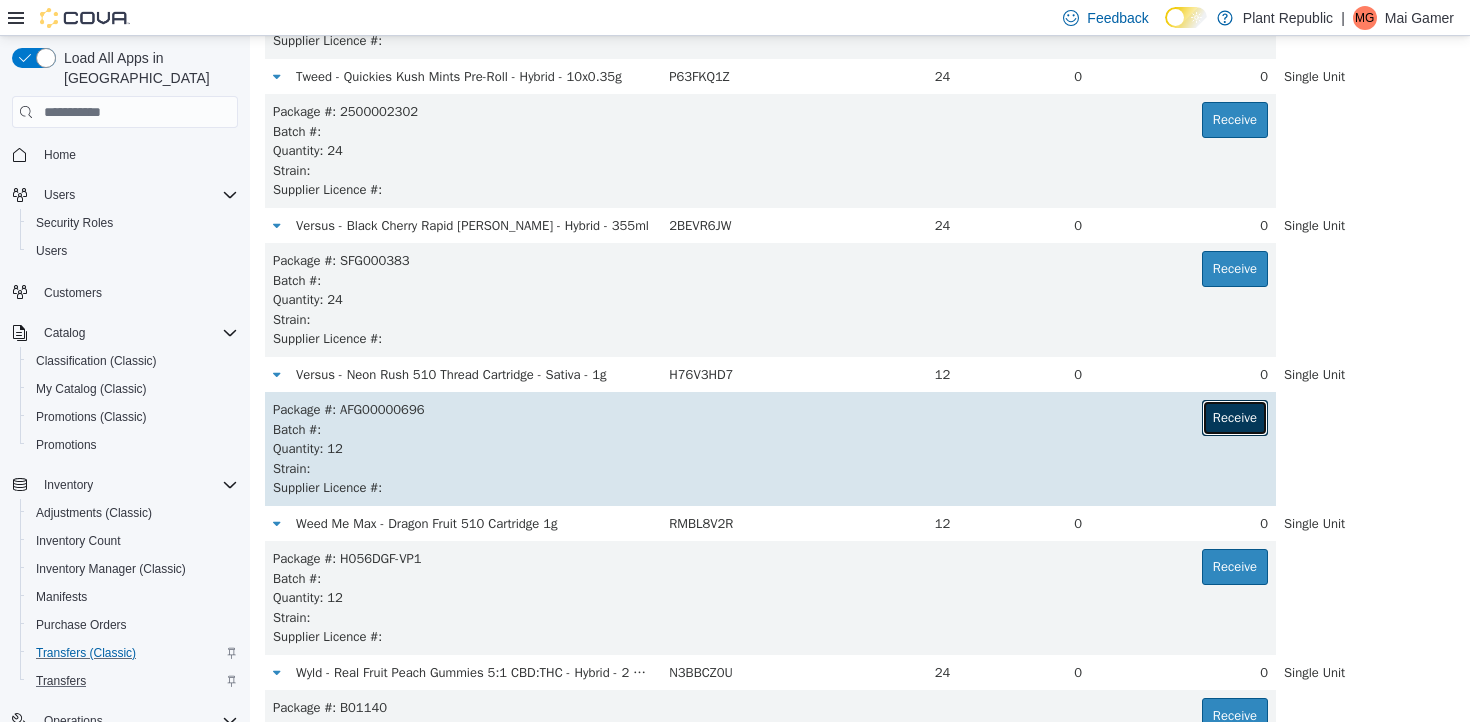 click on "Receive" at bounding box center [1235, 418] 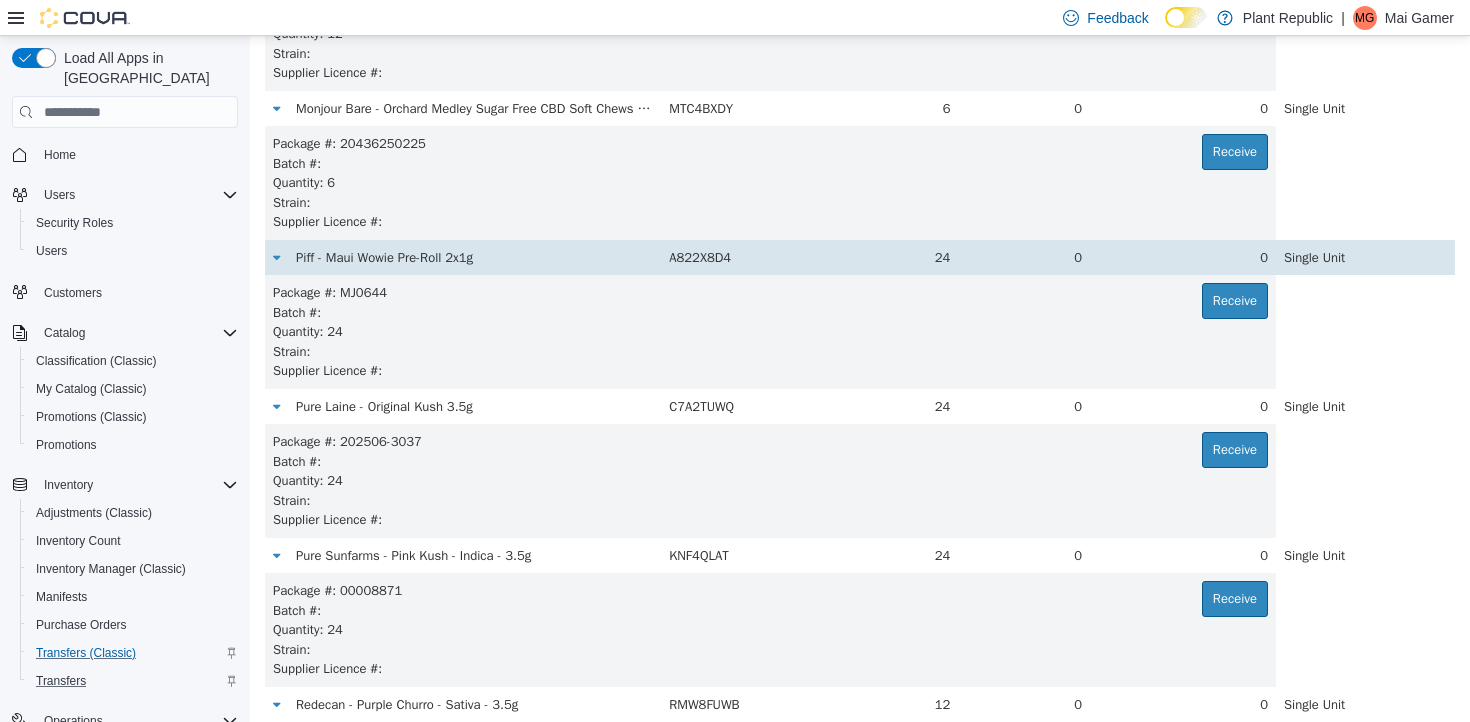 scroll, scrollTop: 3623, scrollLeft: 0, axis: vertical 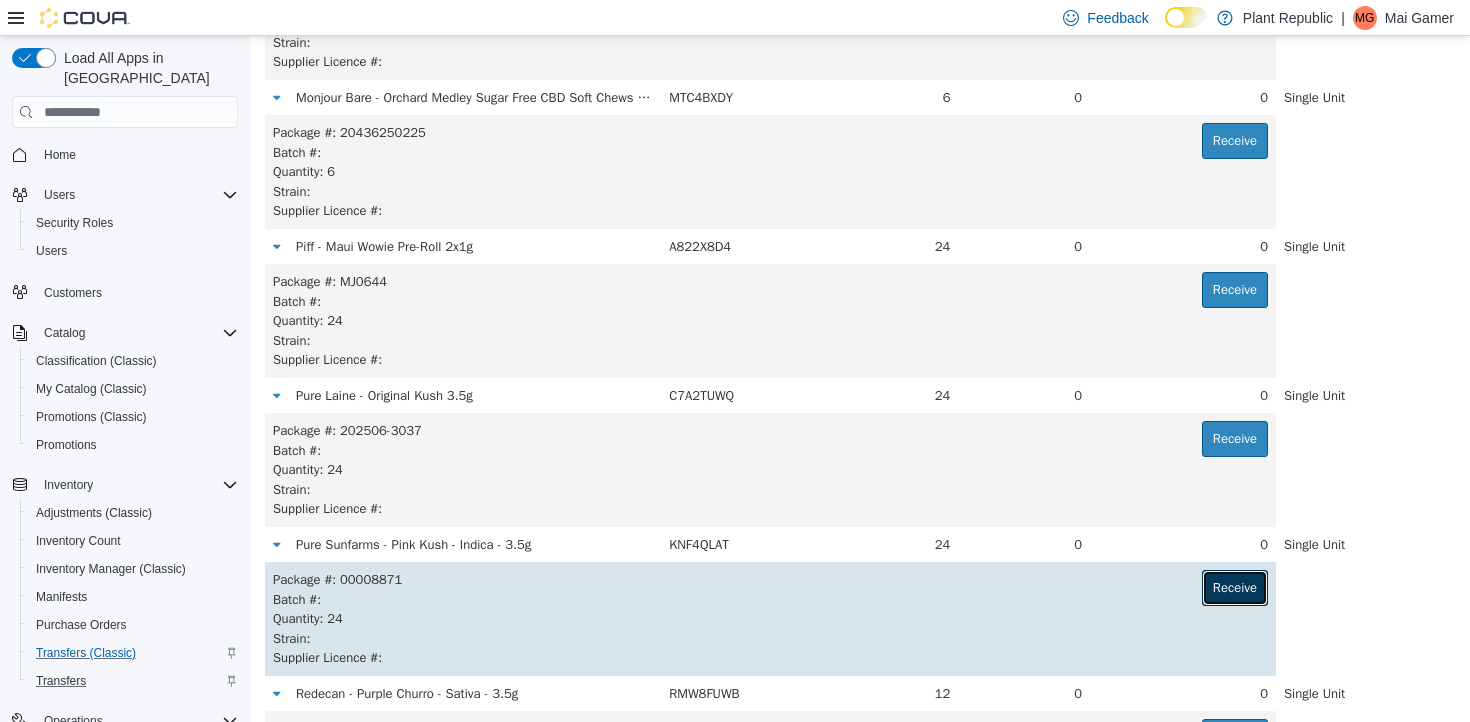 click on "Receive" at bounding box center [1235, 588] 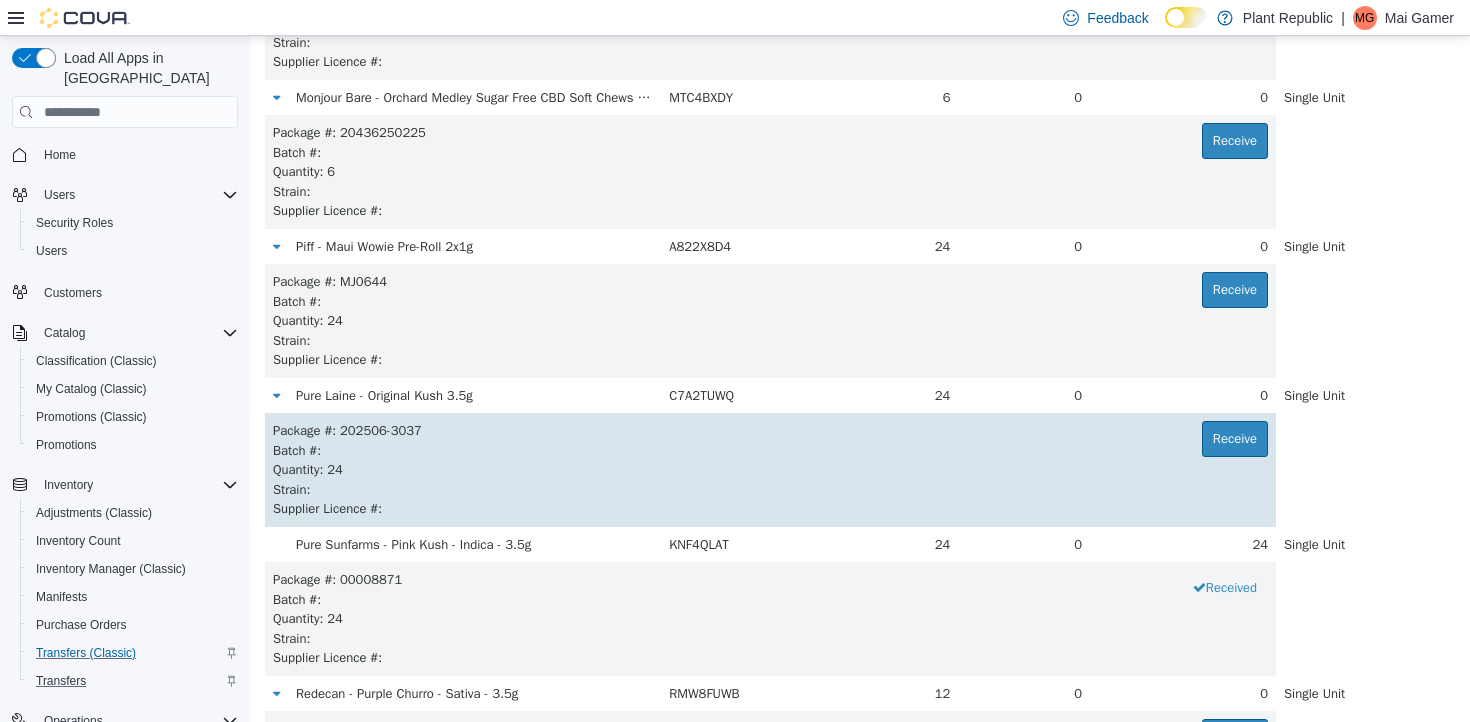 click on "Quantity : 24" at bounding box center [770, 470] 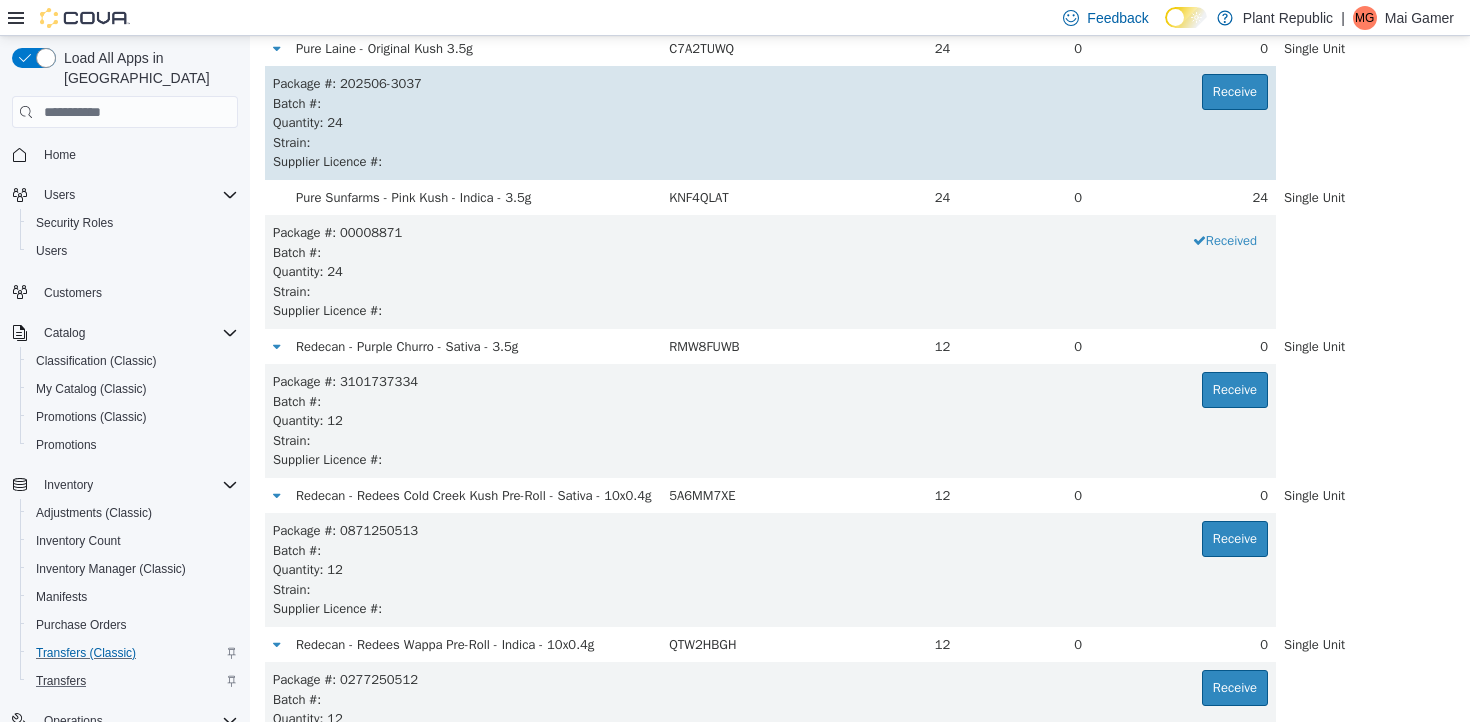 scroll, scrollTop: 3972, scrollLeft: 0, axis: vertical 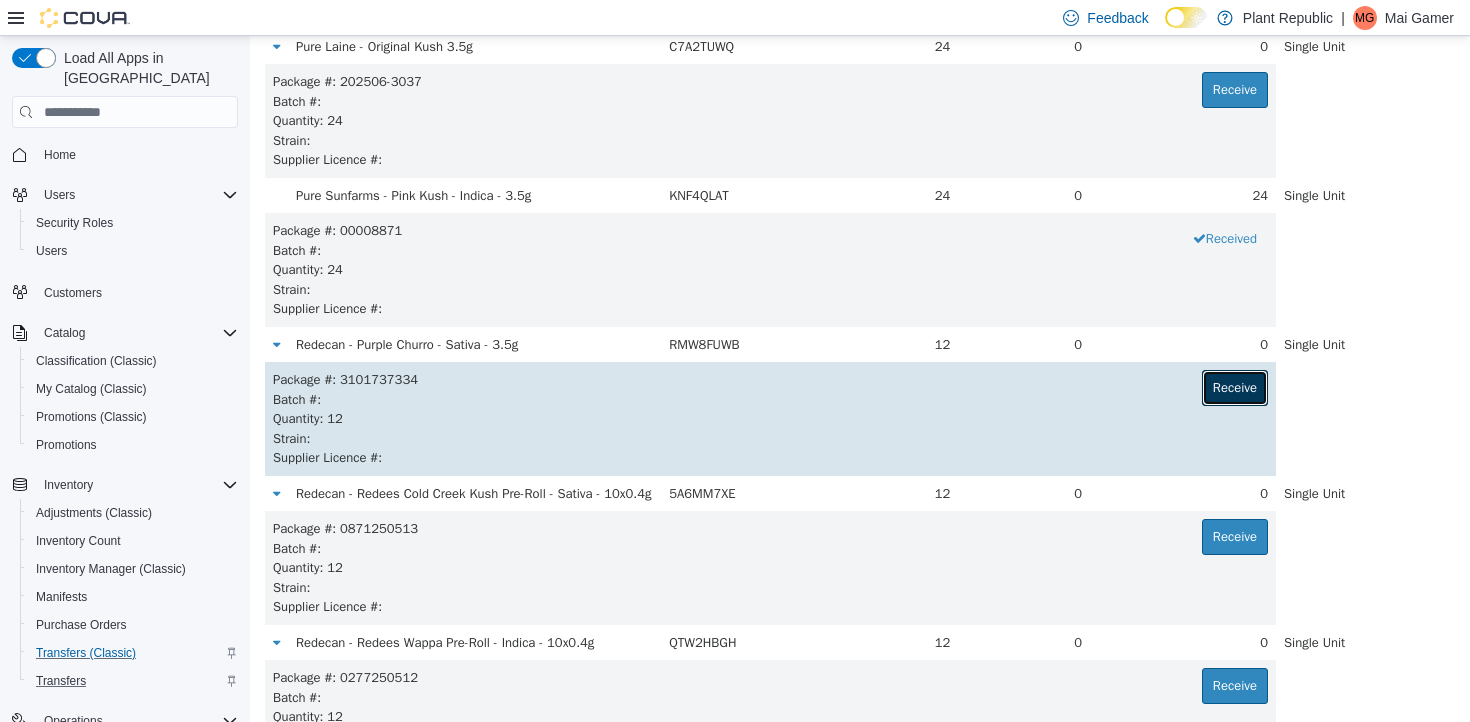 click on "Receive" at bounding box center [1235, 388] 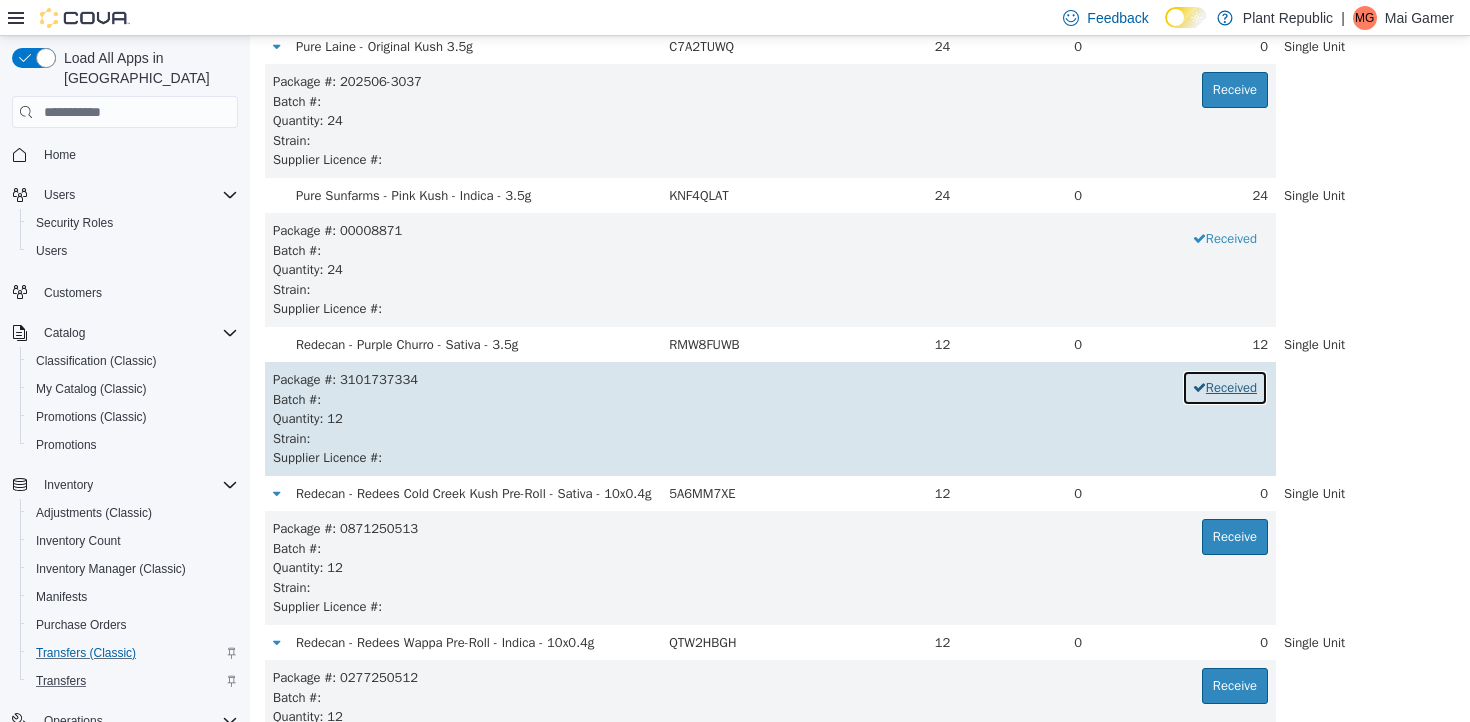 type 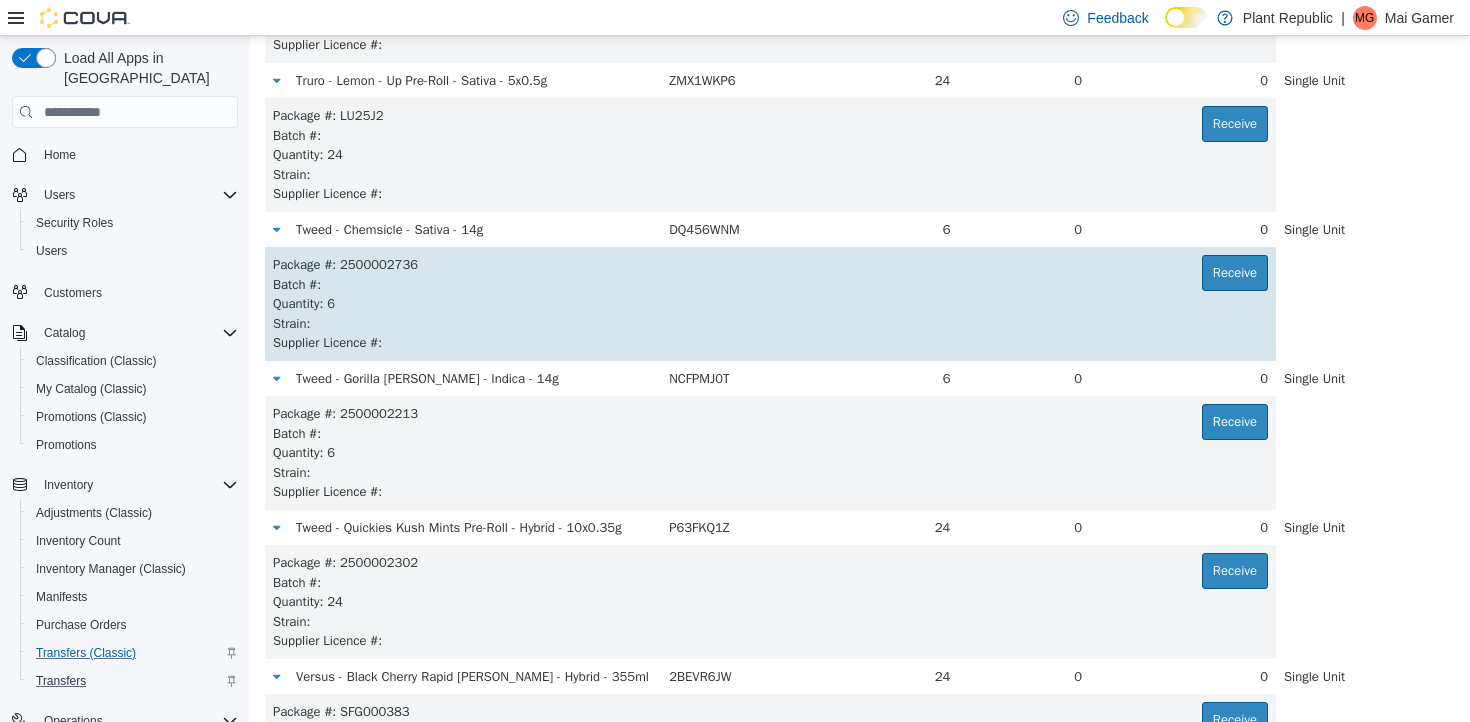 scroll, scrollTop: 3640, scrollLeft: 0, axis: vertical 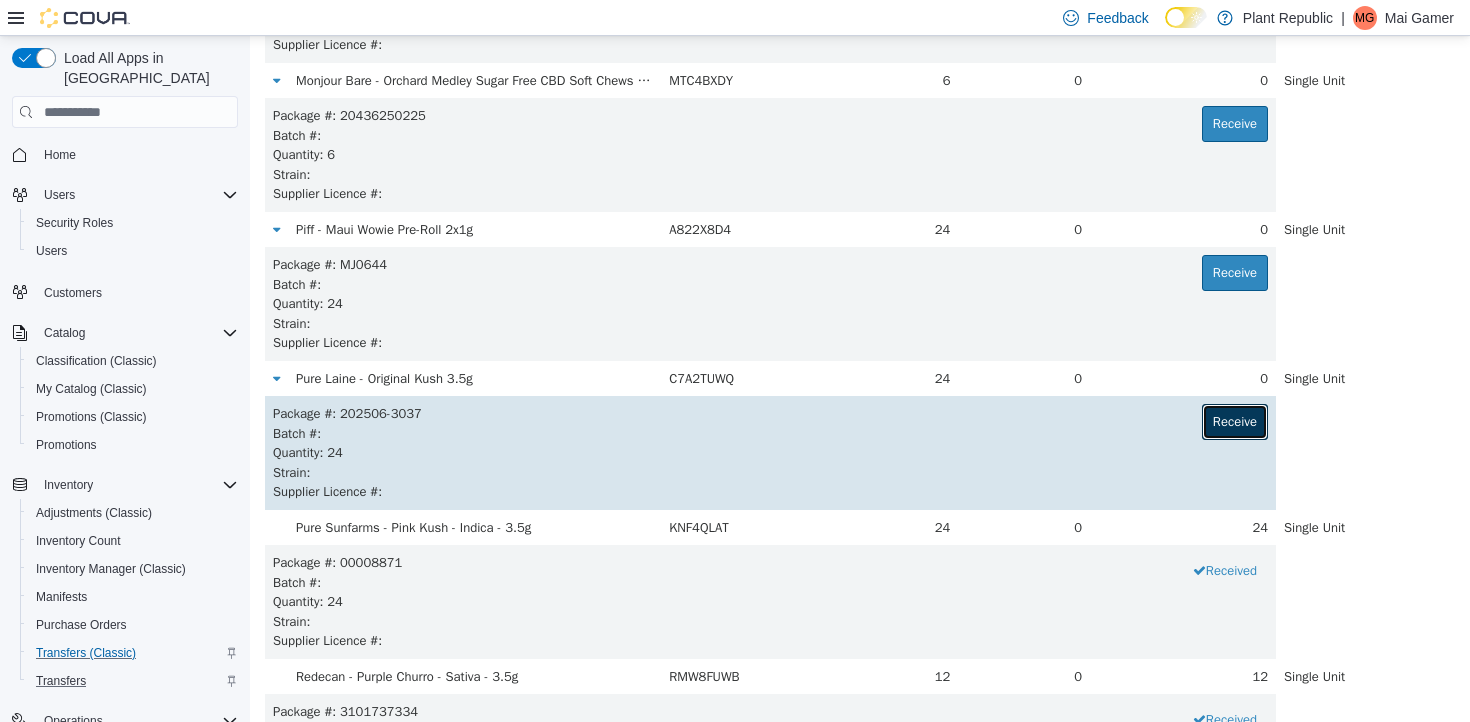 click on "Receive" at bounding box center (1235, 422) 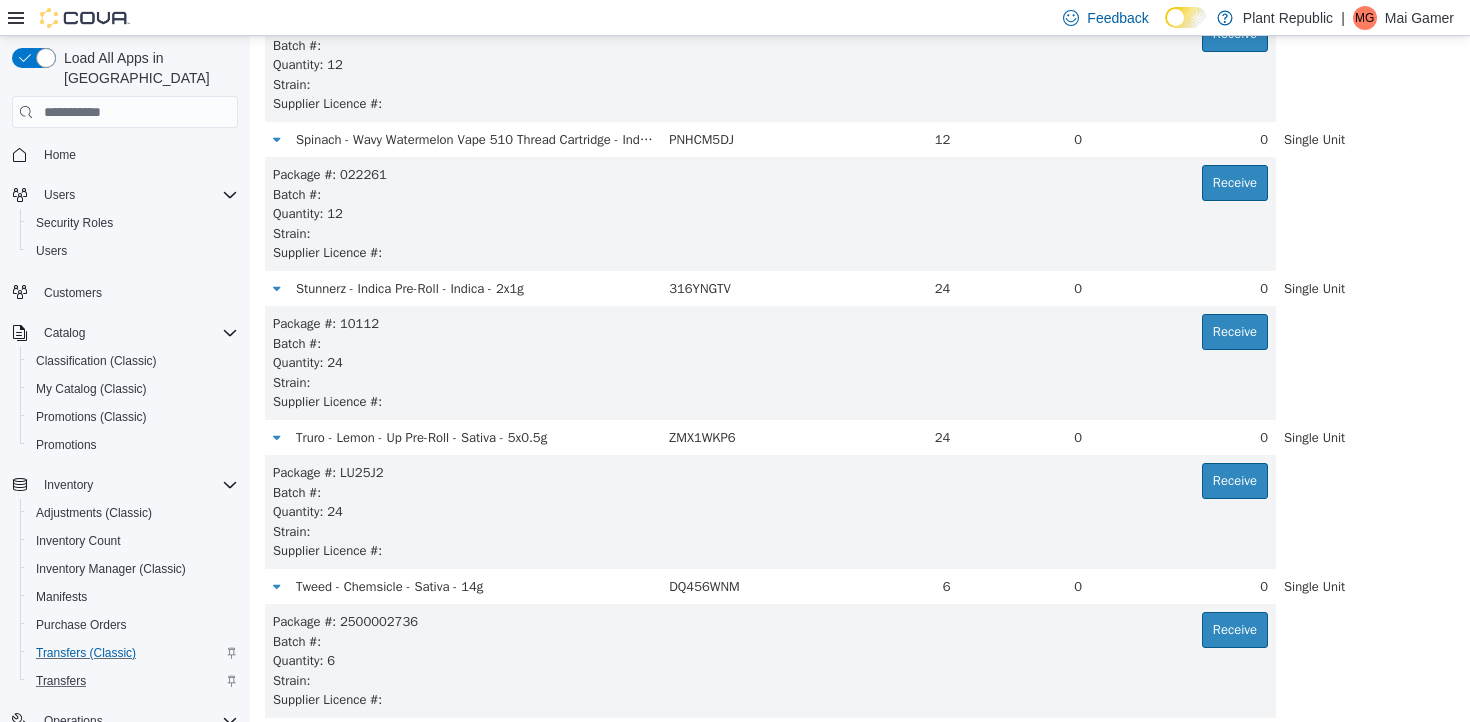 scroll, scrollTop: 7212, scrollLeft: 0, axis: vertical 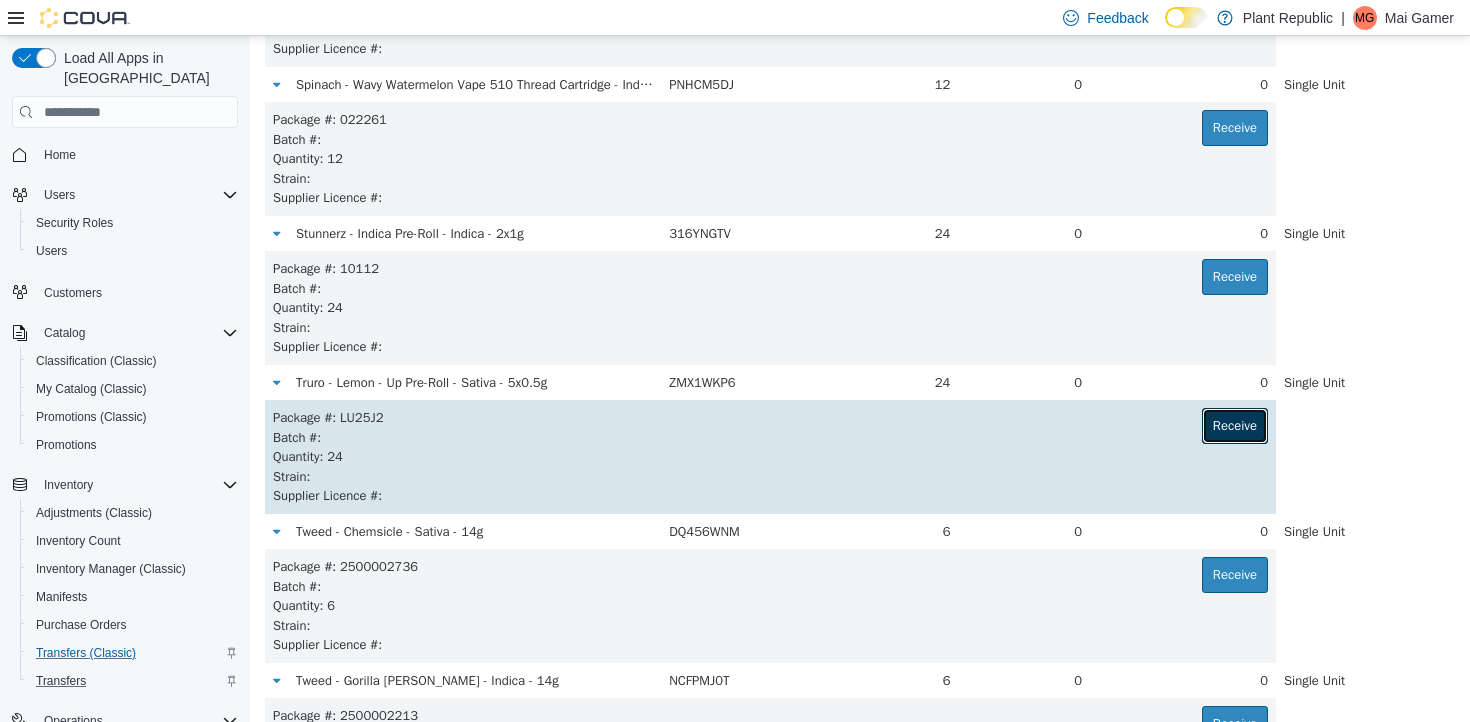 click on "Receive" at bounding box center (1235, 426) 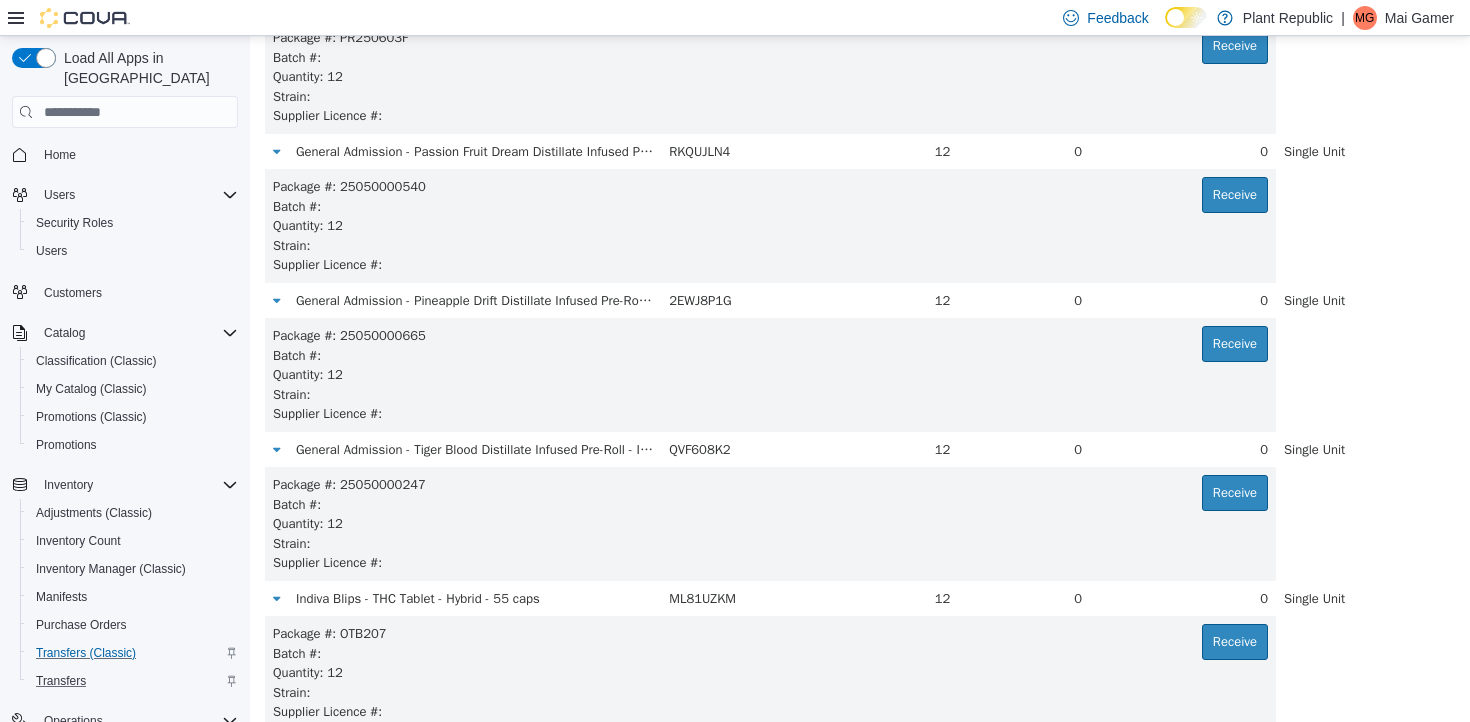 scroll, scrollTop: 2234, scrollLeft: 0, axis: vertical 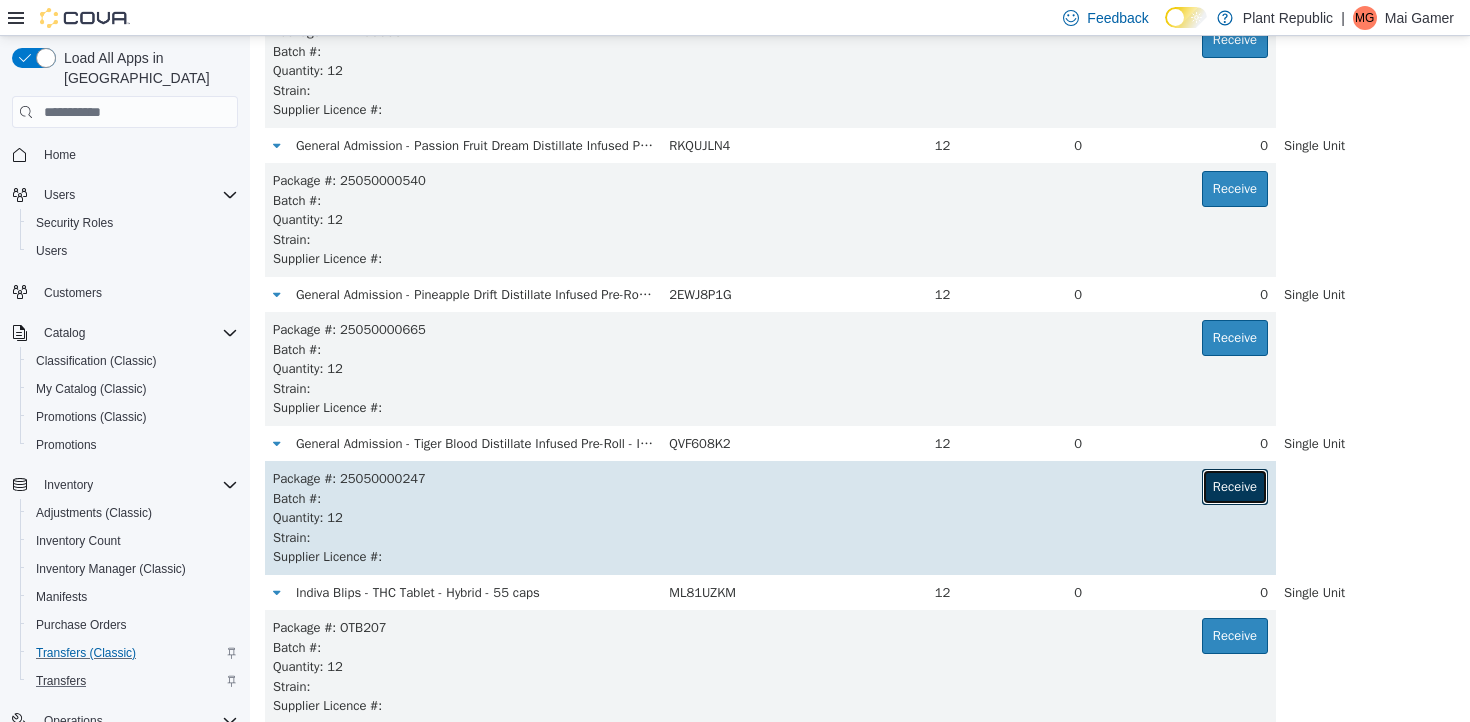 click on "Receive" at bounding box center (1235, 487) 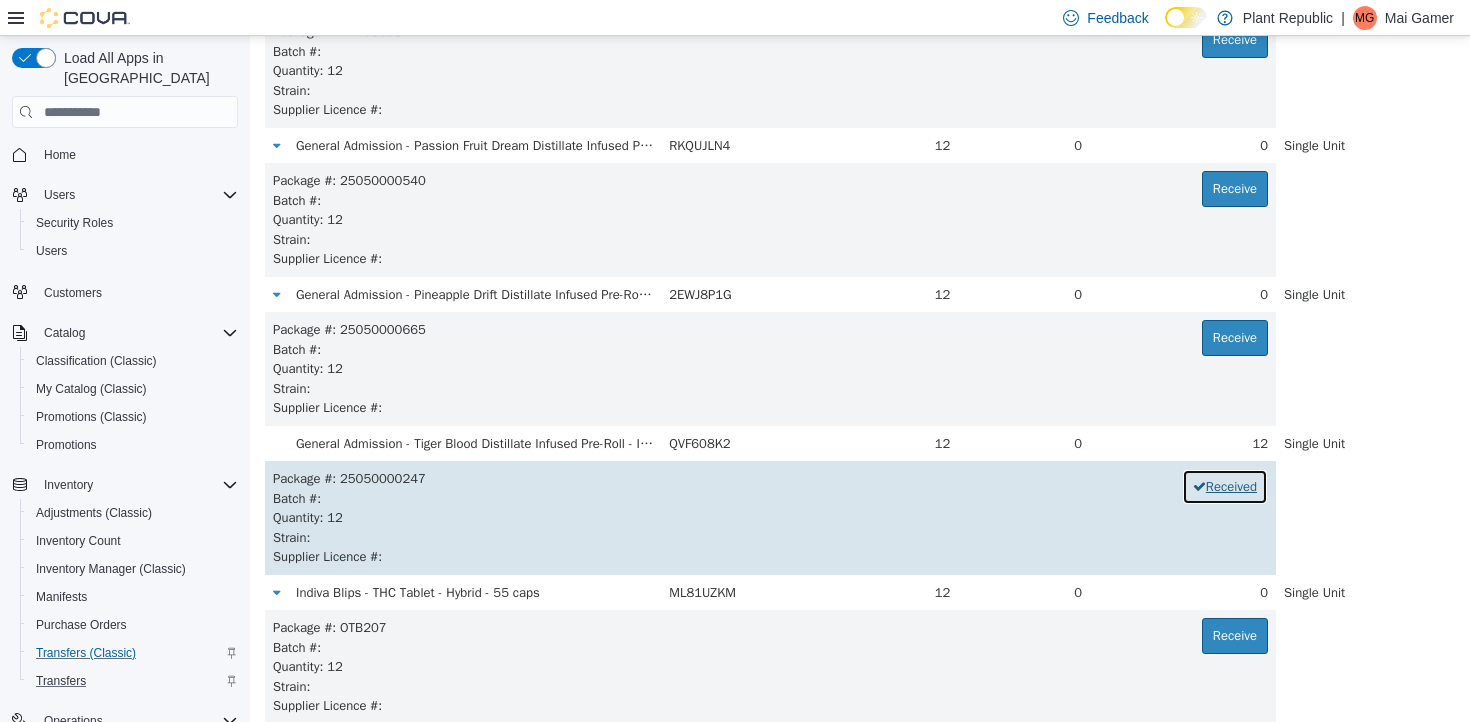 type 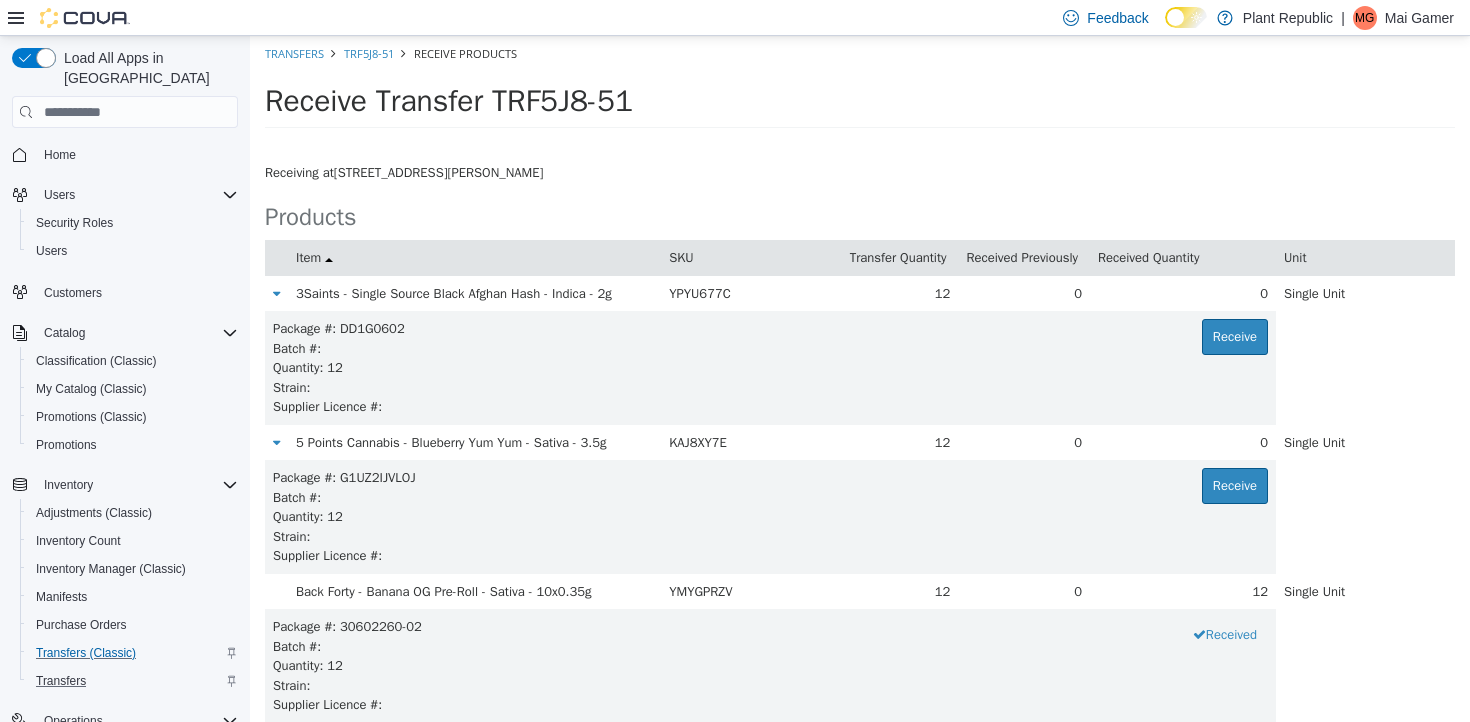 scroll, scrollTop: 2895, scrollLeft: 0, axis: vertical 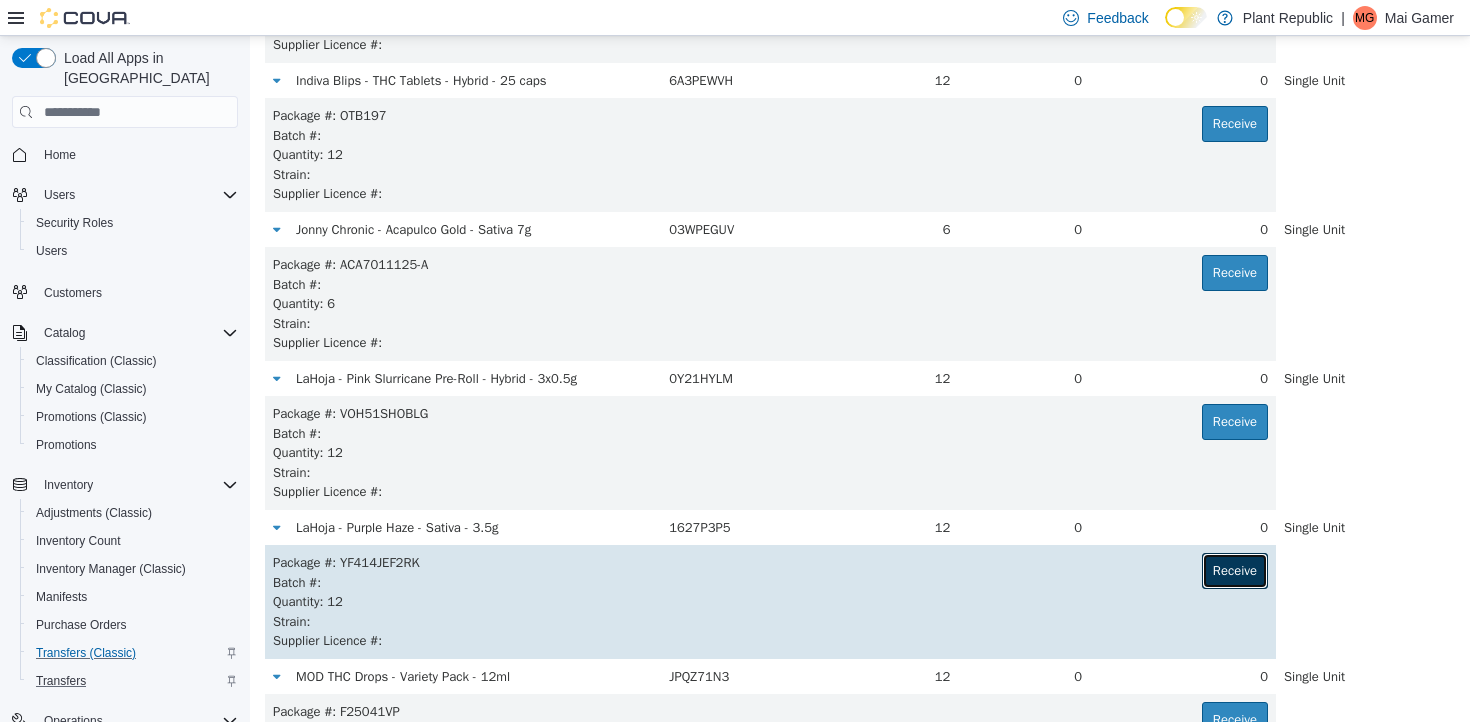 click on "Receive" at bounding box center (1235, 571) 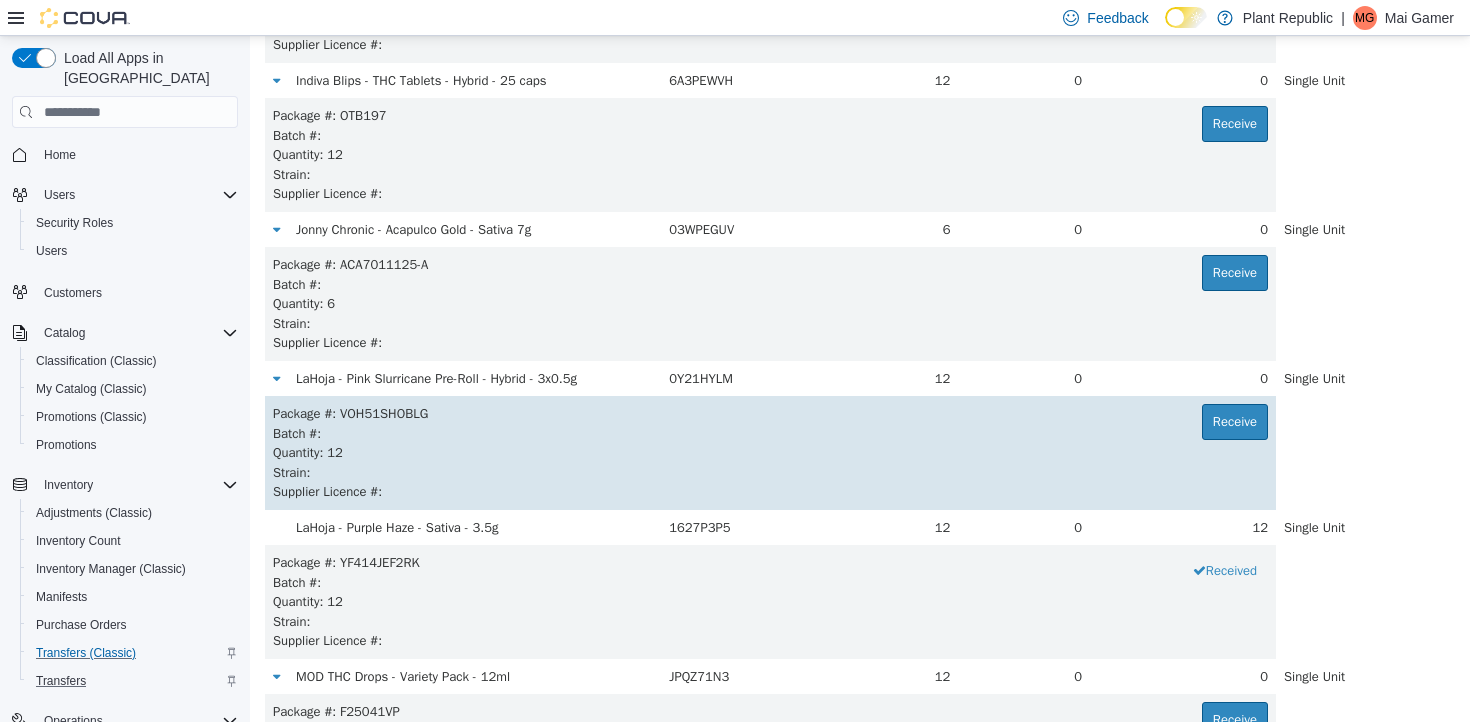 click on "Quantity : 12" at bounding box center [770, 453] 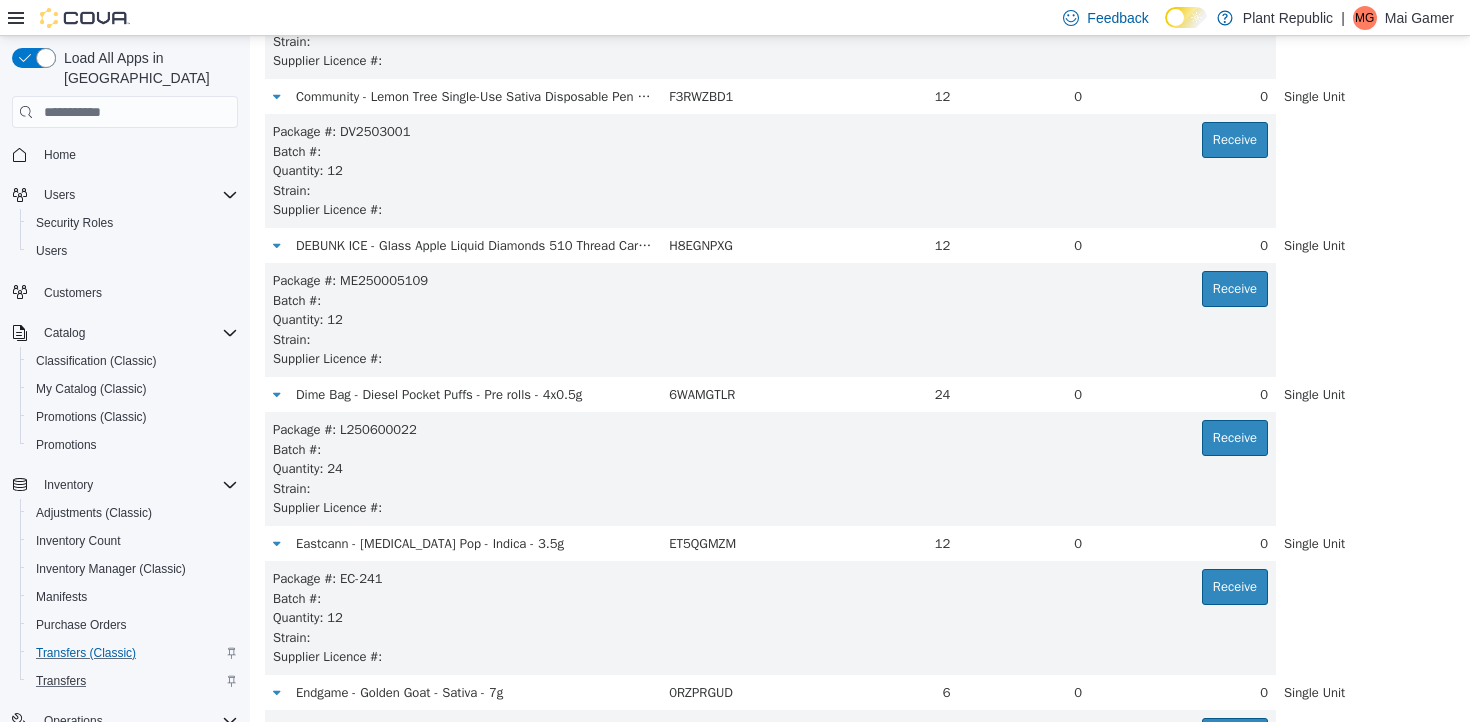 scroll, scrollTop: 1235, scrollLeft: 0, axis: vertical 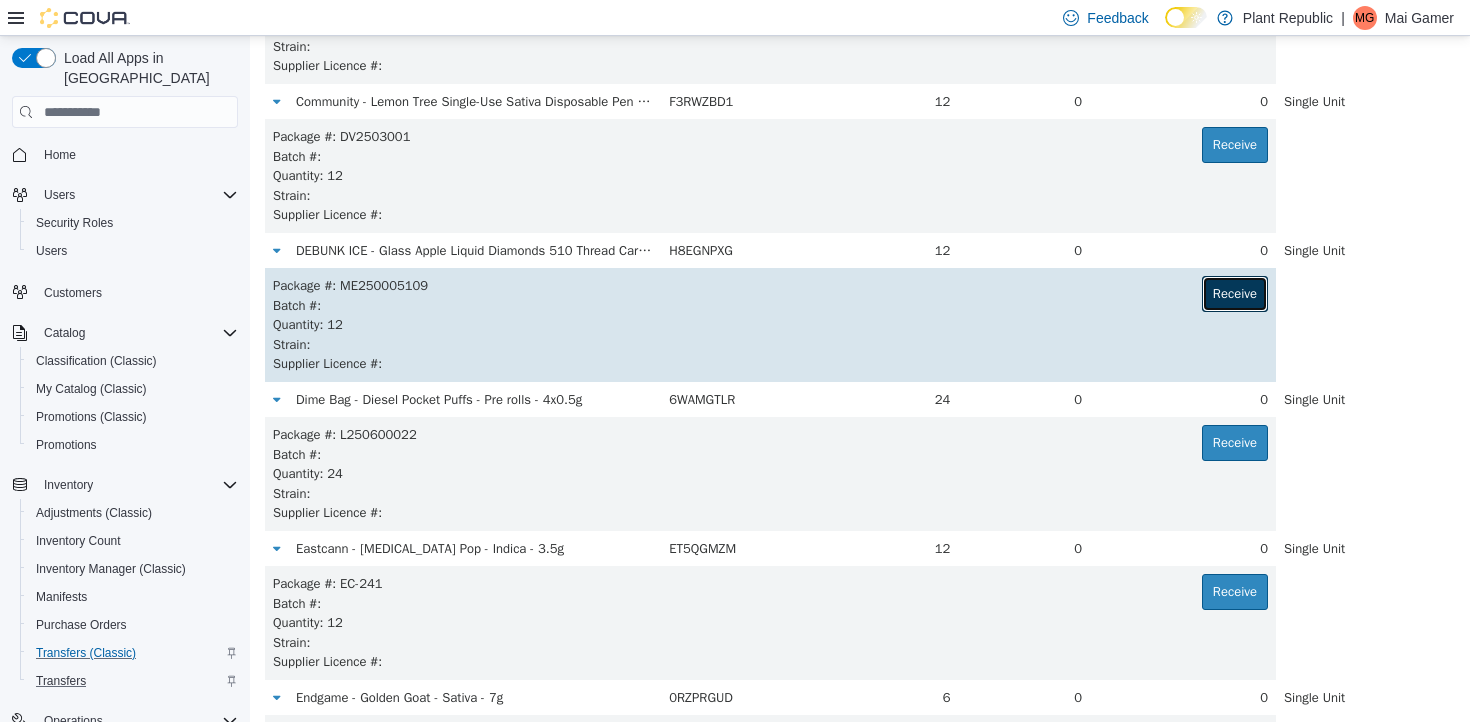 click on "Receive" at bounding box center [1235, 294] 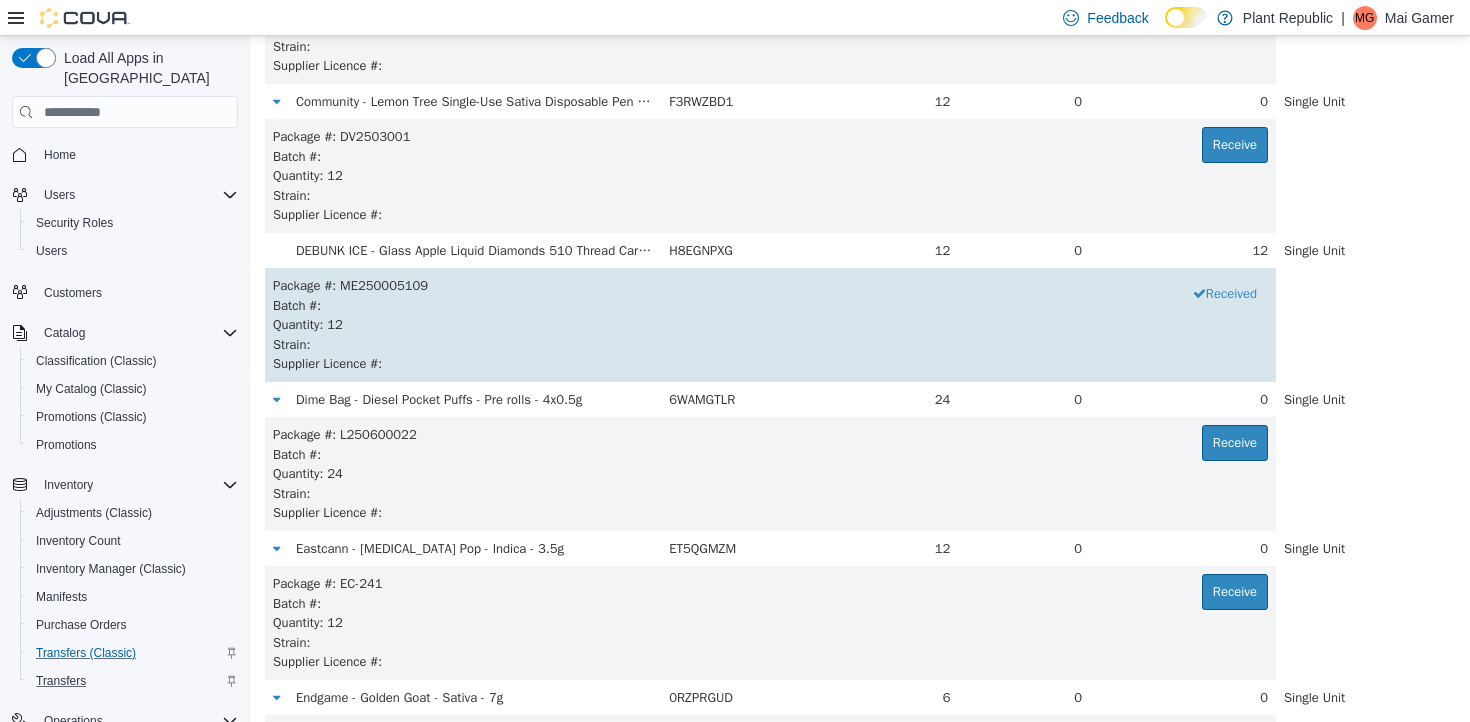 click on "Quantity : 12" at bounding box center [770, 325] 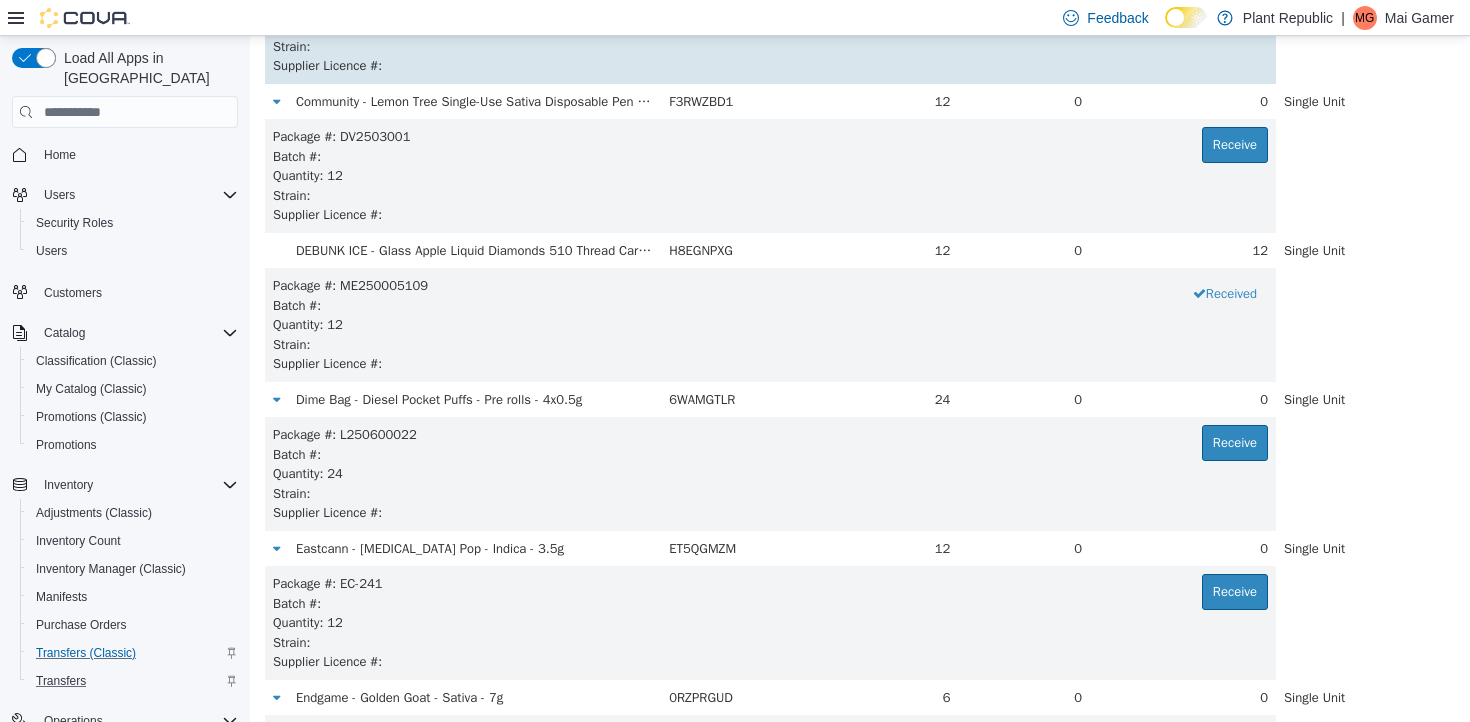 scroll, scrollTop: 2001, scrollLeft: 0, axis: vertical 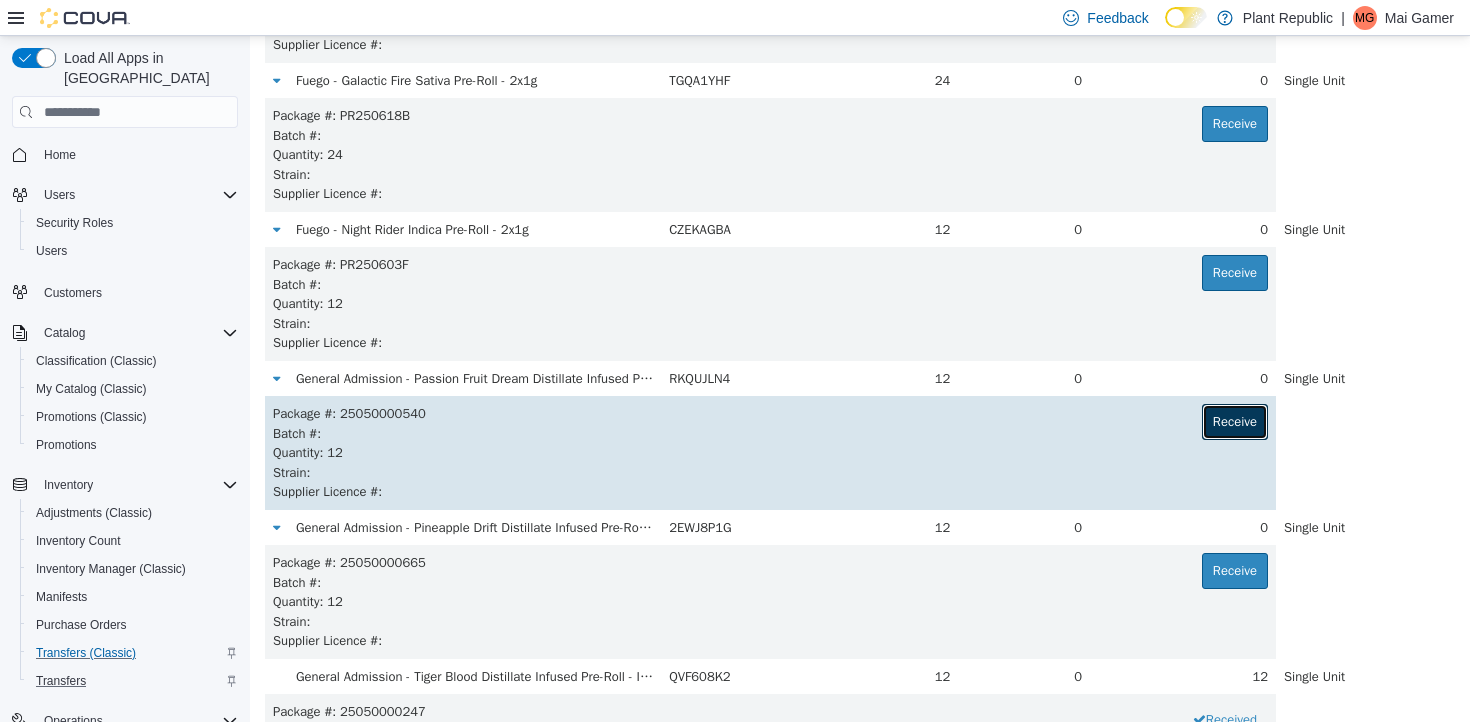 click on "Receive" at bounding box center [1235, 422] 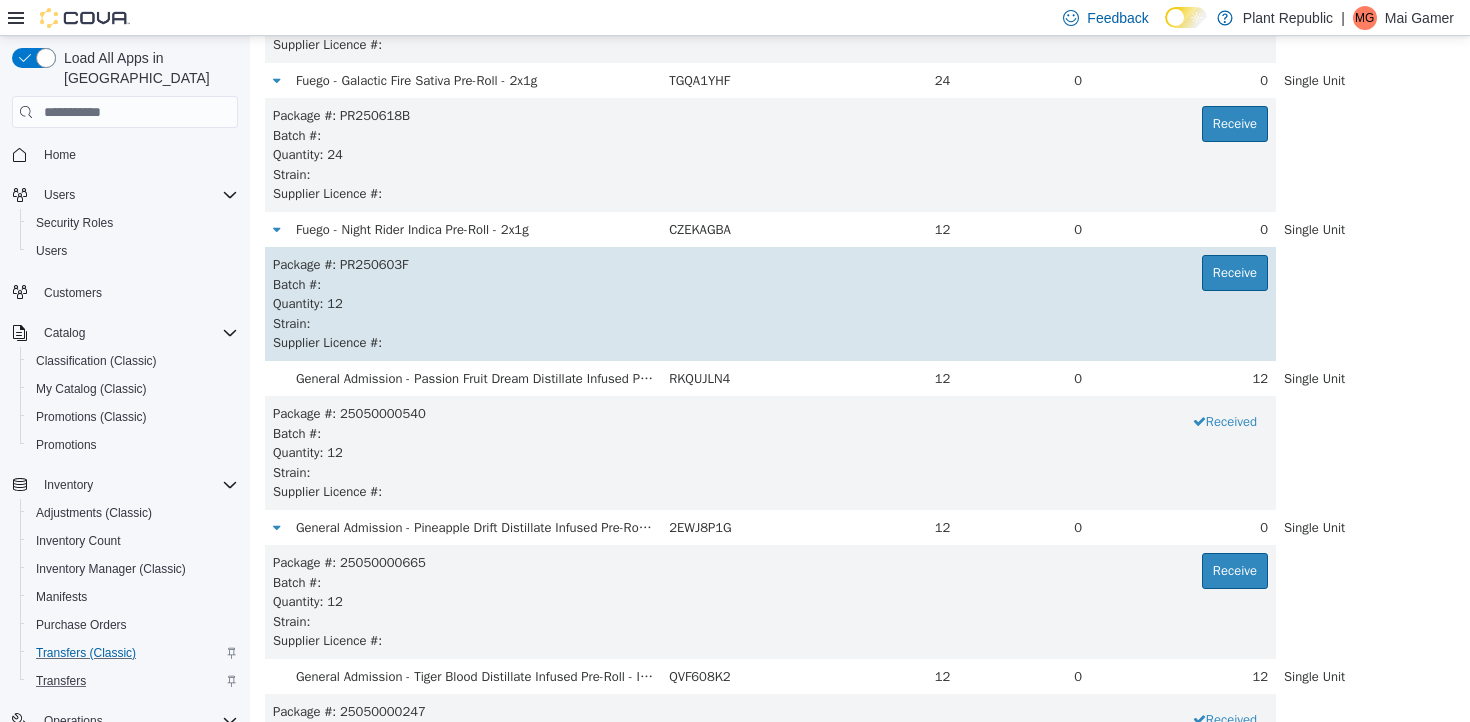 click on "Package # : PR250603F Receive" at bounding box center [770, 265] 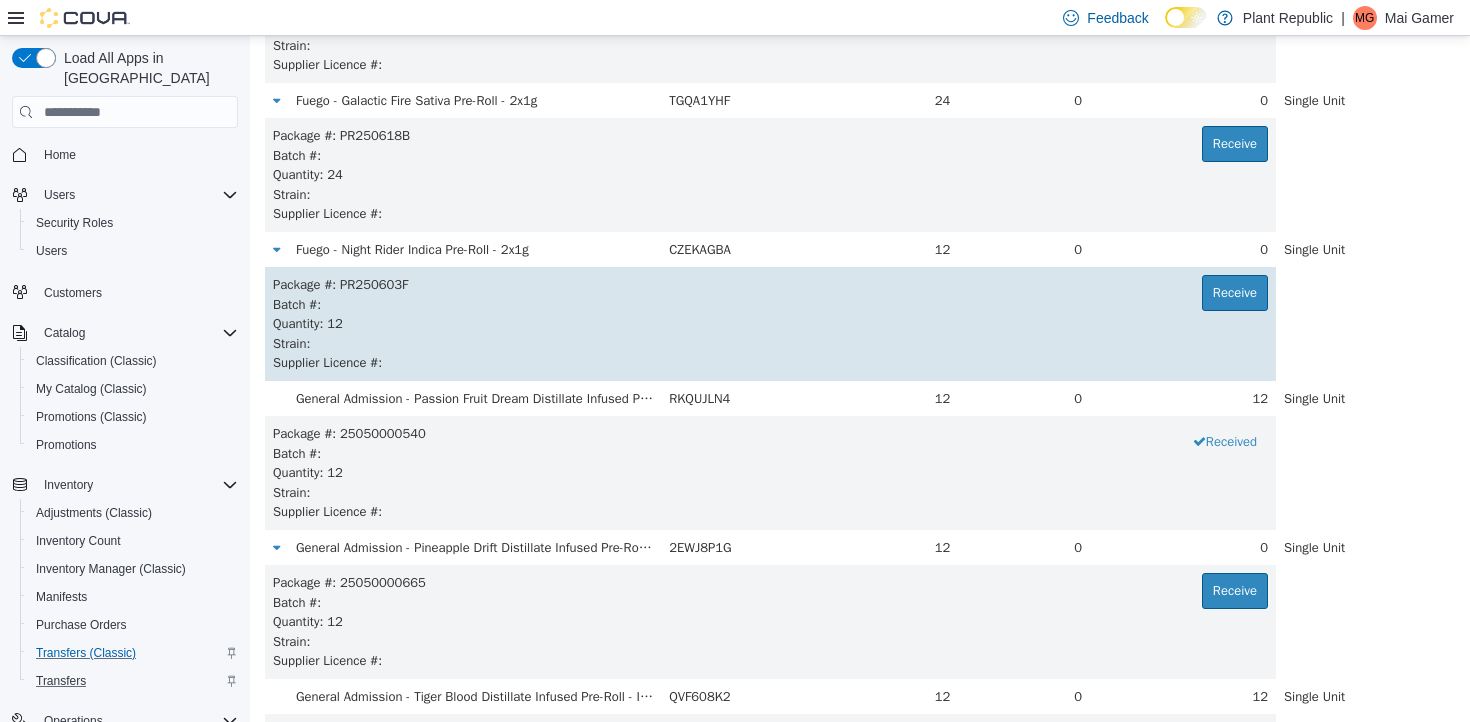 scroll, scrollTop: 1982, scrollLeft: 0, axis: vertical 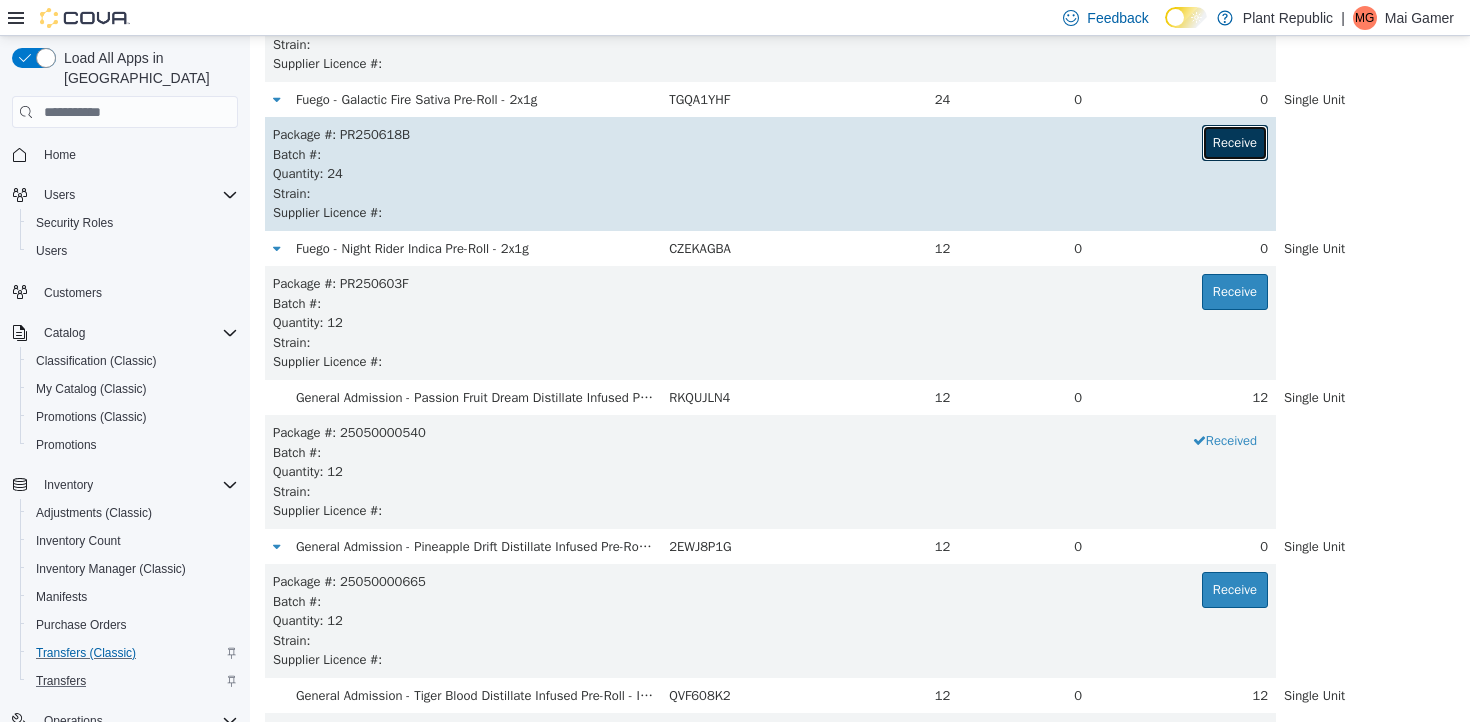 click on "Receive" at bounding box center [1235, 143] 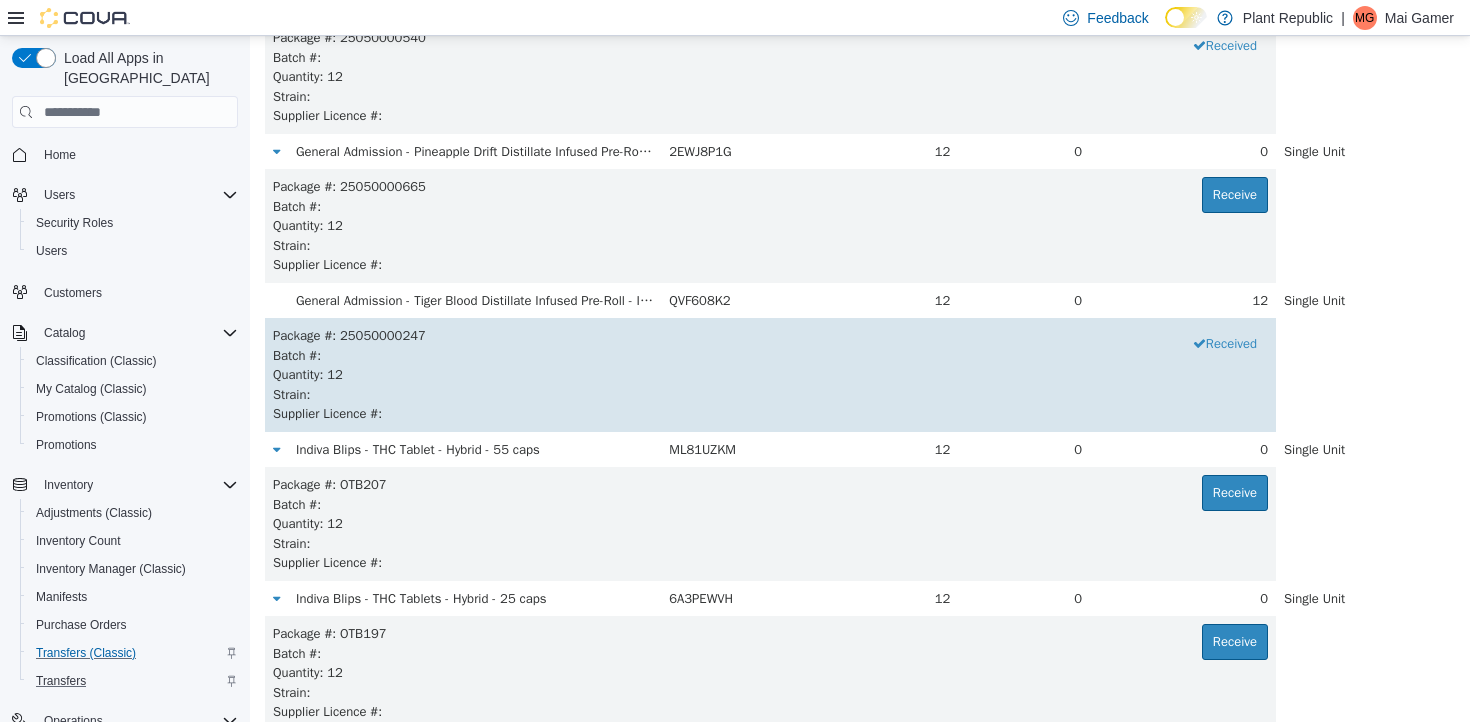 scroll, scrollTop: 2474, scrollLeft: 0, axis: vertical 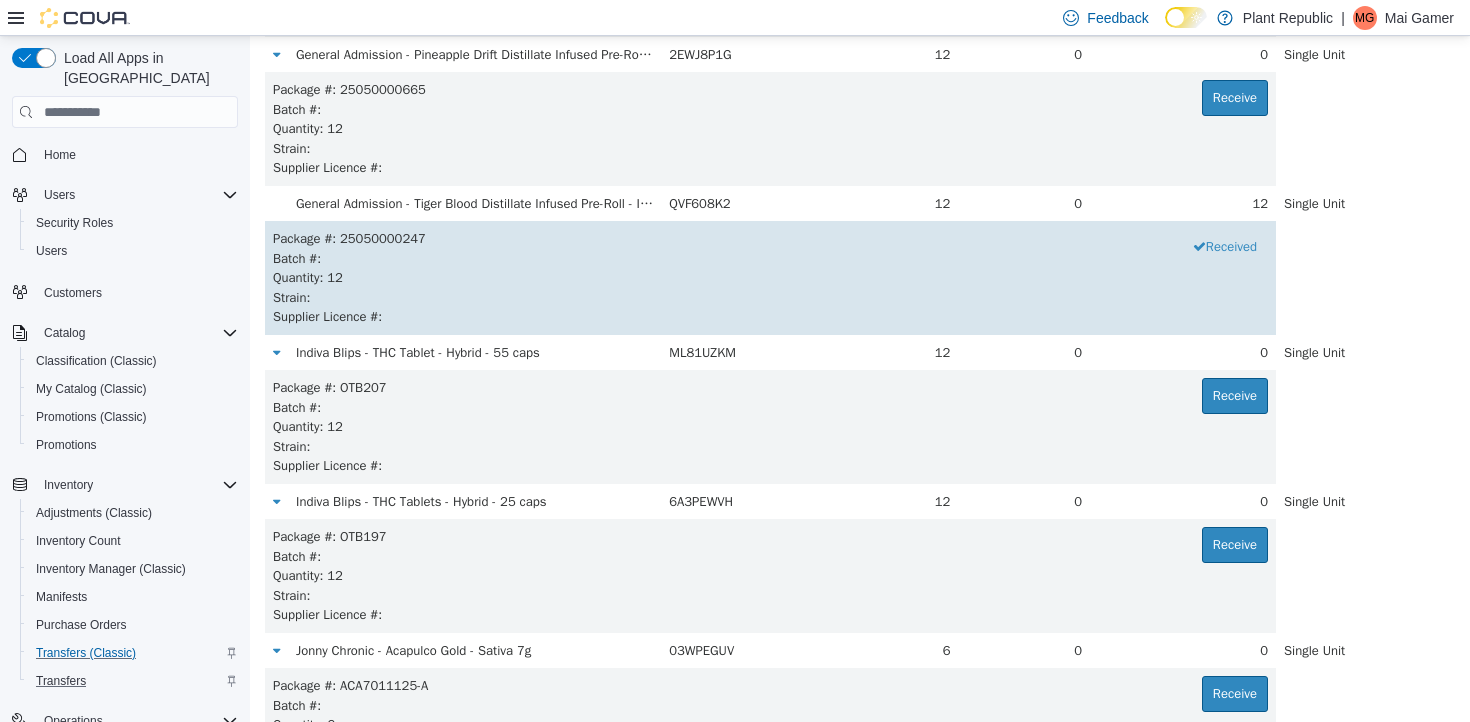 type 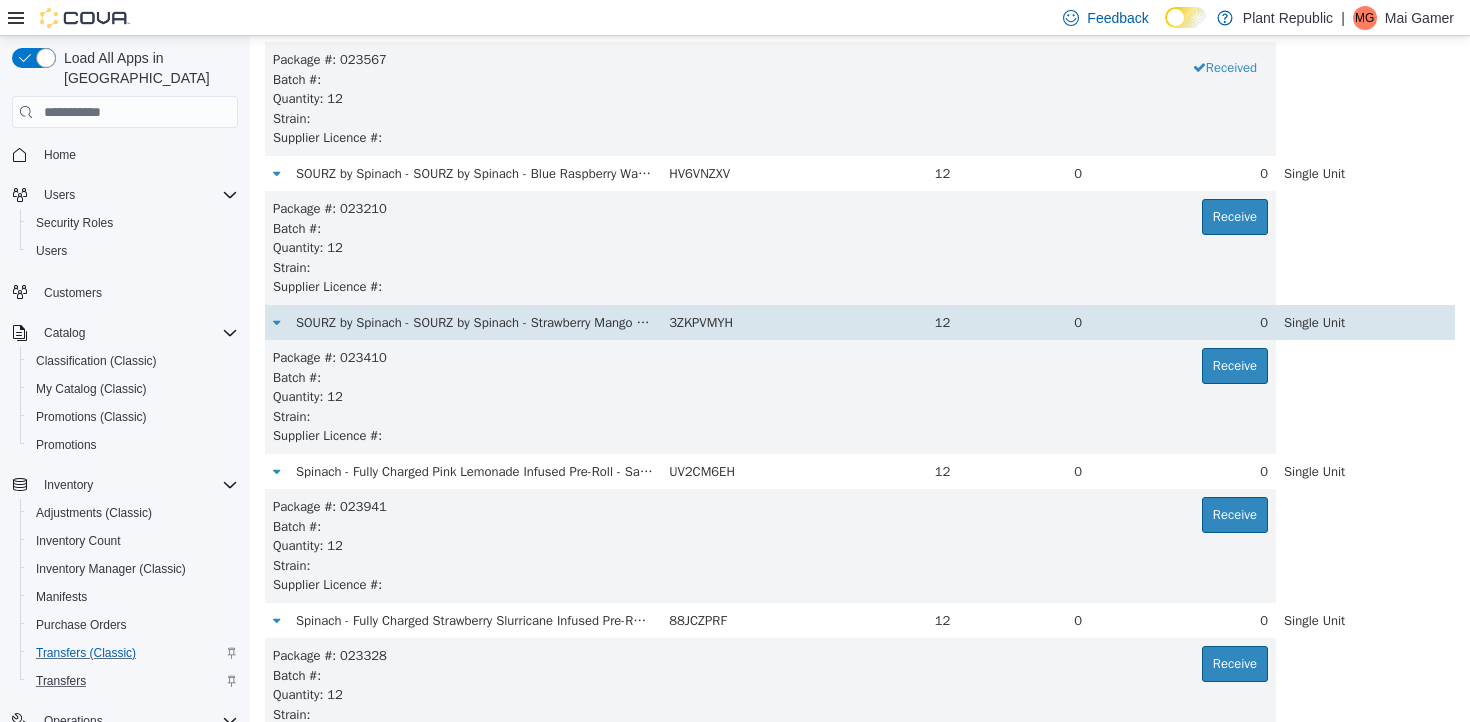 scroll, scrollTop: 5802, scrollLeft: 0, axis: vertical 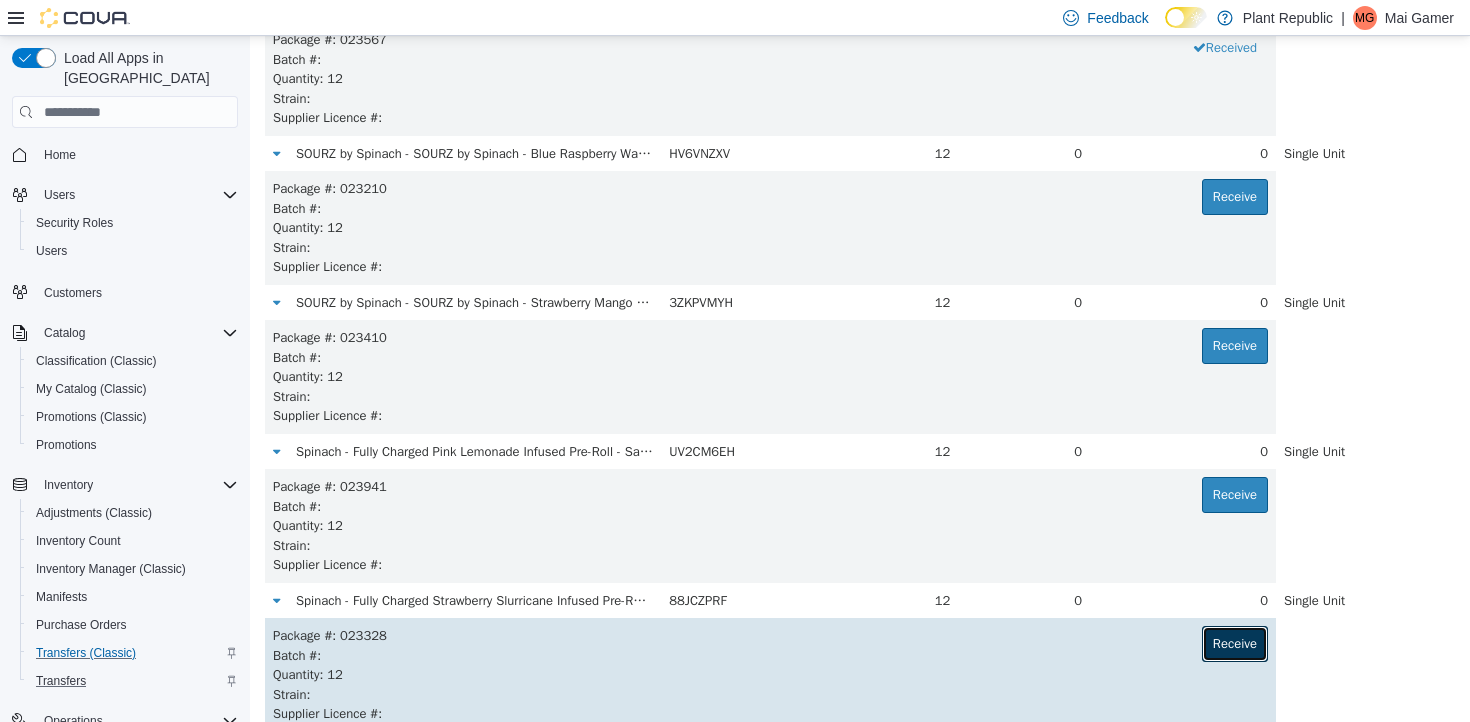 click on "Receive" at bounding box center (1235, 644) 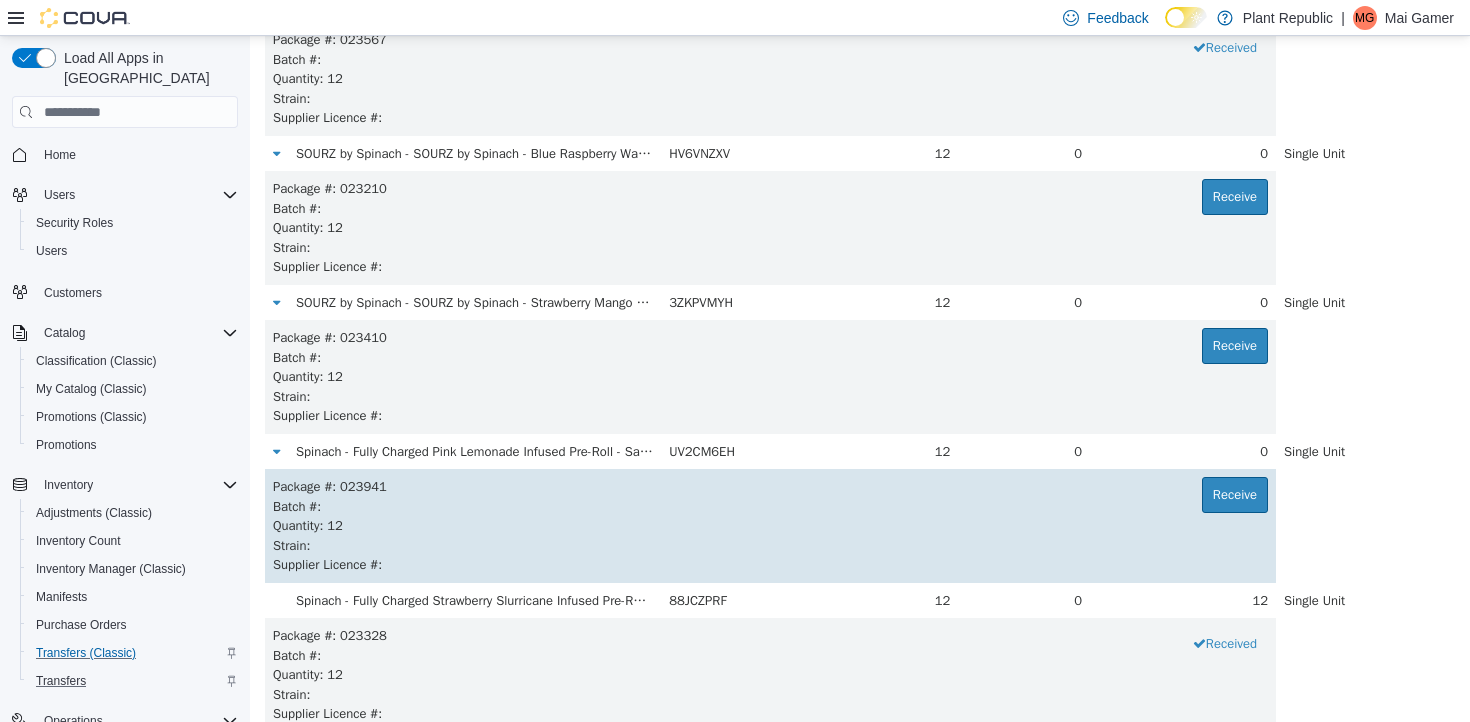 click on "Strain :" at bounding box center [770, 546] 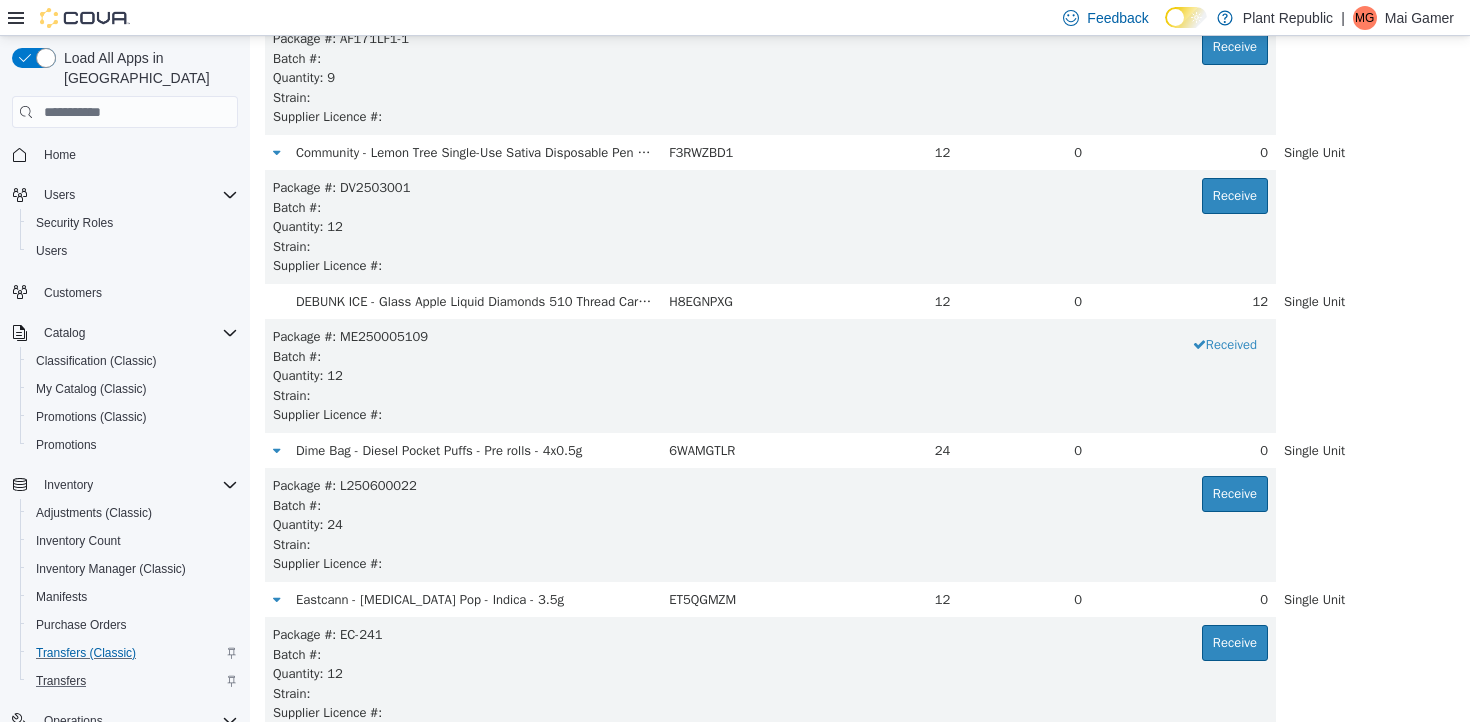 scroll, scrollTop: 1249, scrollLeft: 0, axis: vertical 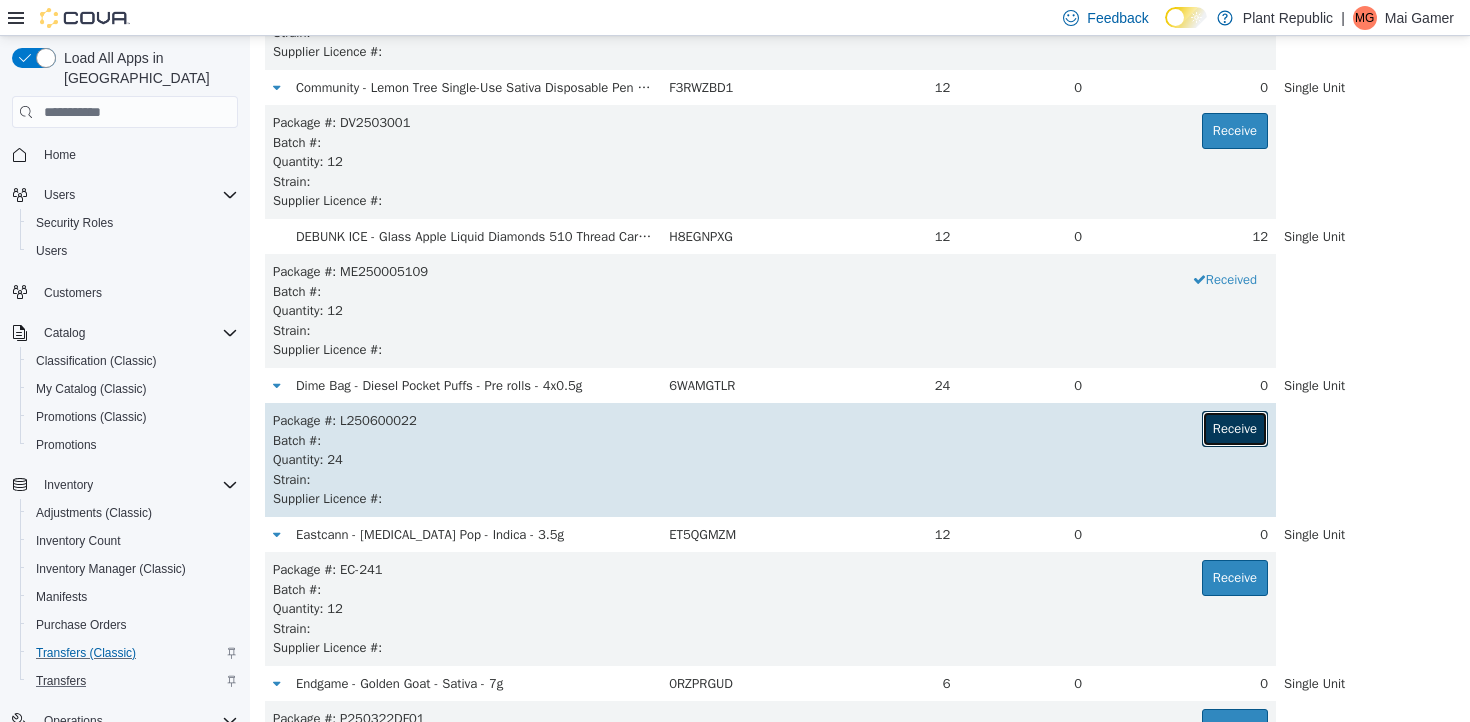 click on "Receive" at bounding box center (1235, 429) 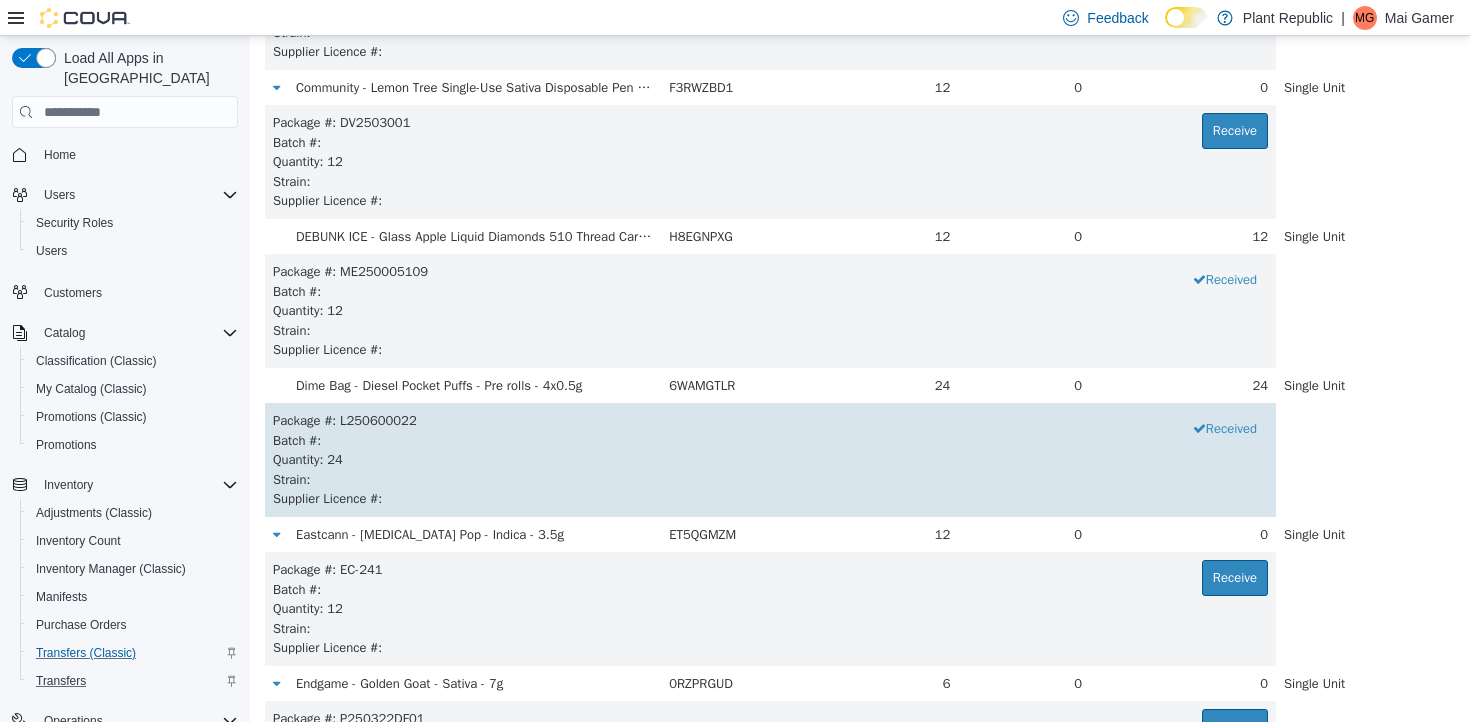 click on "Supplier Licence # :" at bounding box center [770, 499] 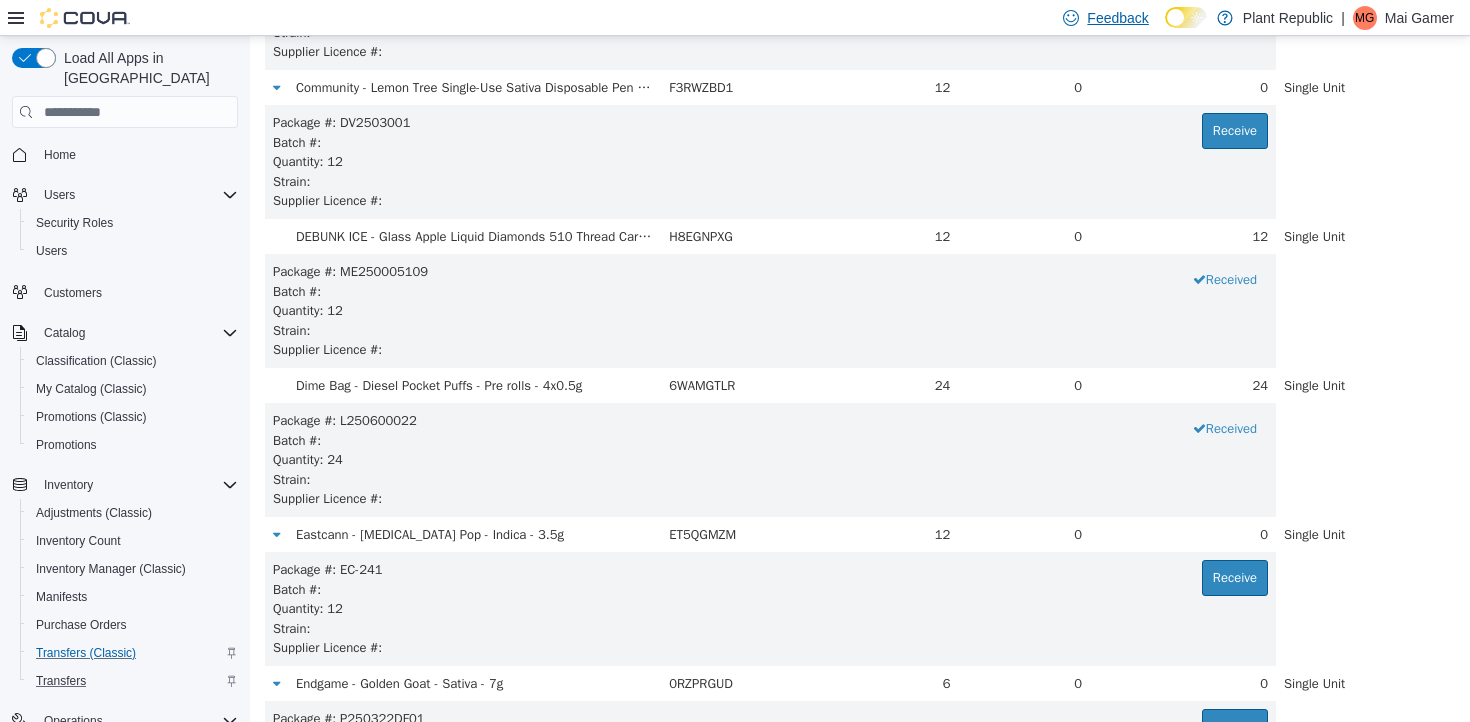 scroll, scrollTop: 4683, scrollLeft: 0, axis: vertical 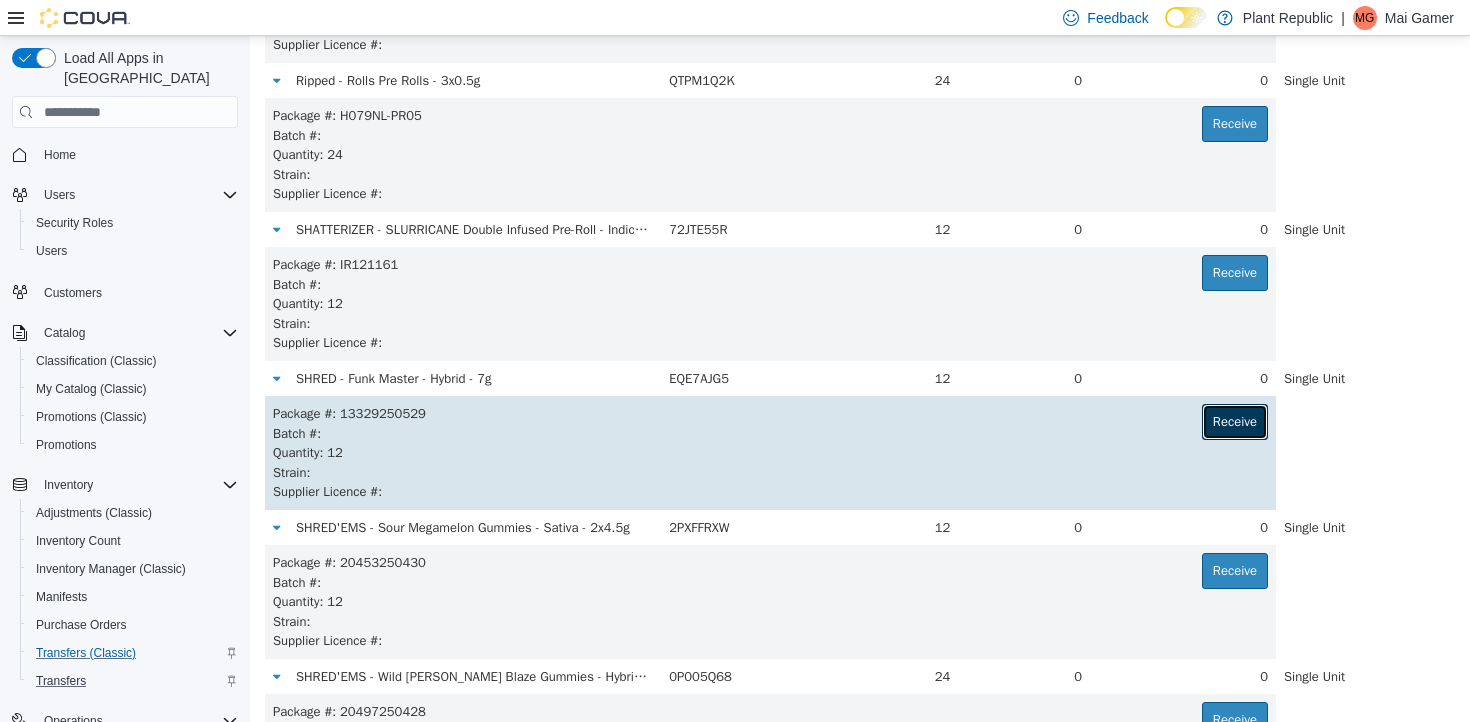 click on "Receive" at bounding box center (1235, 422) 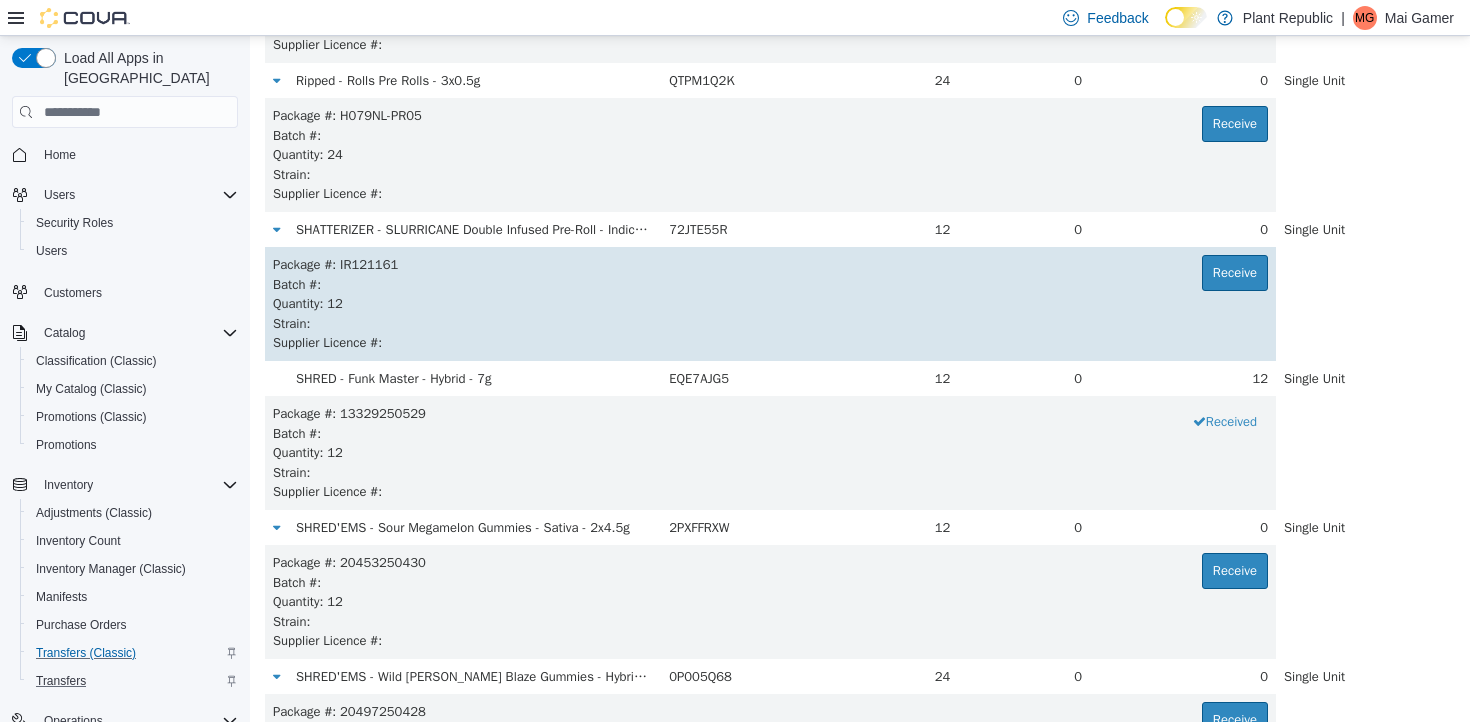 click on "Batch # :" at bounding box center (770, 285) 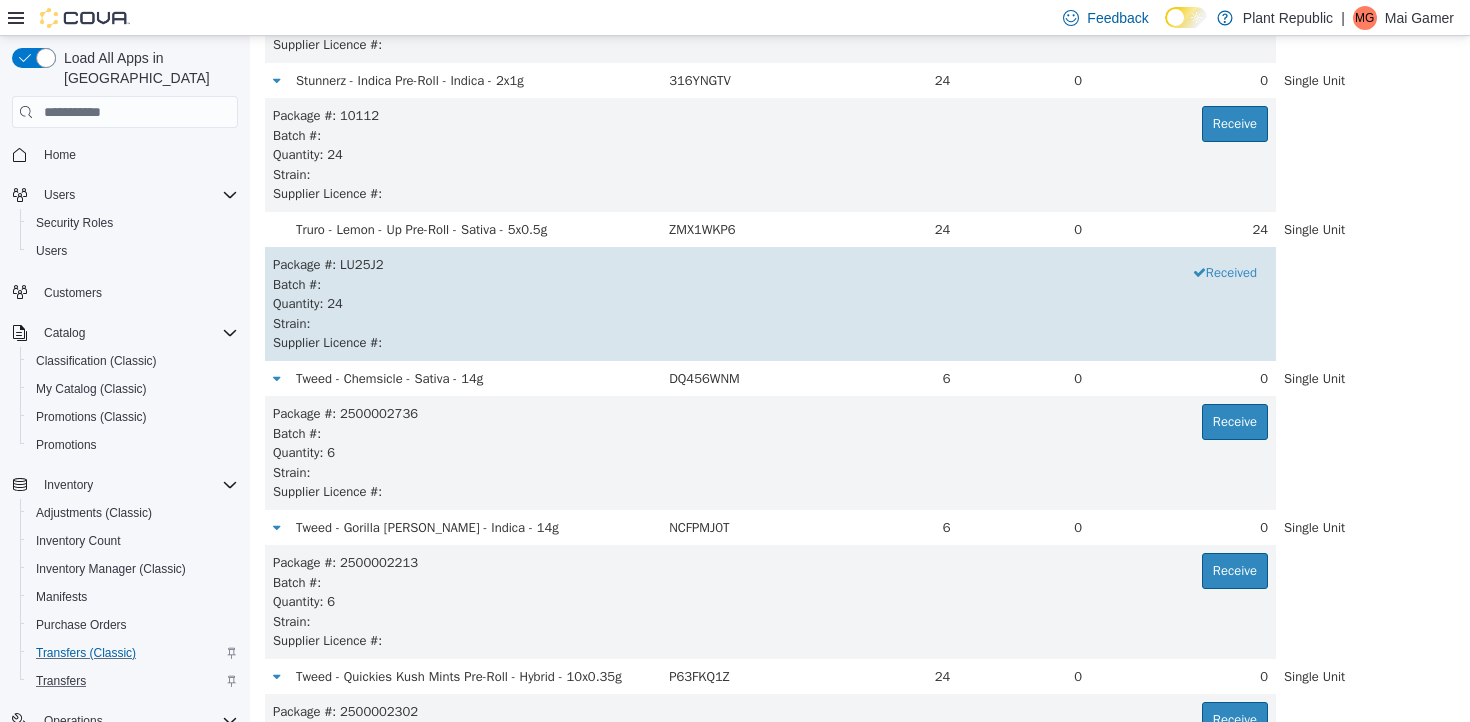 scroll, scrollTop: 8104, scrollLeft: 0, axis: vertical 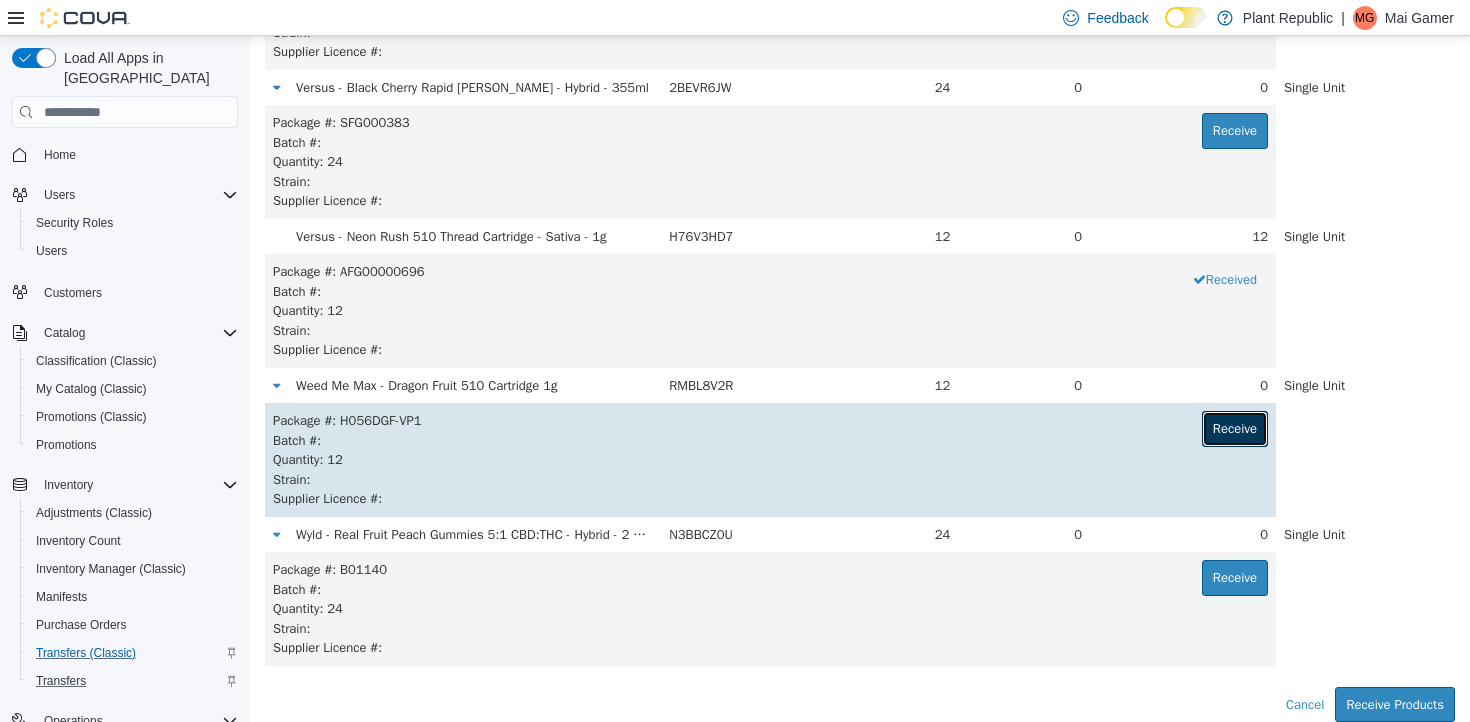 click on "Receive" at bounding box center [1235, 429] 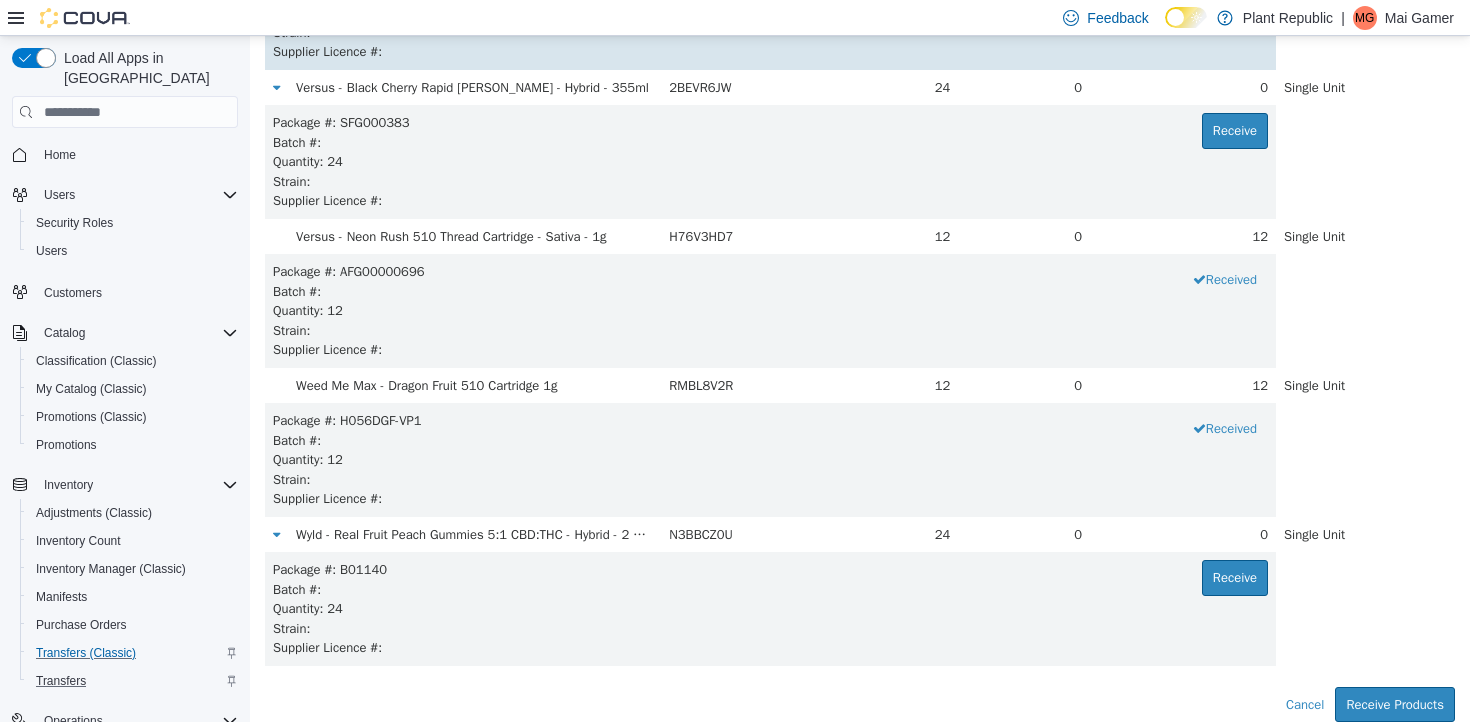 scroll, scrollTop: 1554, scrollLeft: 0, axis: vertical 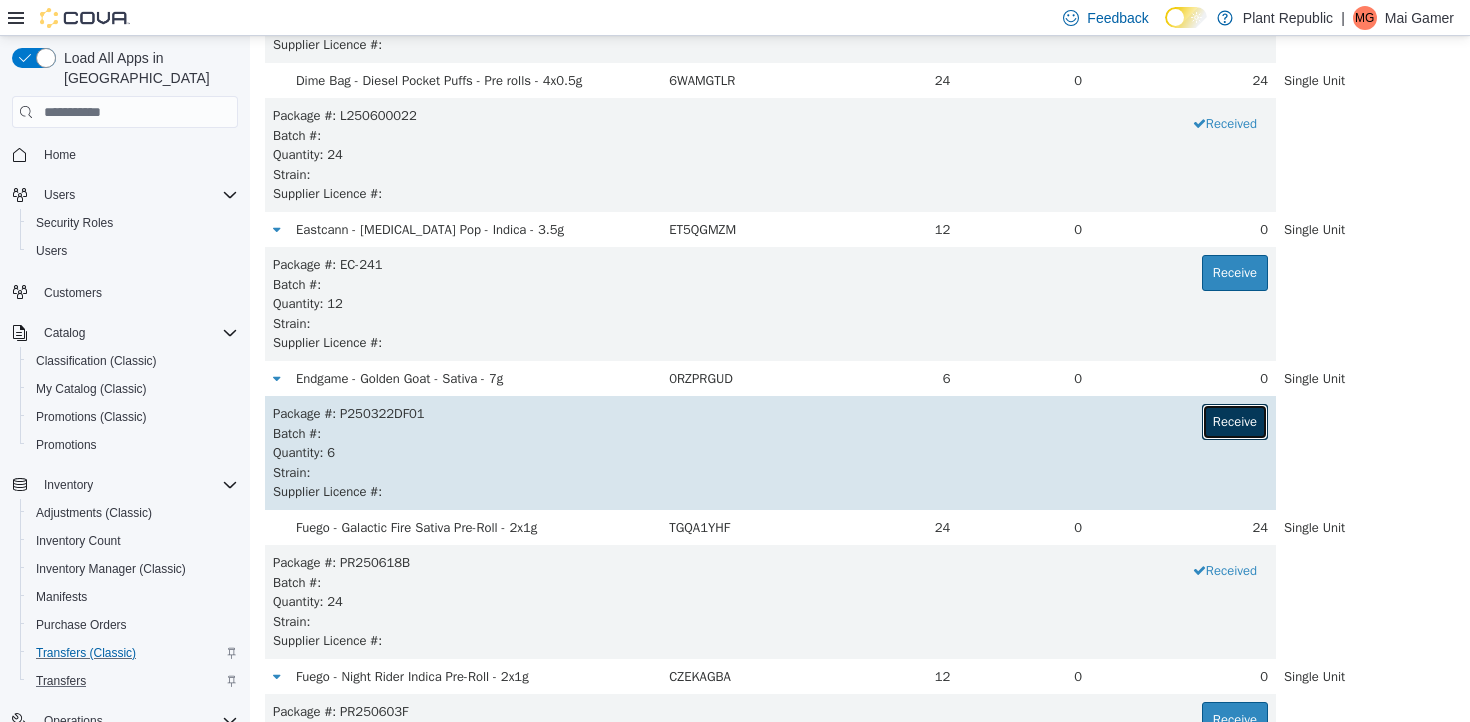 click on "Receive" at bounding box center [1235, 422] 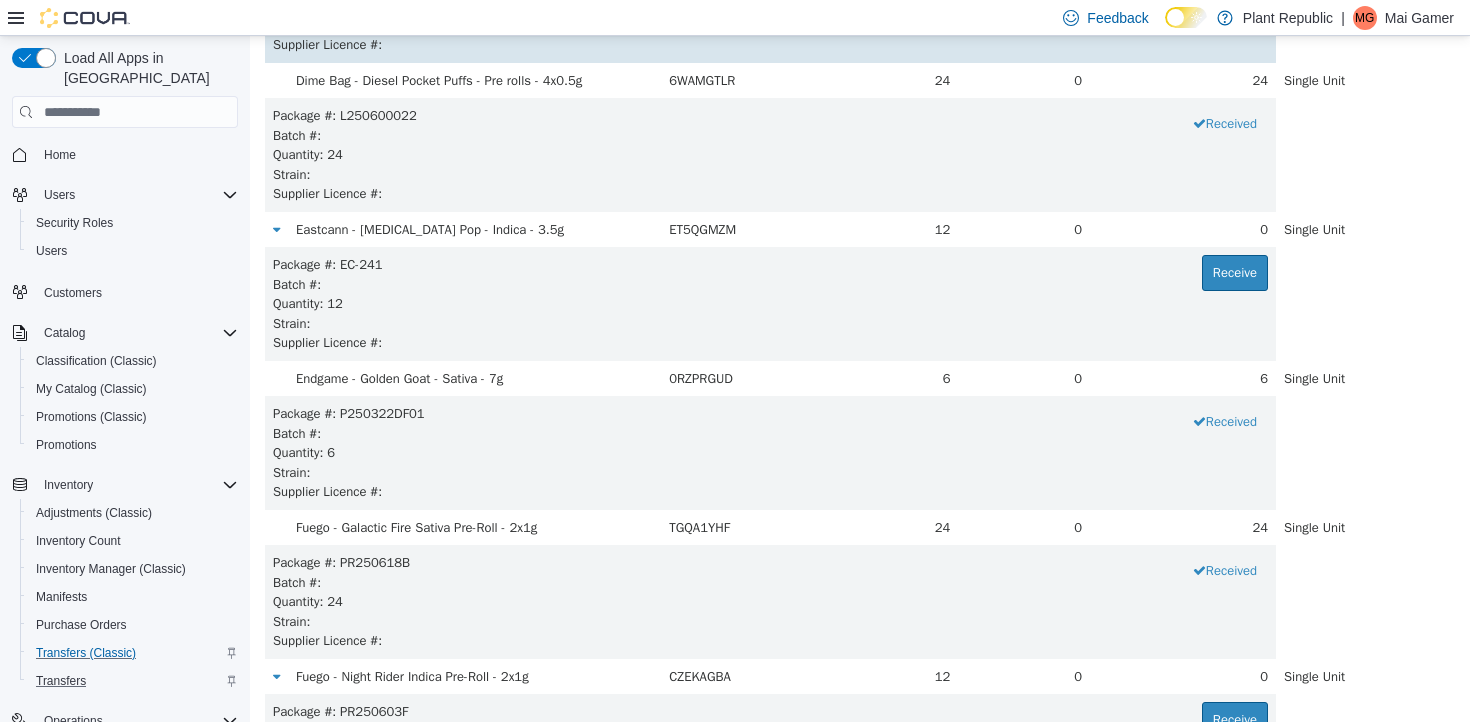 scroll, scrollTop: 2001, scrollLeft: 0, axis: vertical 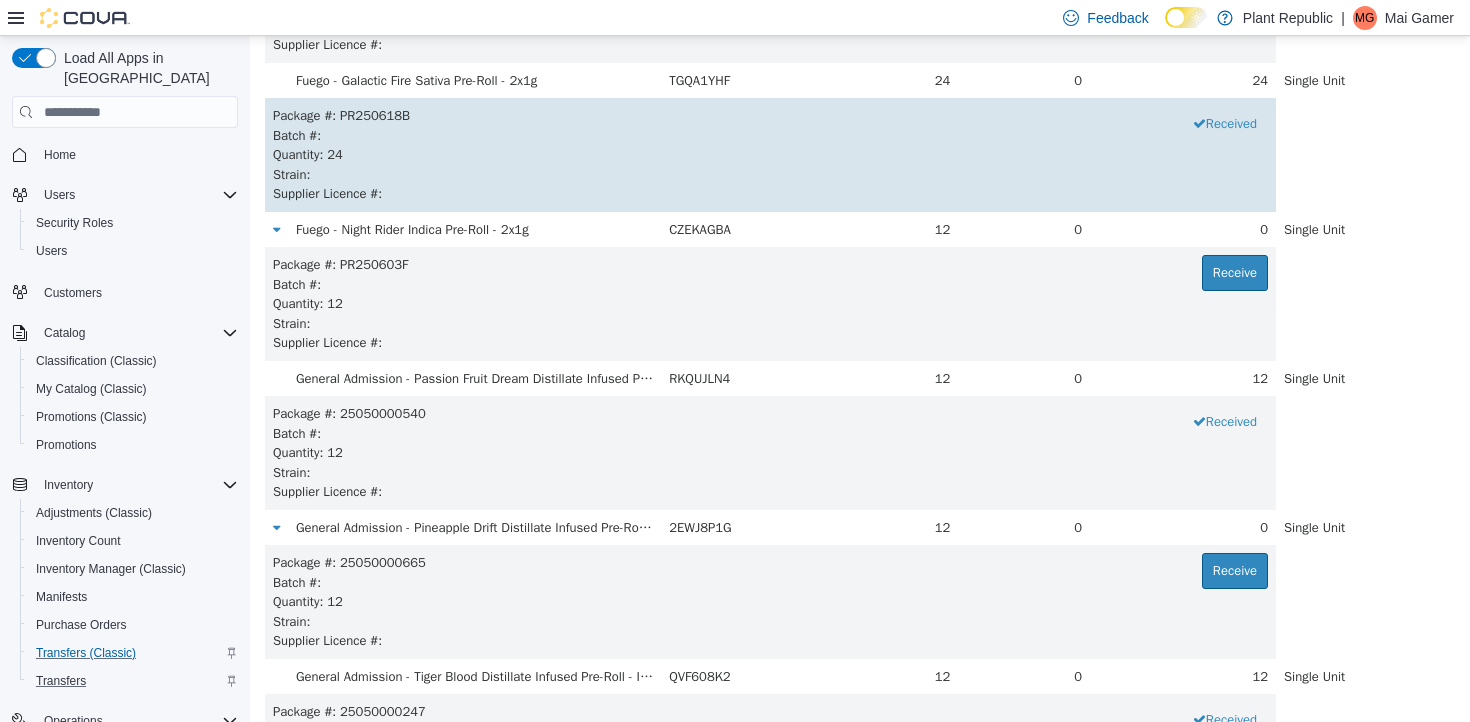 click on "Package # : PR250618B  Received" at bounding box center (770, 116) 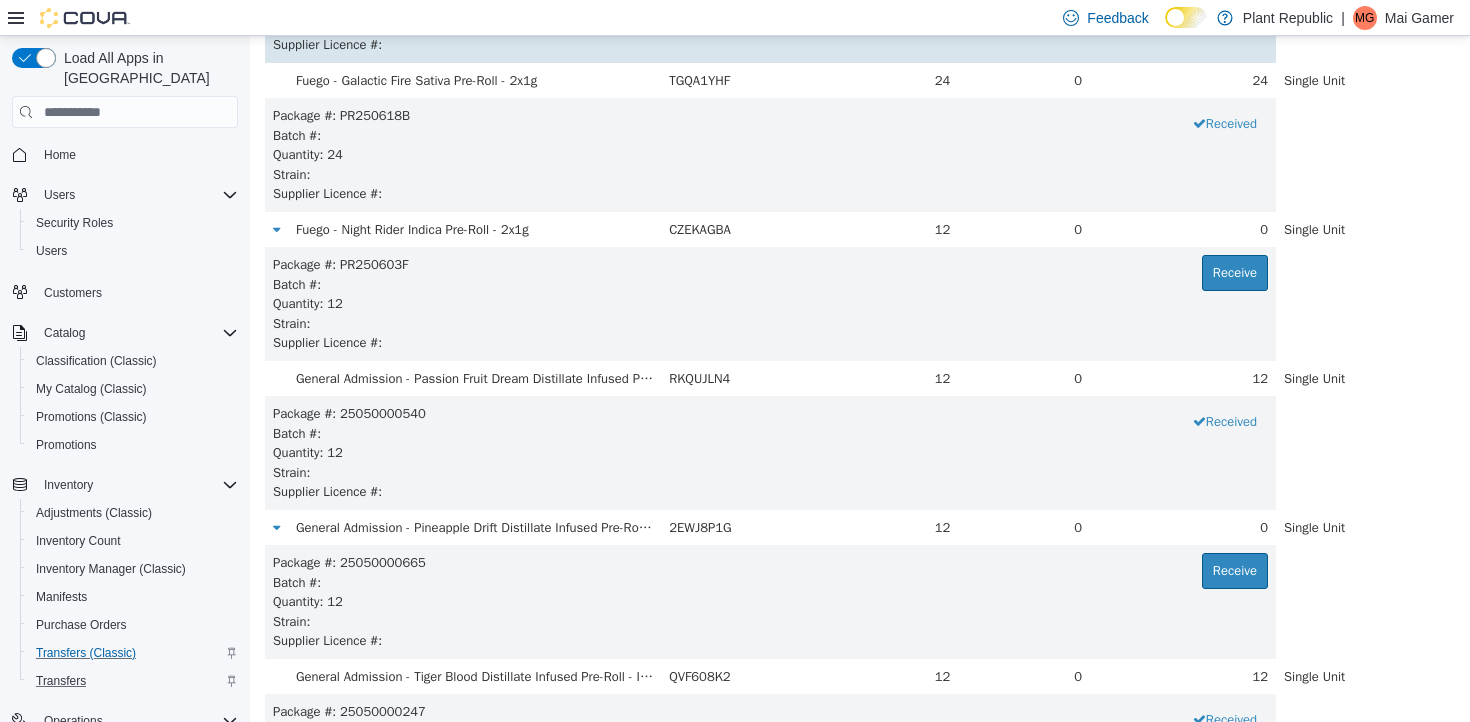 scroll, scrollTop: 2448, scrollLeft: 0, axis: vertical 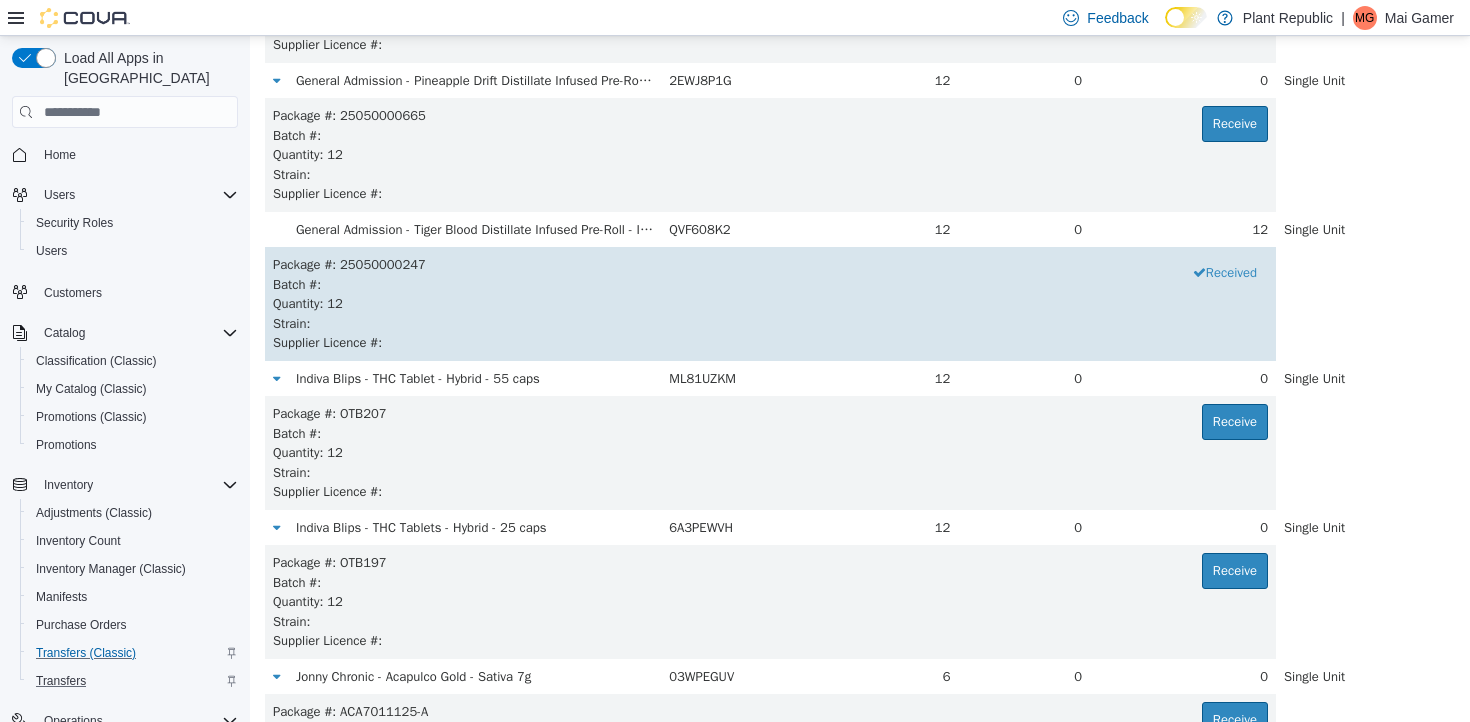 click on "Quantity : 12" at bounding box center [770, 304] 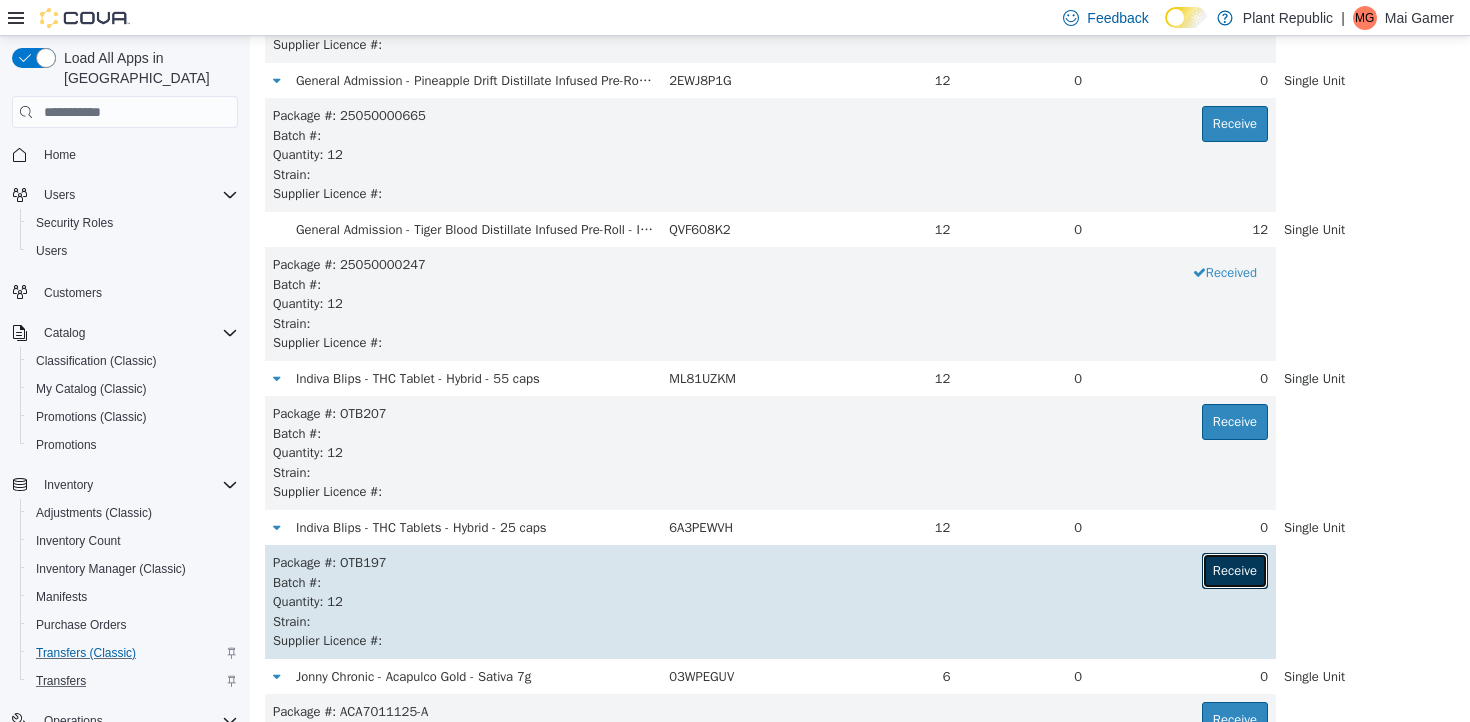 click on "Receive" at bounding box center (1235, 571) 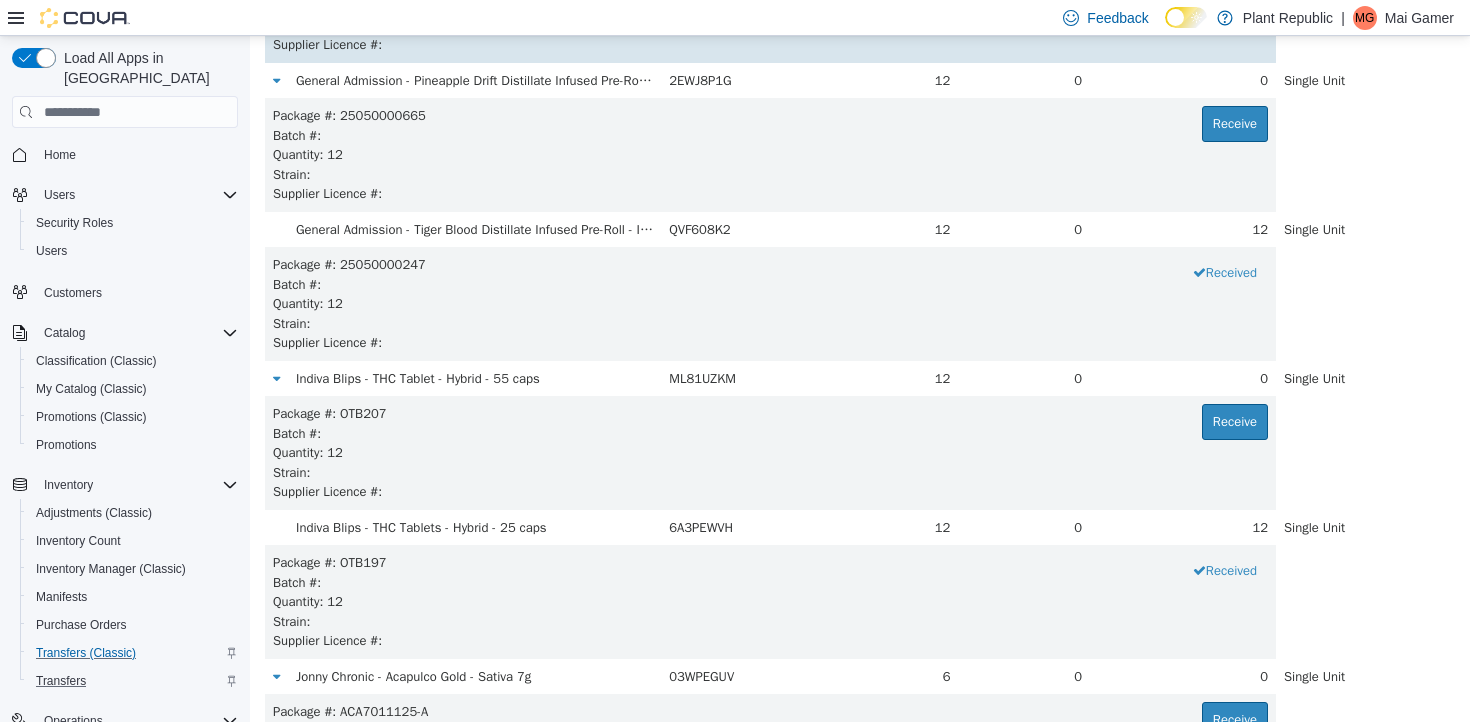 scroll, scrollTop: 3938, scrollLeft: 0, axis: vertical 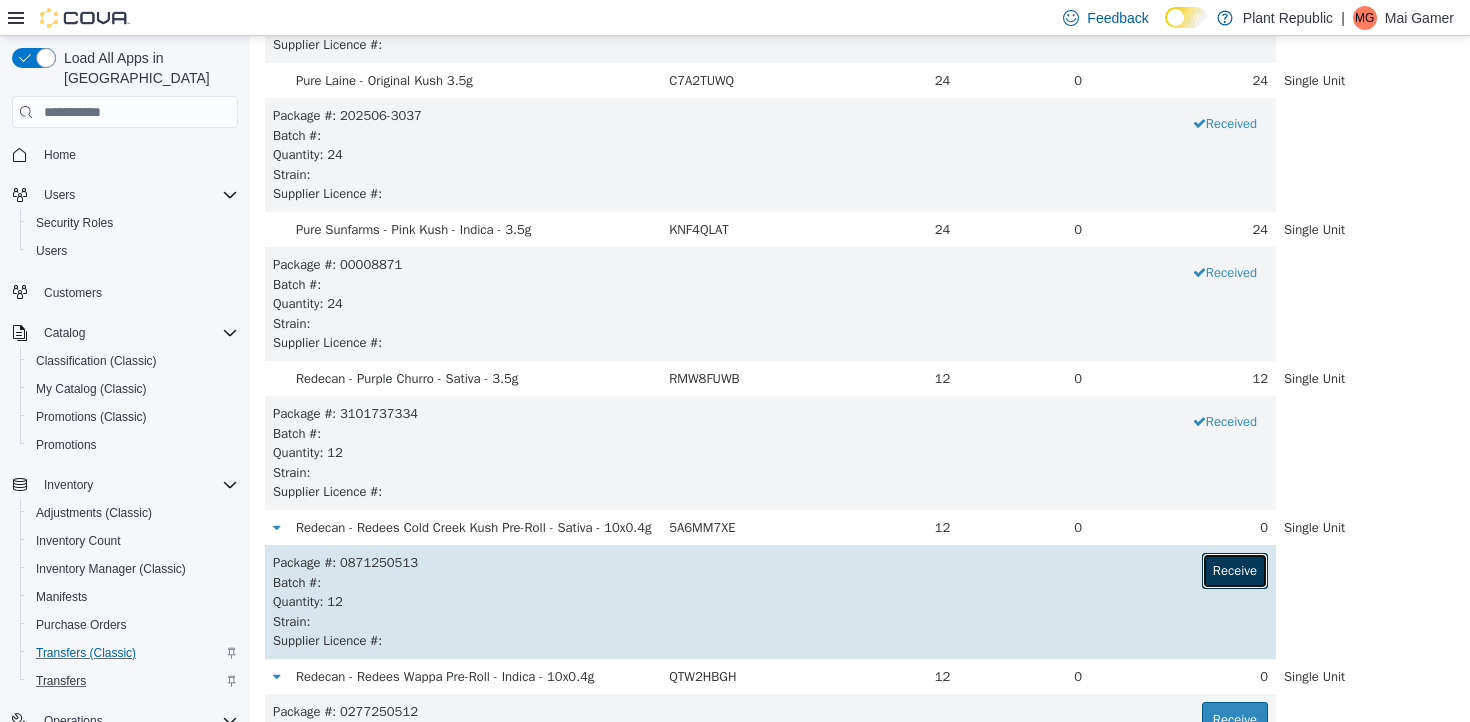 click on "Receive" at bounding box center (1235, 571) 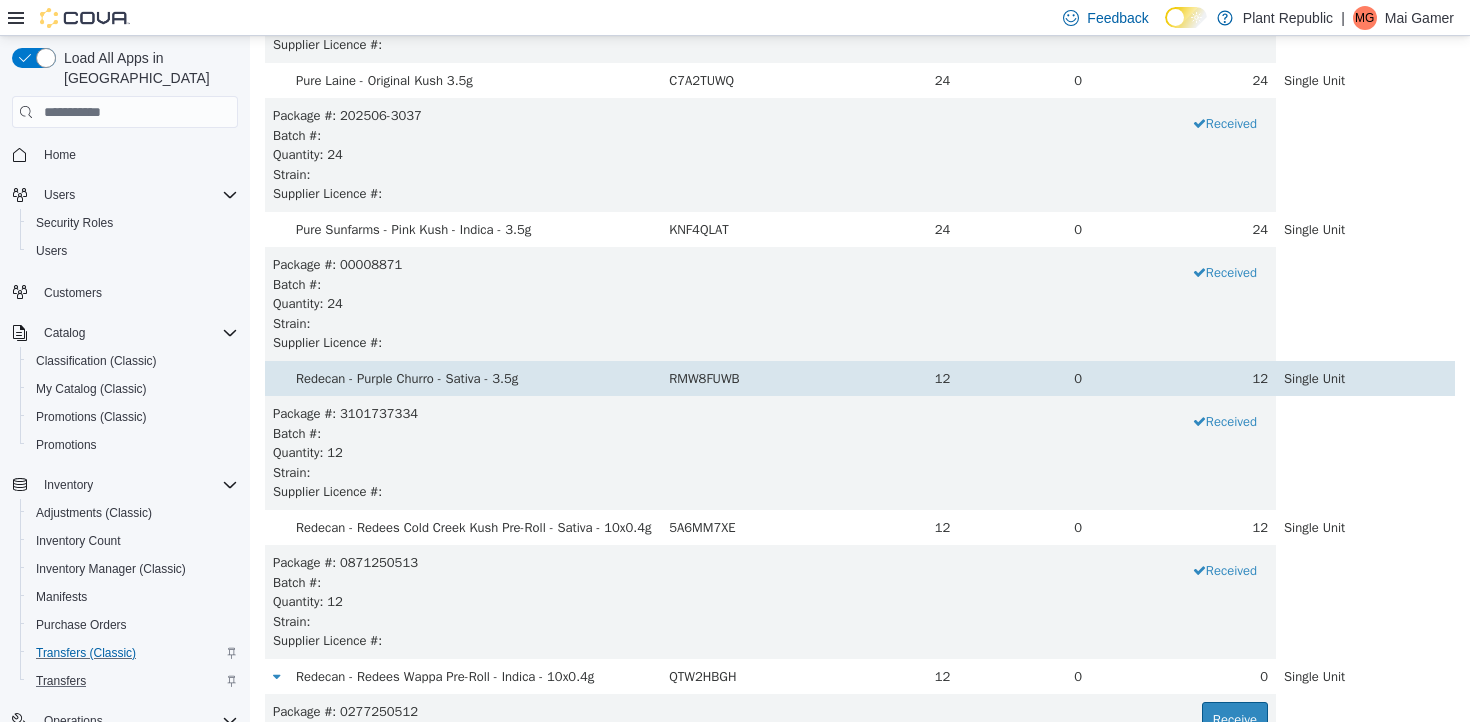 click on "0" at bounding box center (1024, 379) 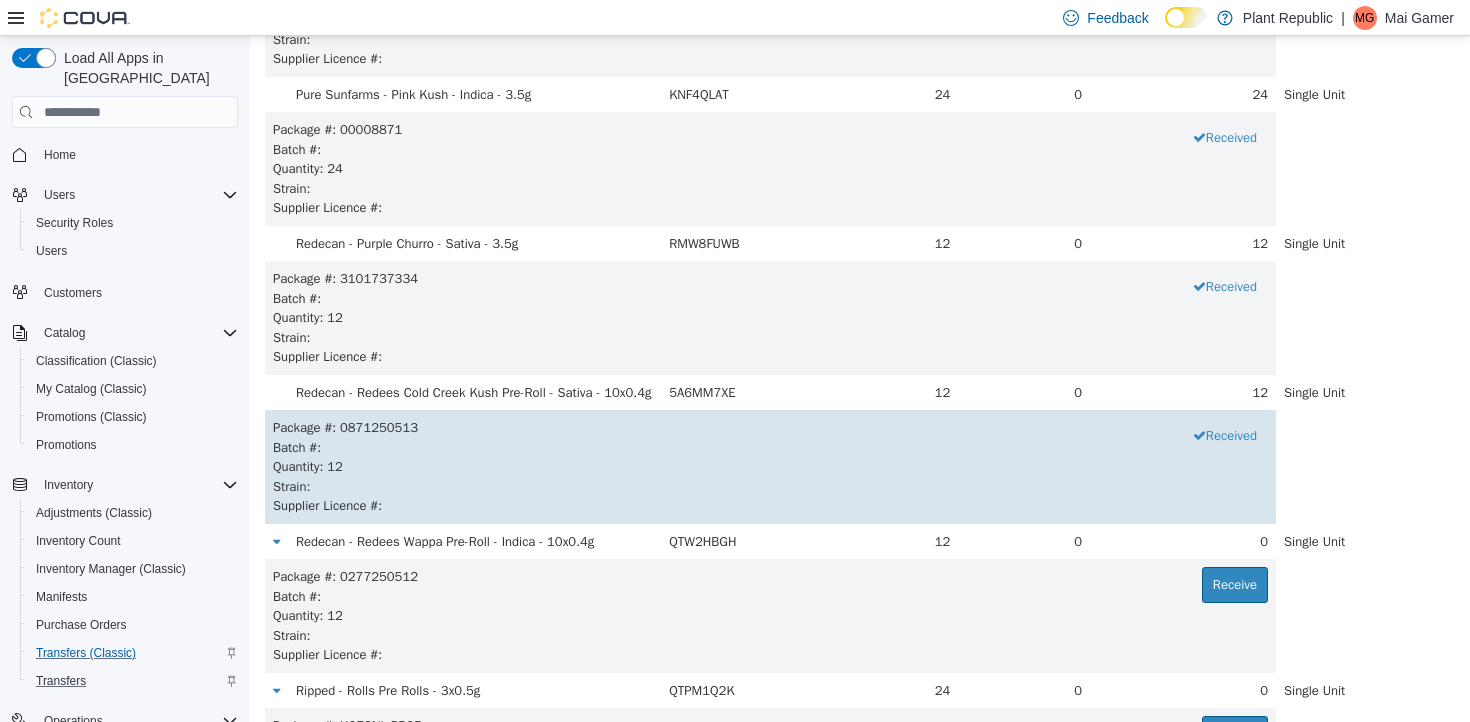 scroll, scrollTop: 1405, scrollLeft: 0, axis: vertical 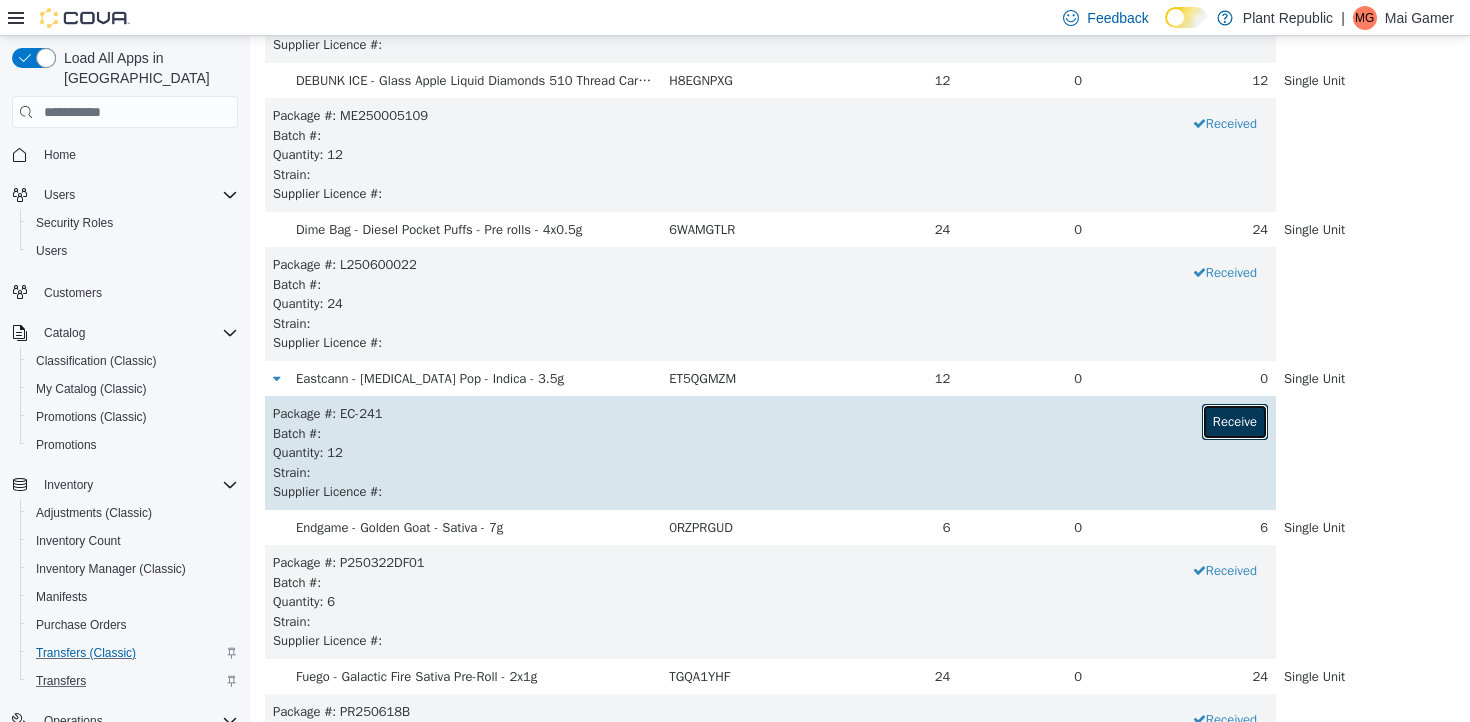 click on "Receive" at bounding box center [1235, 422] 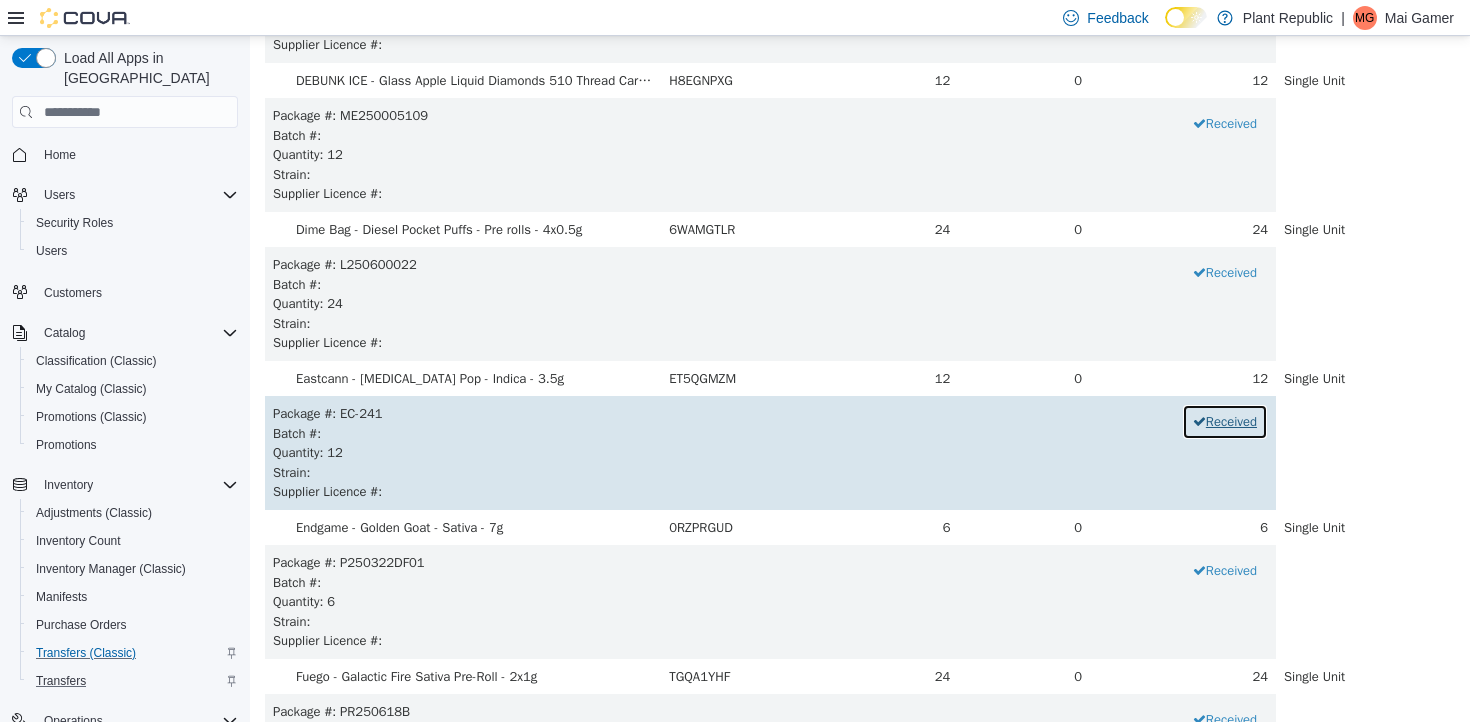 type 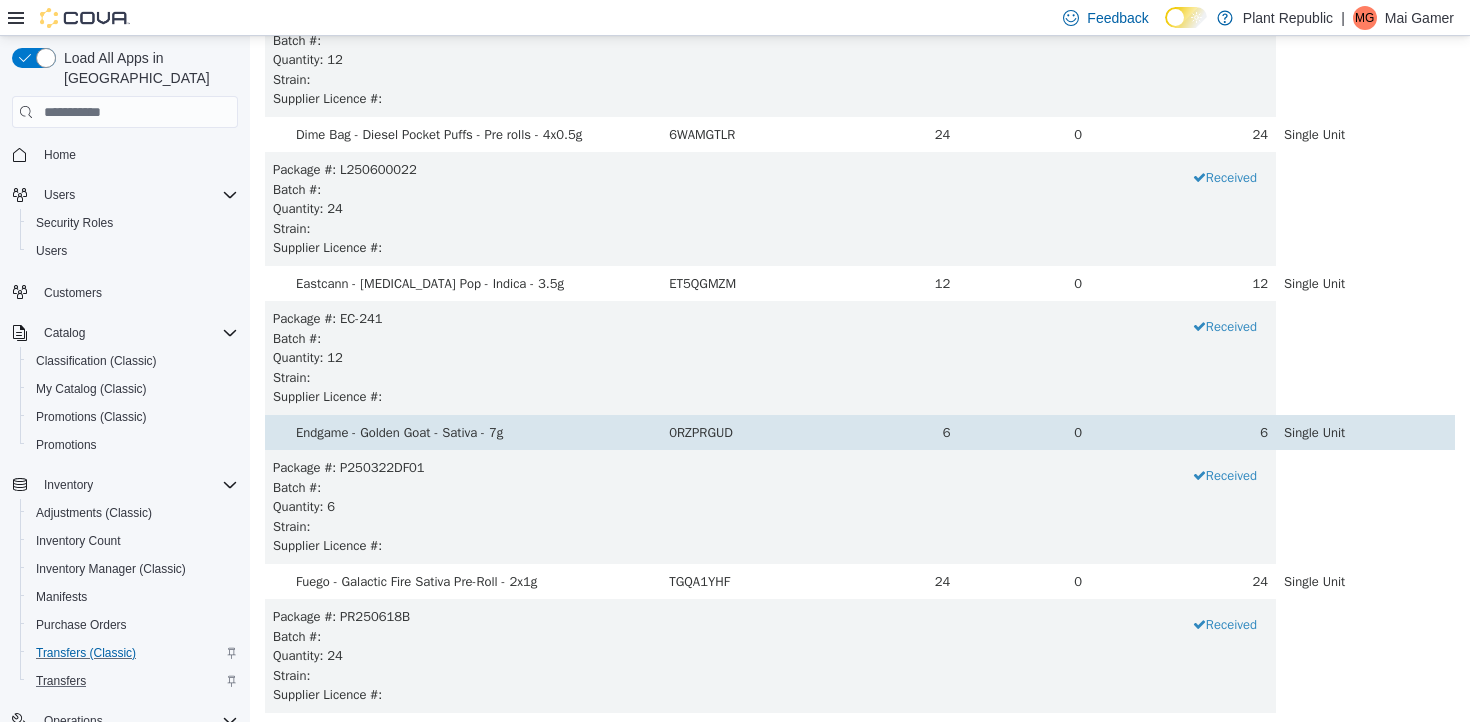 scroll, scrollTop: 1535, scrollLeft: 0, axis: vertical 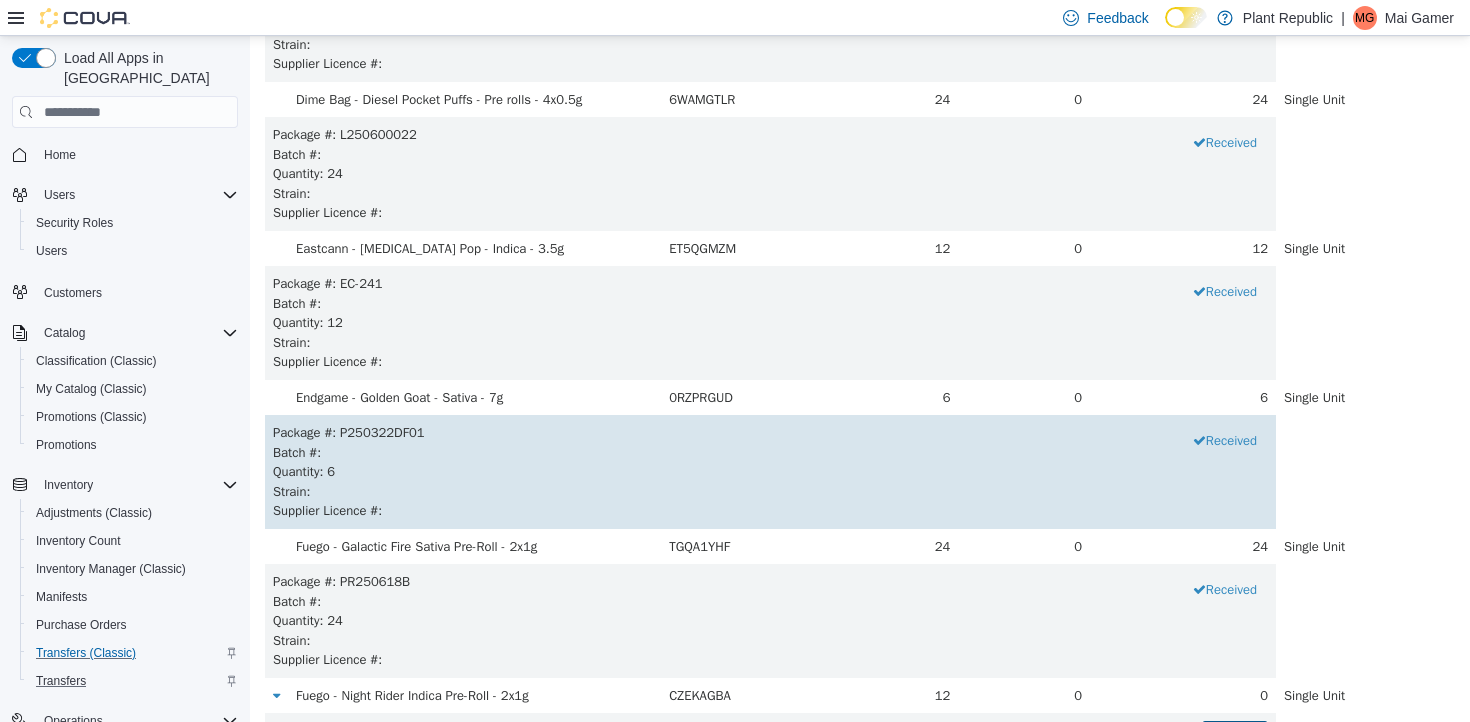 click on "Strain :" at bounding box center [770, 492] 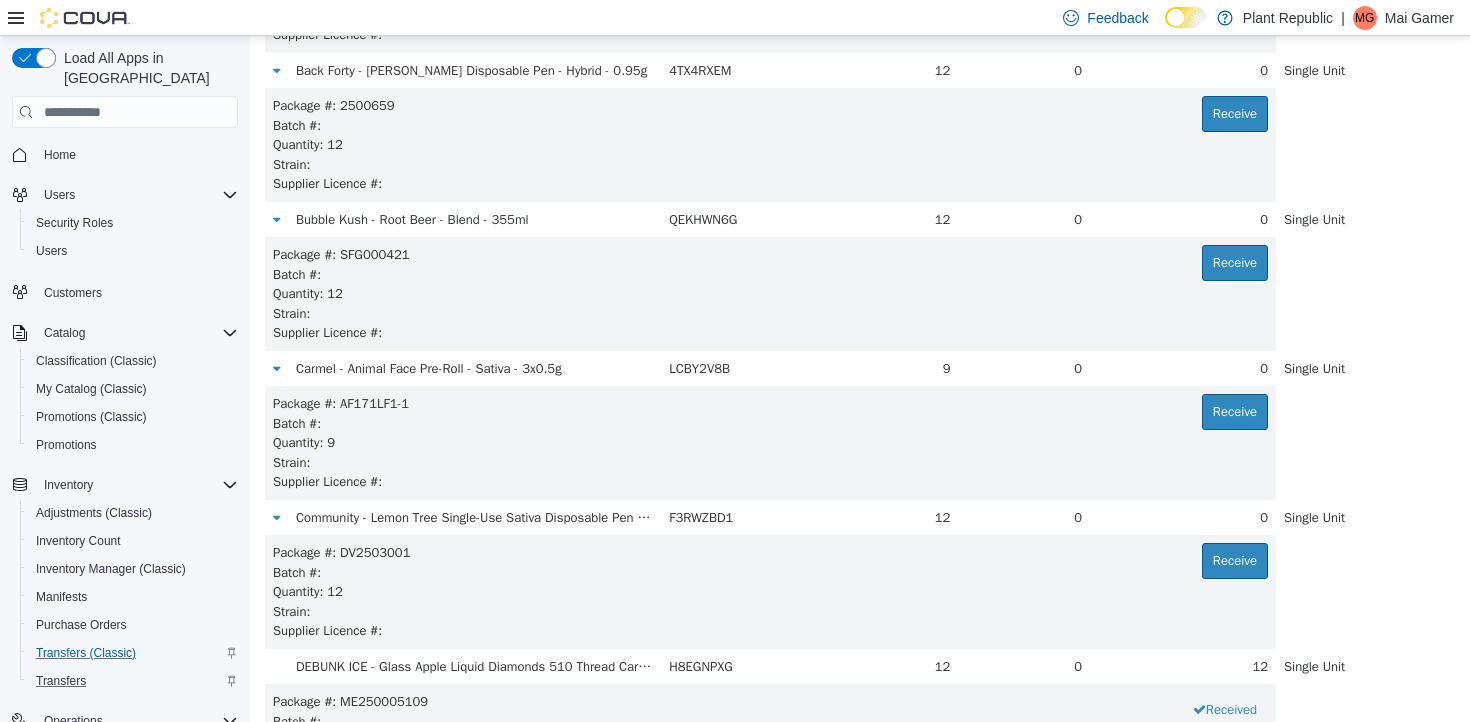scroll, scrollTop: 827, scrollLeft: 0, axis: vertical 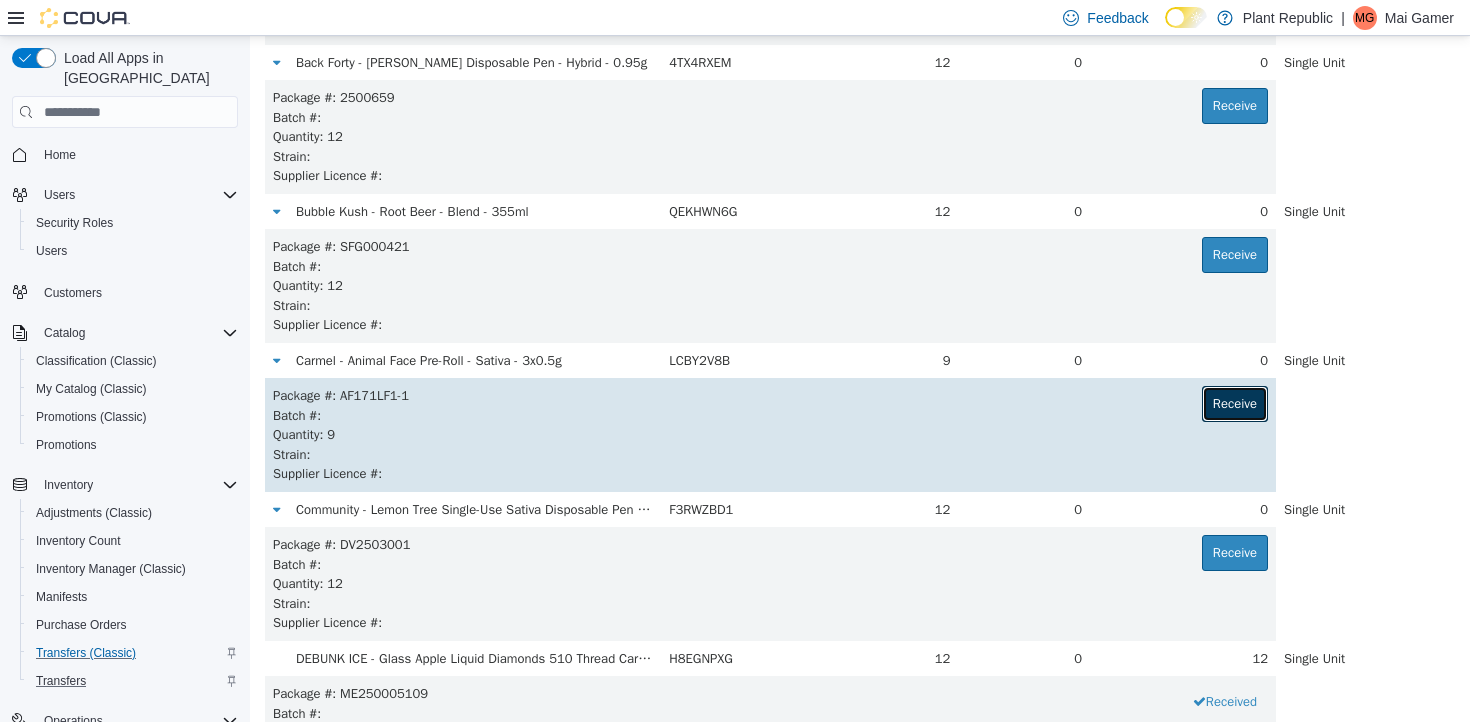 click on "Receive" at bounding box center [1235, 404] 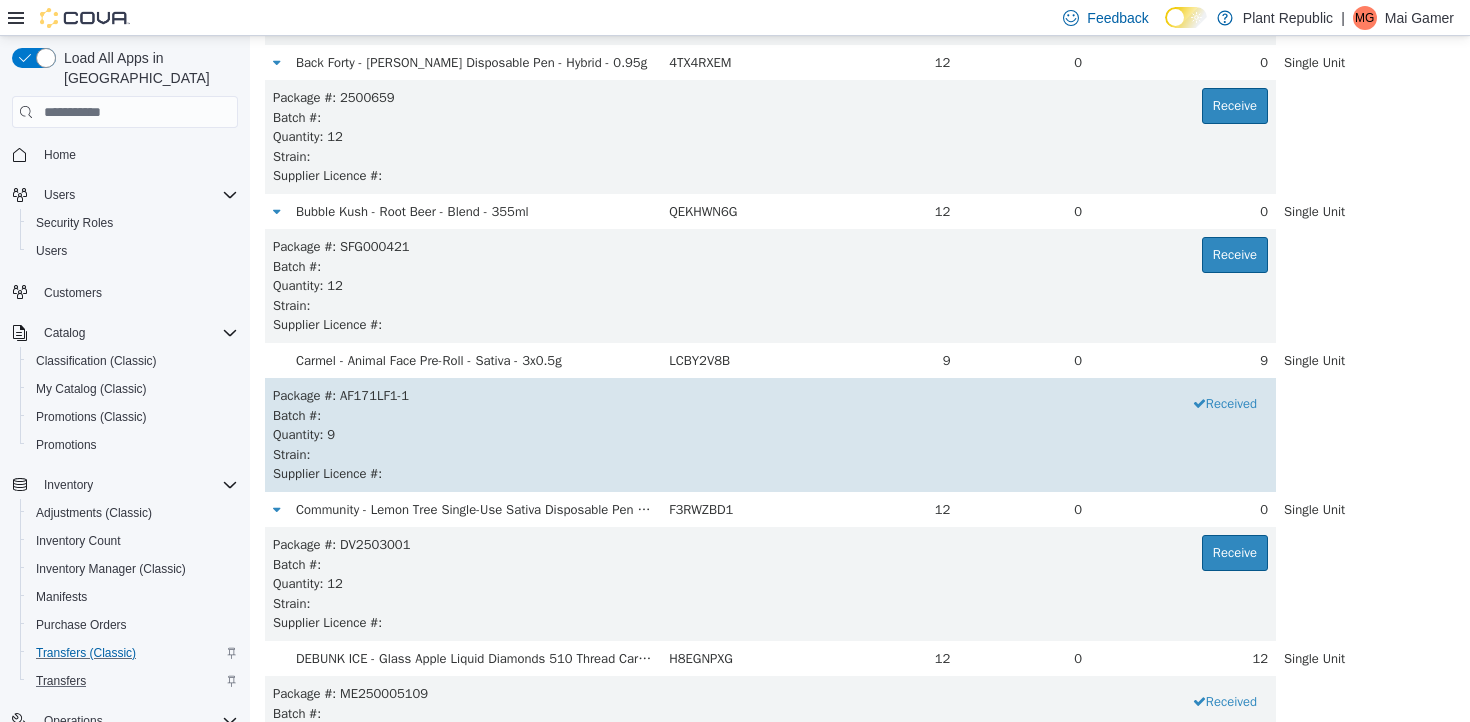 click on "Batch # :" at bounding box center [770, 416] 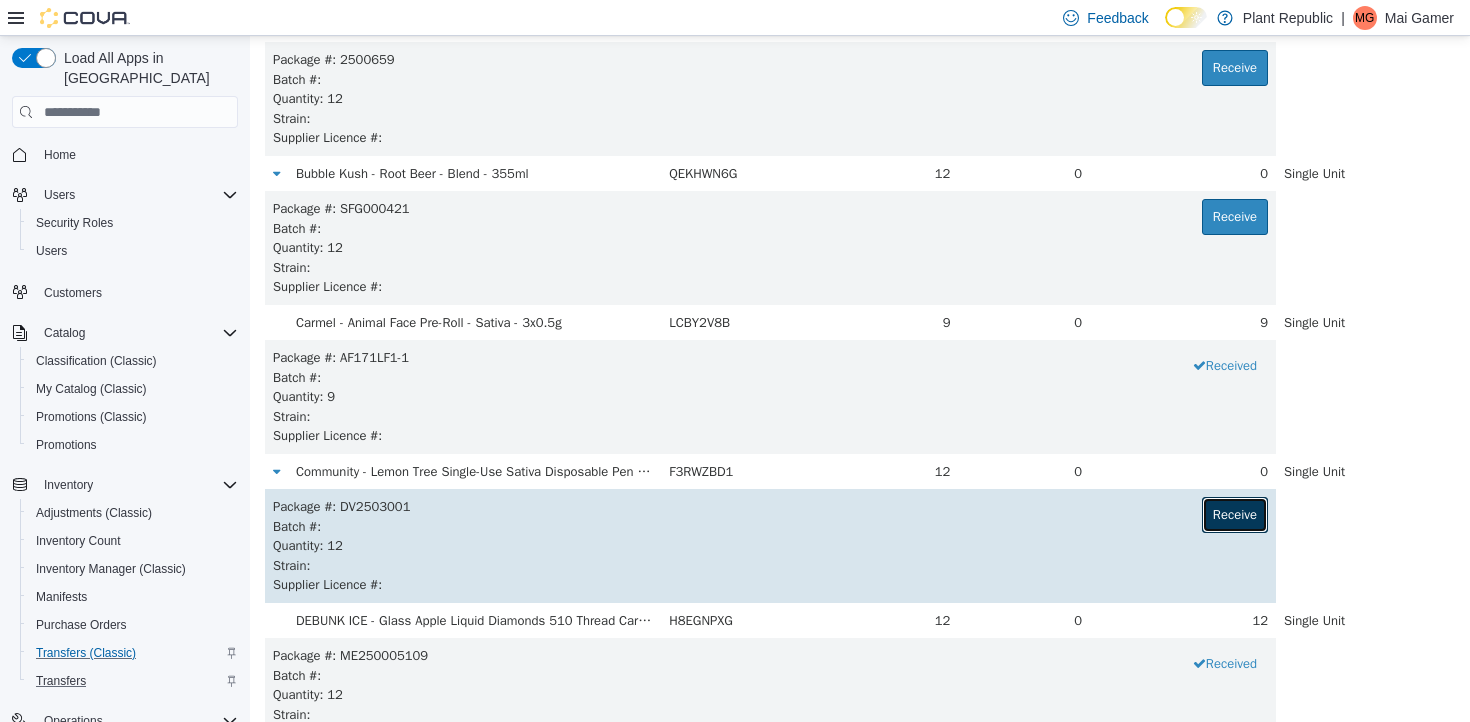 click on "Receive" at bounding box center (1235, 515) 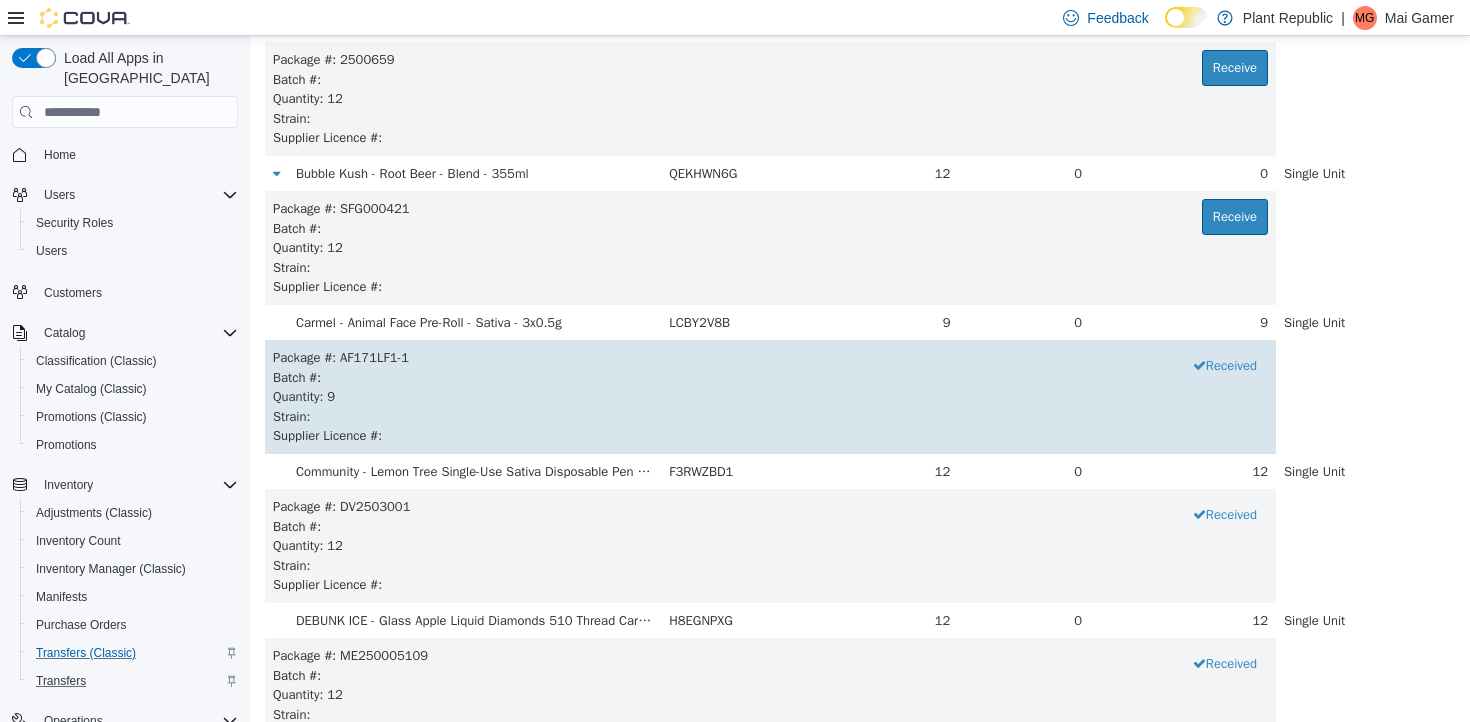 click on "Batch # :" at bounding box center (770, 378) 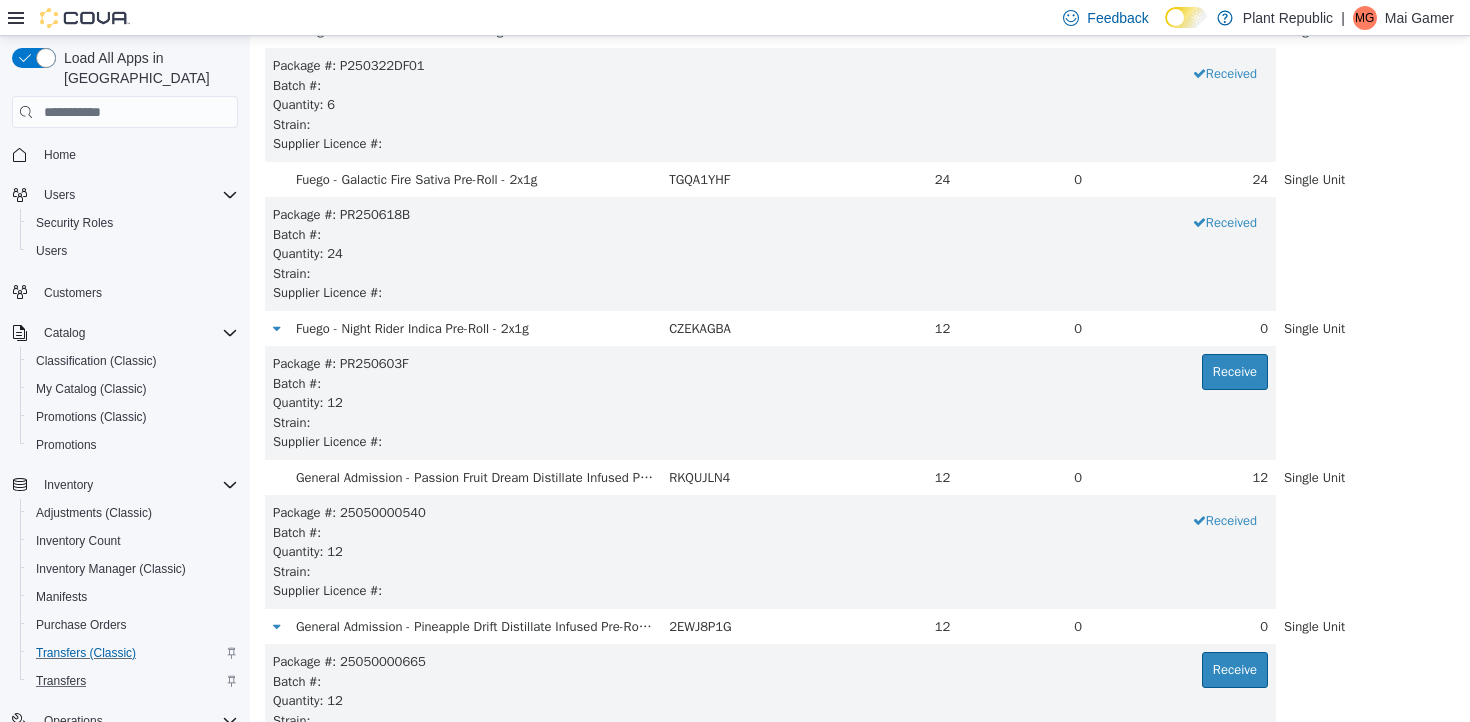 scroll, scrollTop: 1977, scrollLeft: 0, axis: vertical 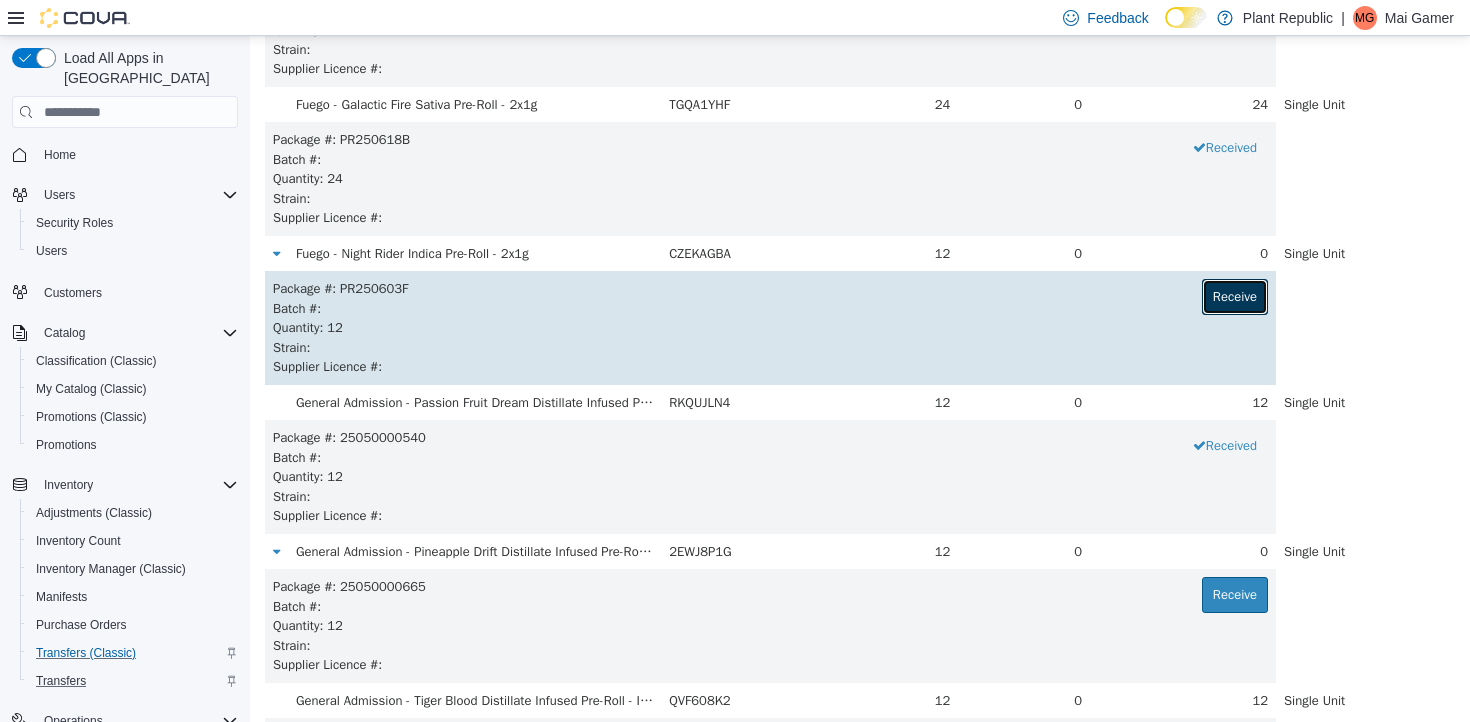 click on "Receive" at bounding box center (1235, 297) 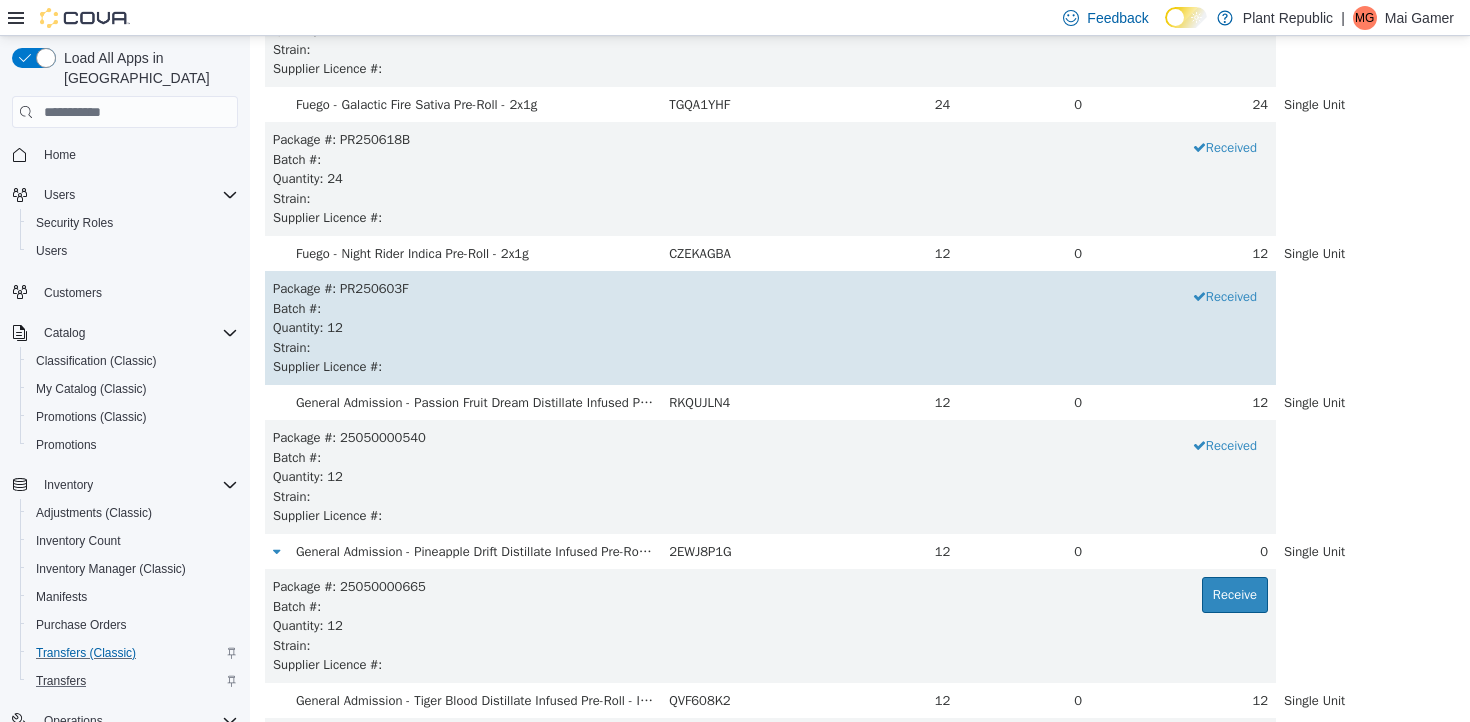 click on "Supplier Licence # :" at bounding box center [770, 367] 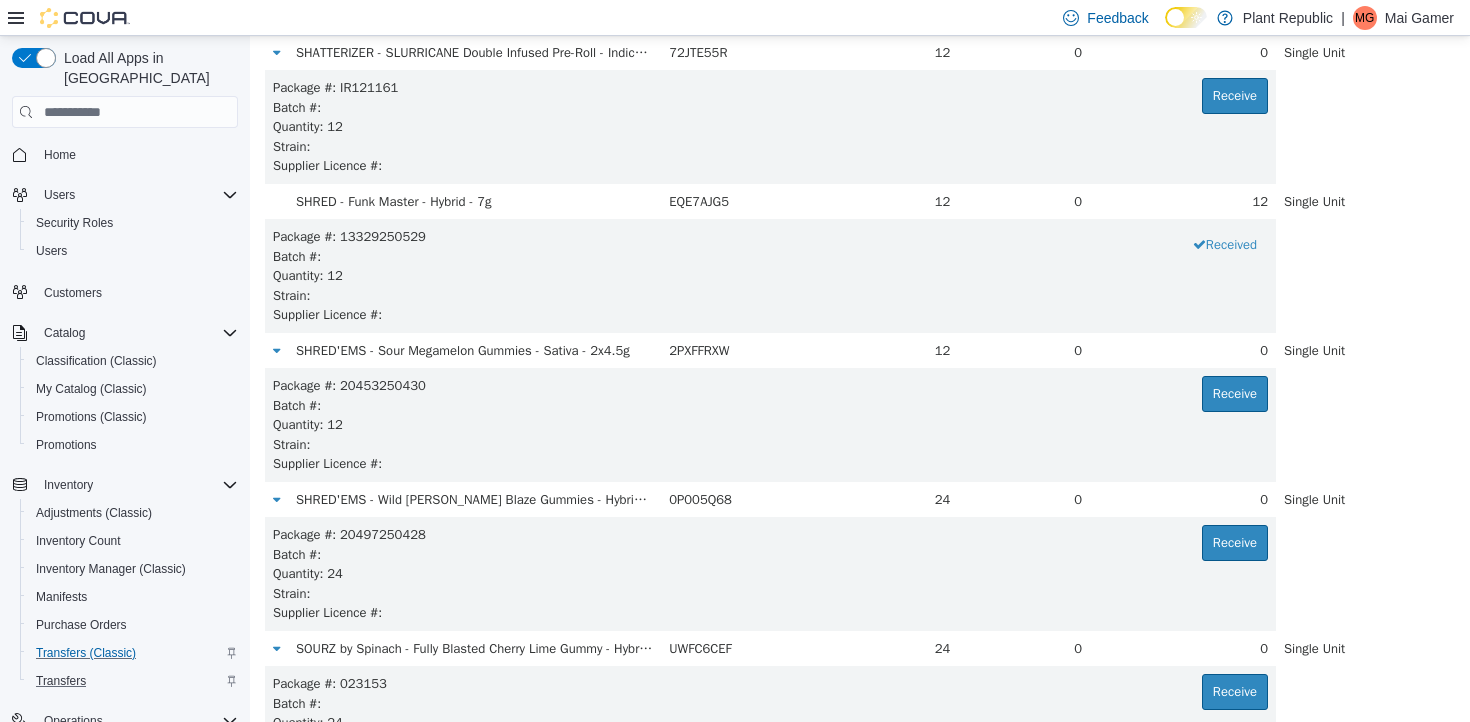 scroll, scrollTop: 4941, scrollLeft: 0, axis: vertical 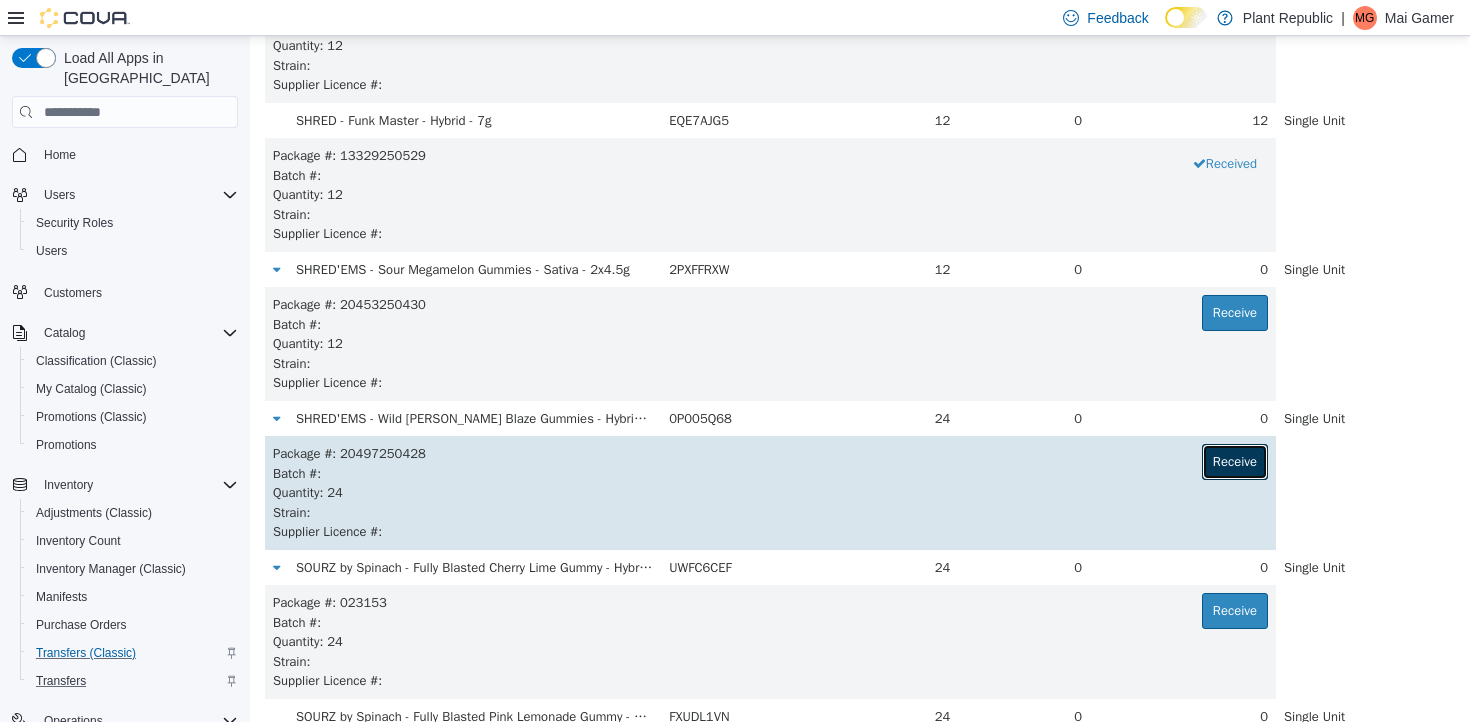 click on "Receive" at bounding box center [1235, 462] 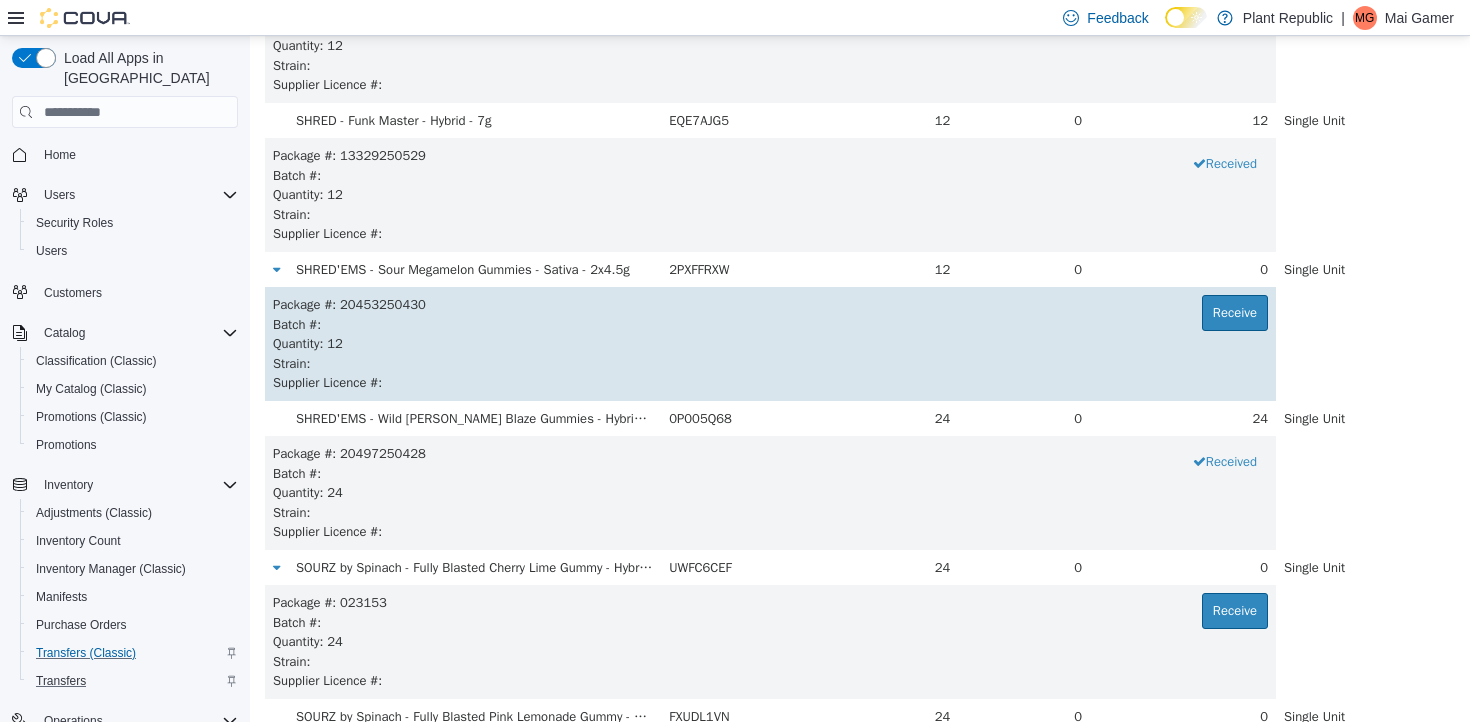click on "Supplier Licence # :" at bounding box center [770, 383] 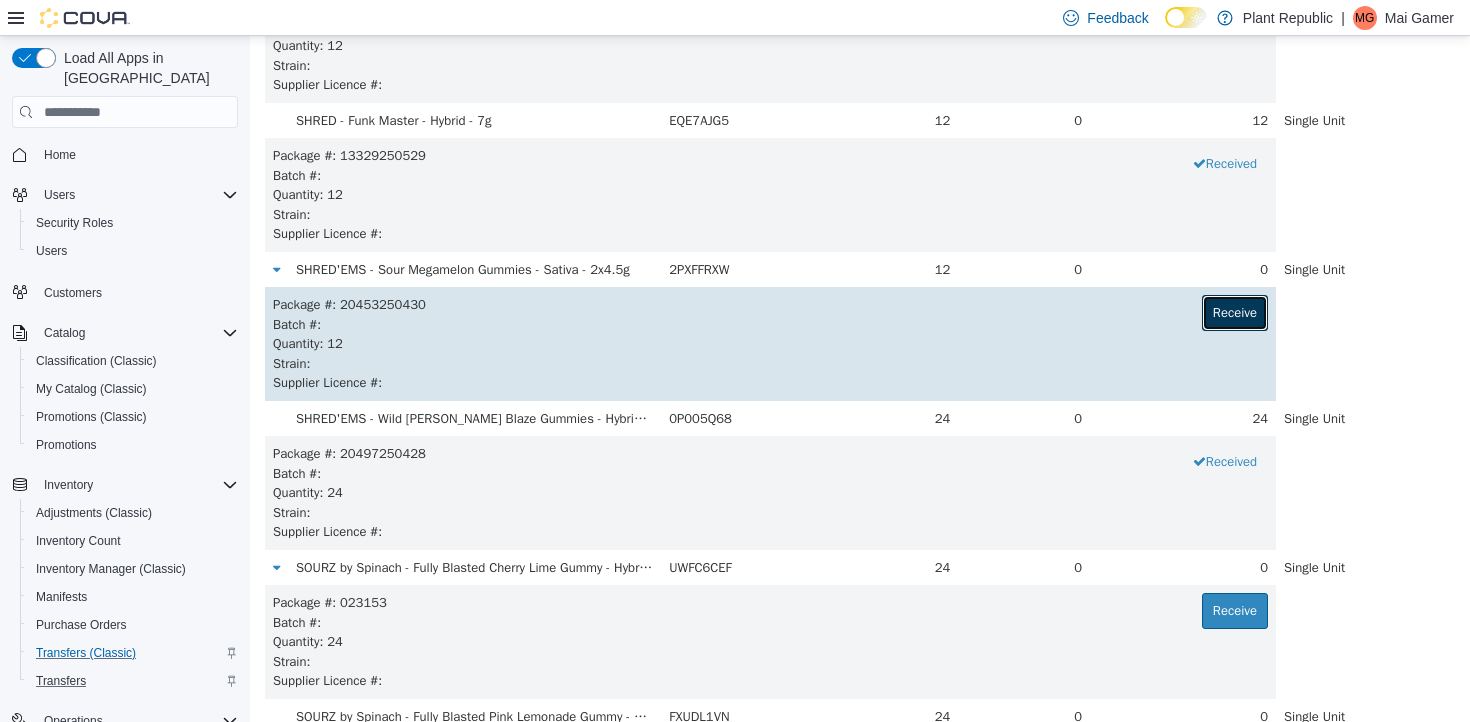 click on "Receive" at bounding box center (1235, 313) 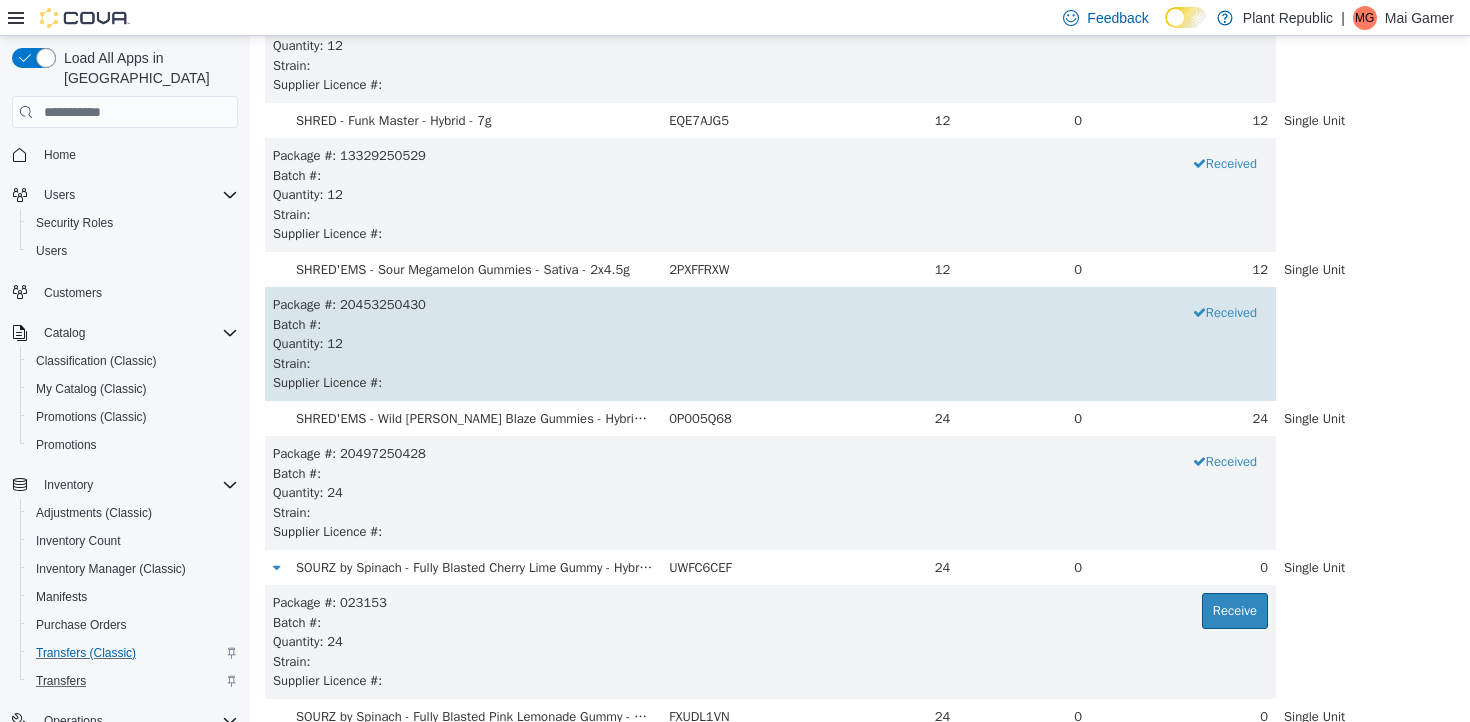 click on "Supplier Licence # :" at bounding box center (770, 383) 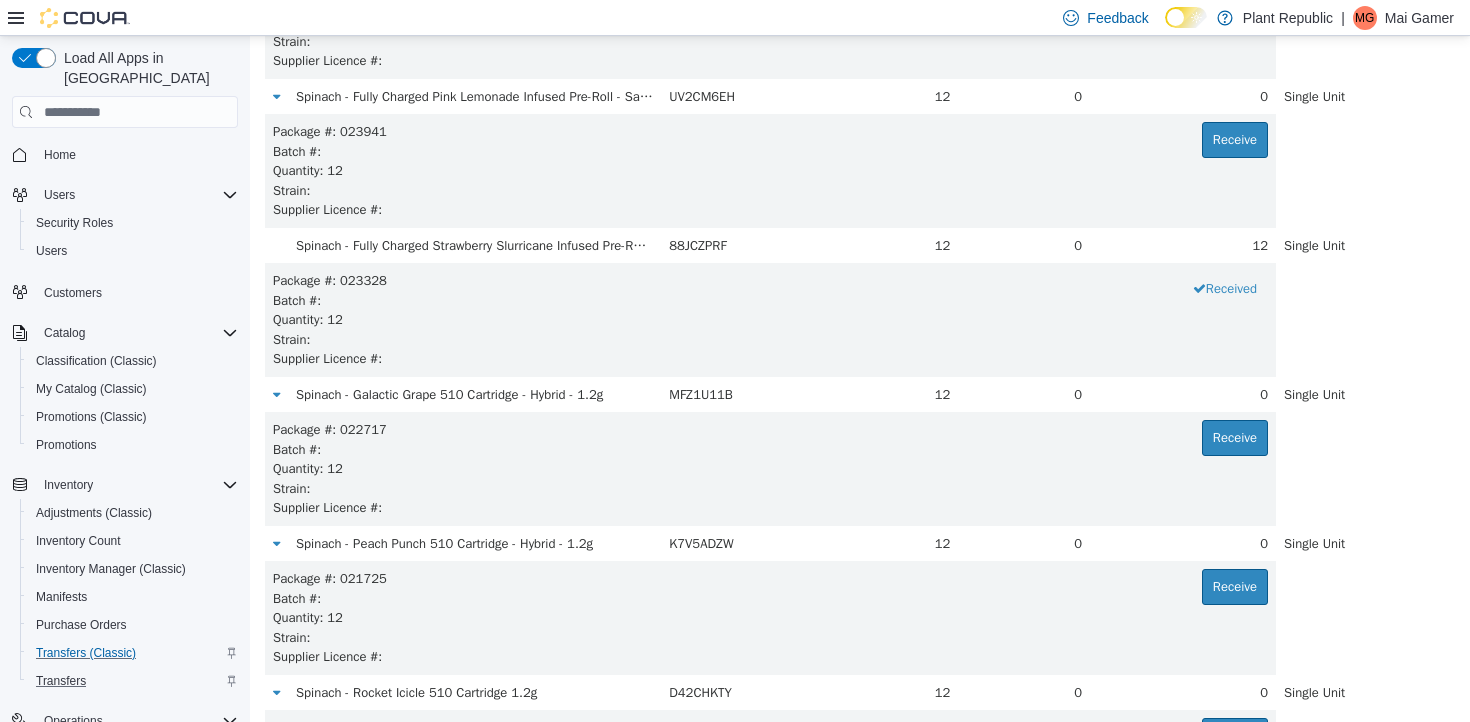 scroll, scrollTop: 6209, scrollLeft: 0, axis: vertical 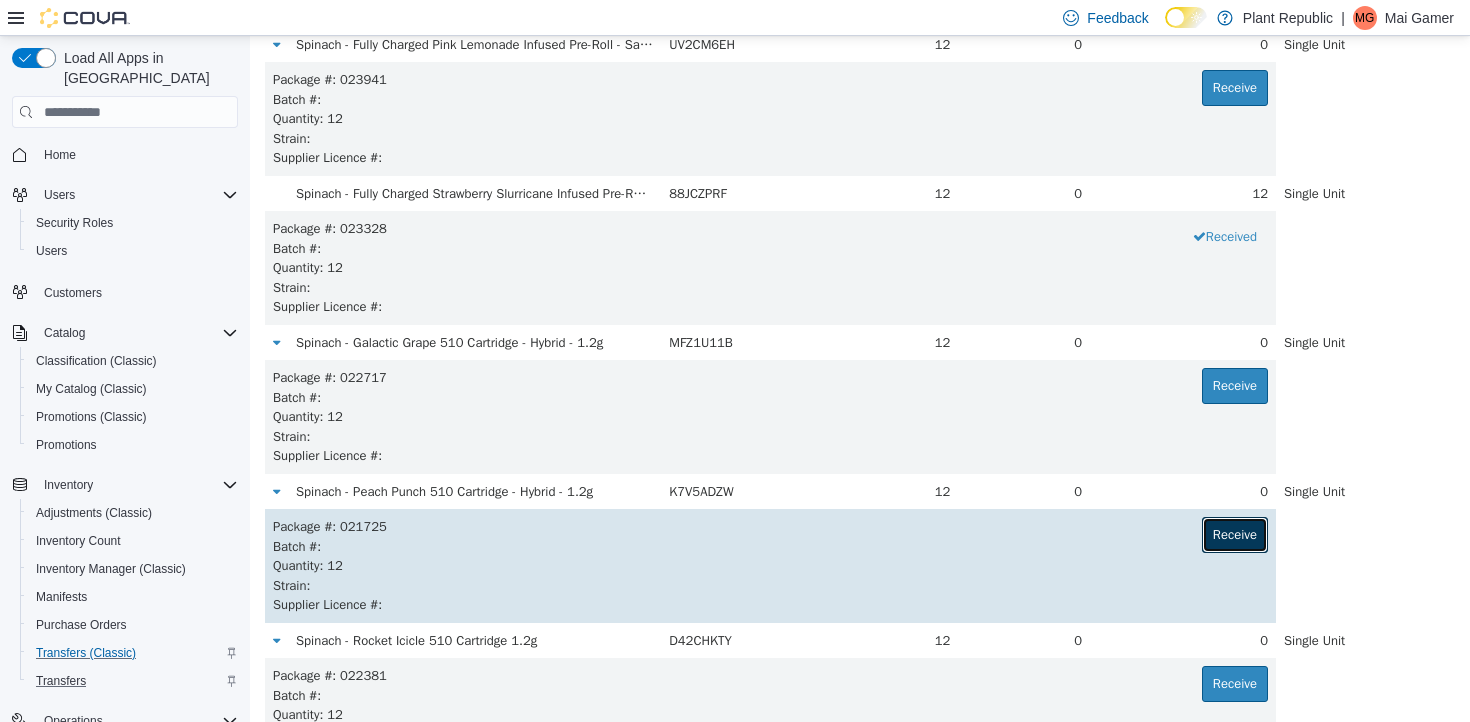 click on "Receive" at bounding box center (1235, 535) 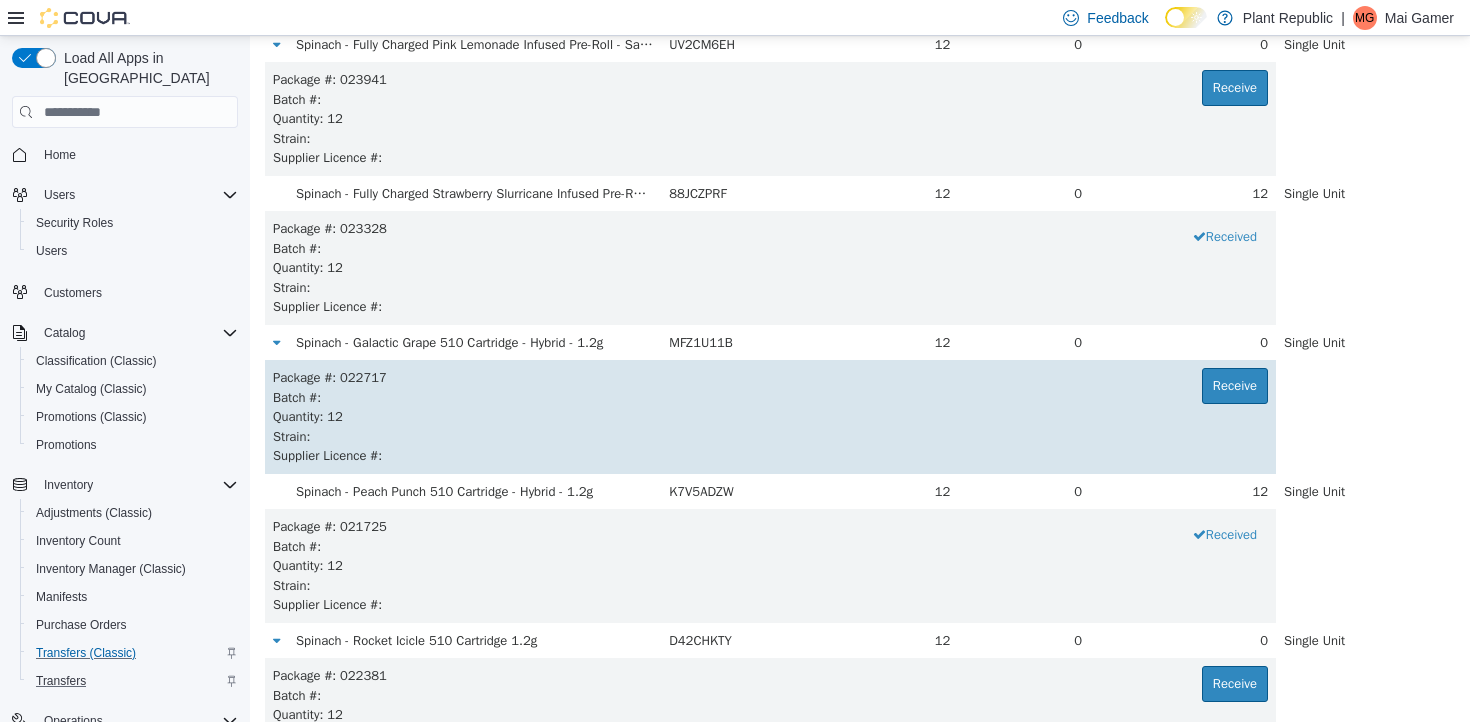 click on "Strain :" at bounding box center (770, 437) 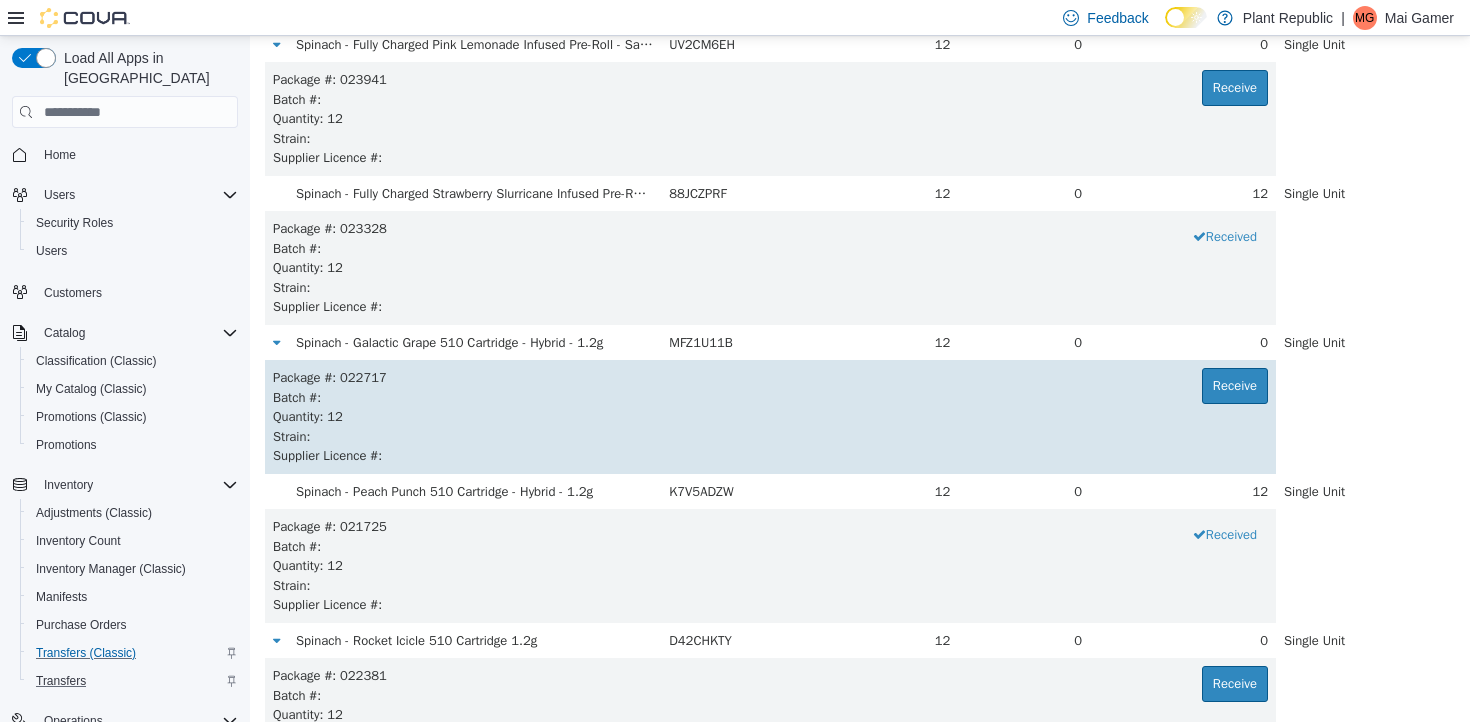 click on "Strain :" at bounding box center [770, 437] 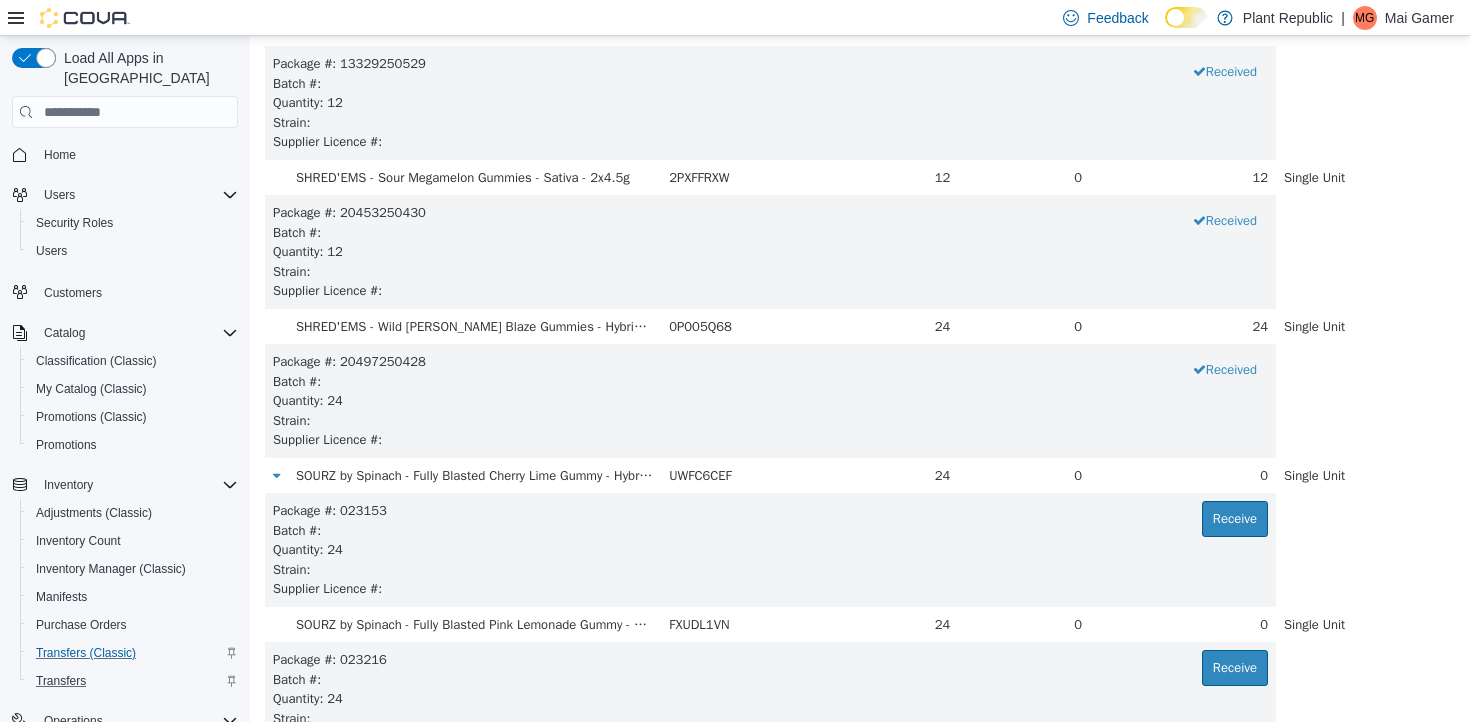 scroll, scrollTop: 5032, scrollLeft: 0, axis: vertical 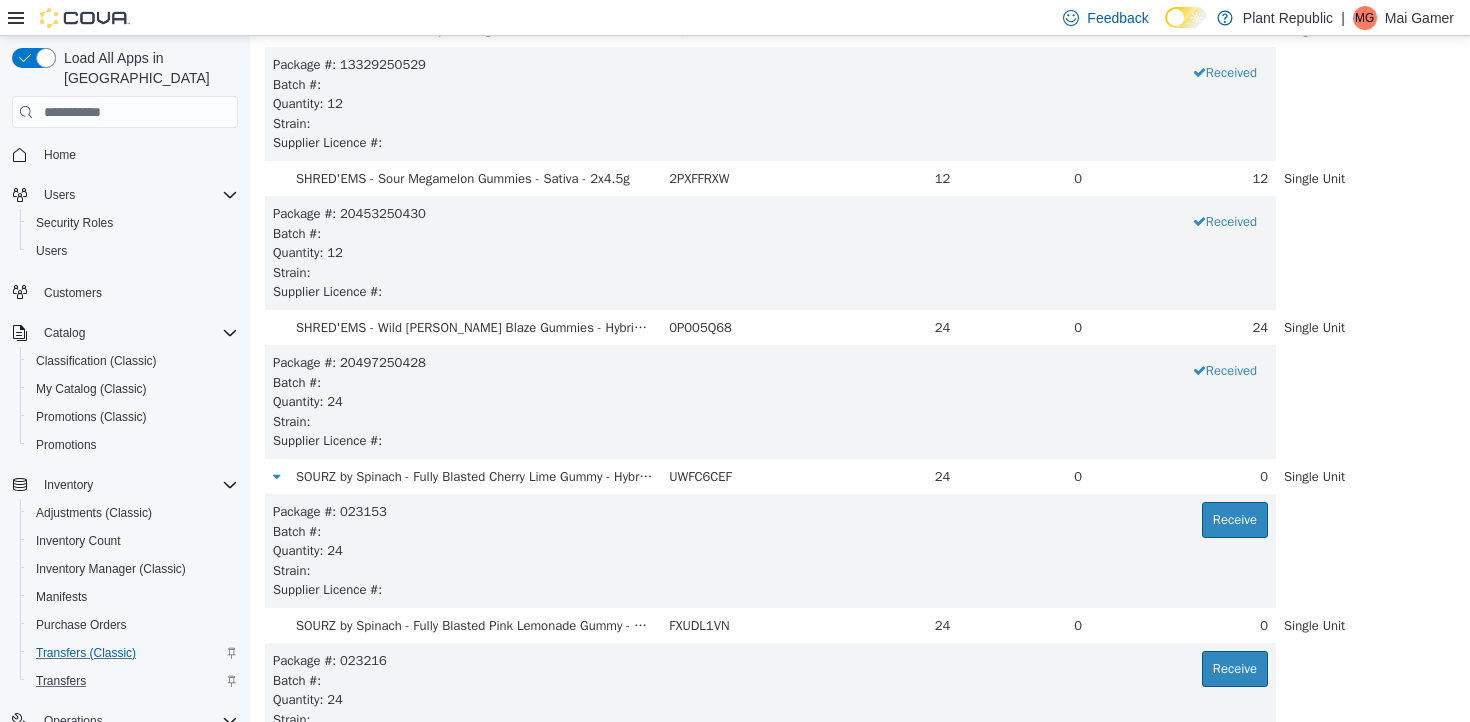 click on "Supplier Licence # :" at bounding box center [770, 441] 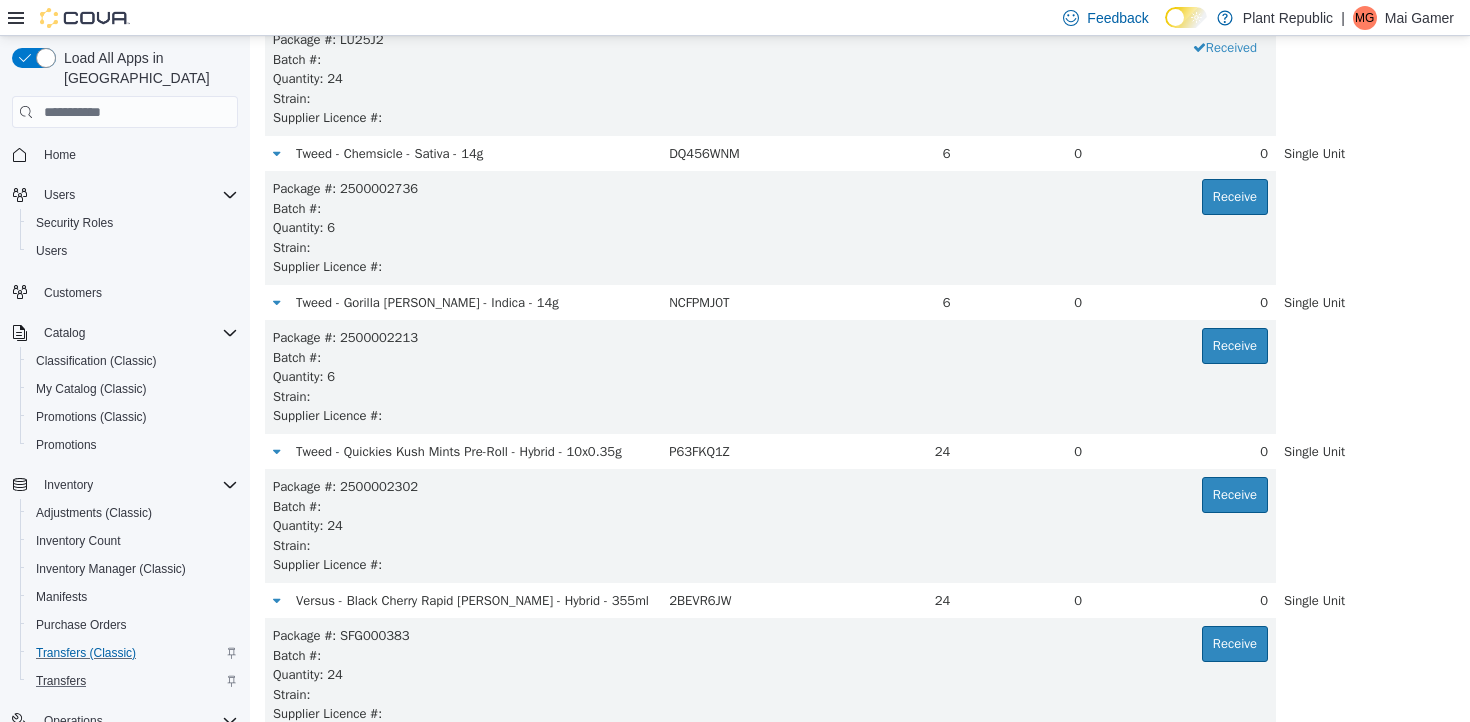 scroll, scrollTop: 8104, scrollLeft: 0, axis: vertical 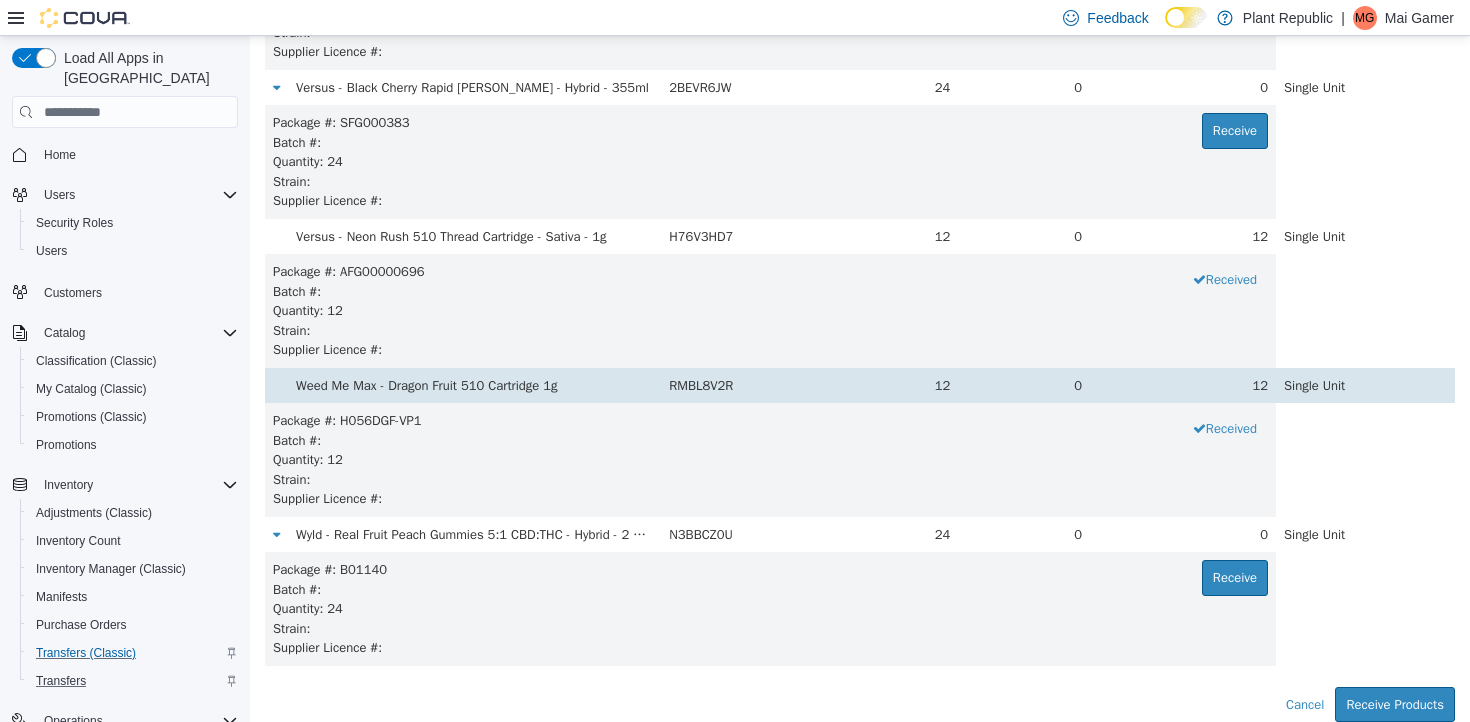 click on "0" at bounding box center [1024, 386] 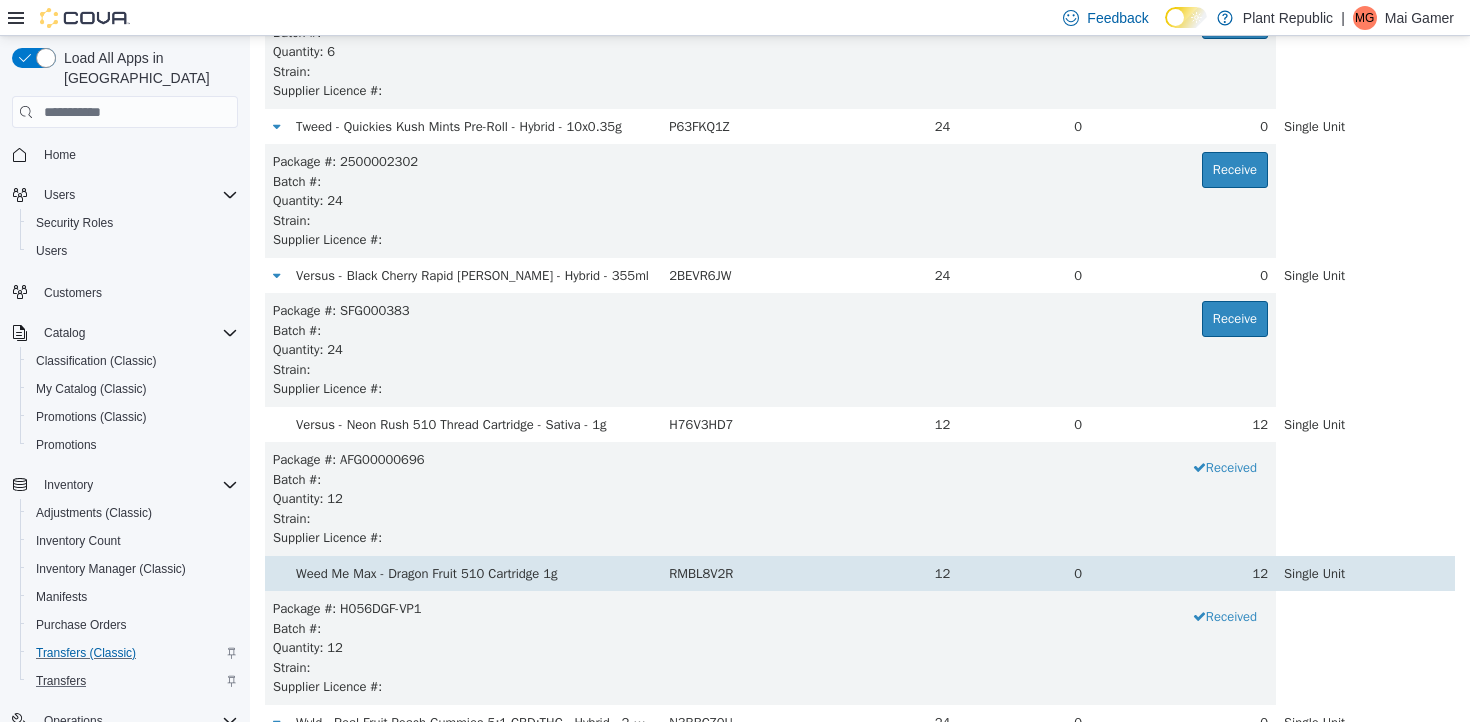 scroll, scrollTop: 7867, scrollLeft: 0, axis: vertical 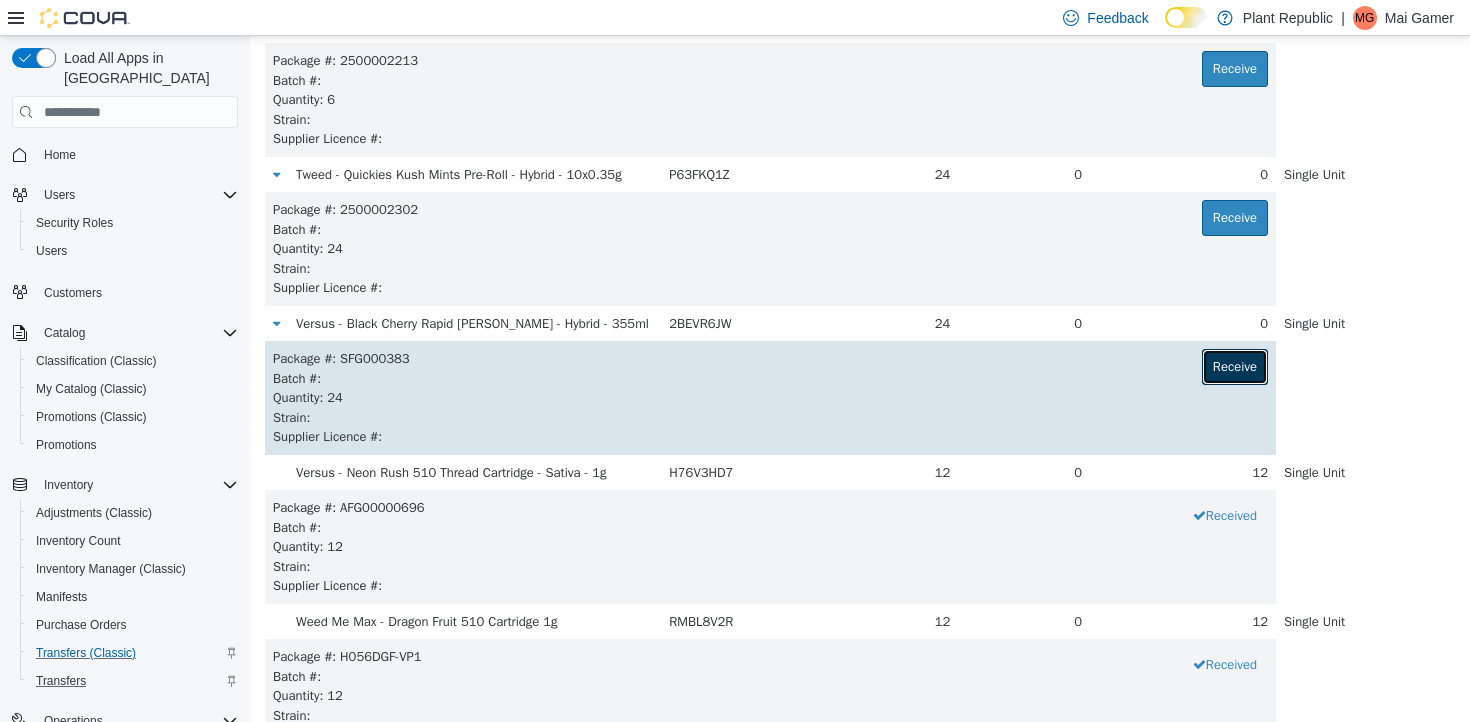 click on "Receive" at bounding box center (1235, 367) 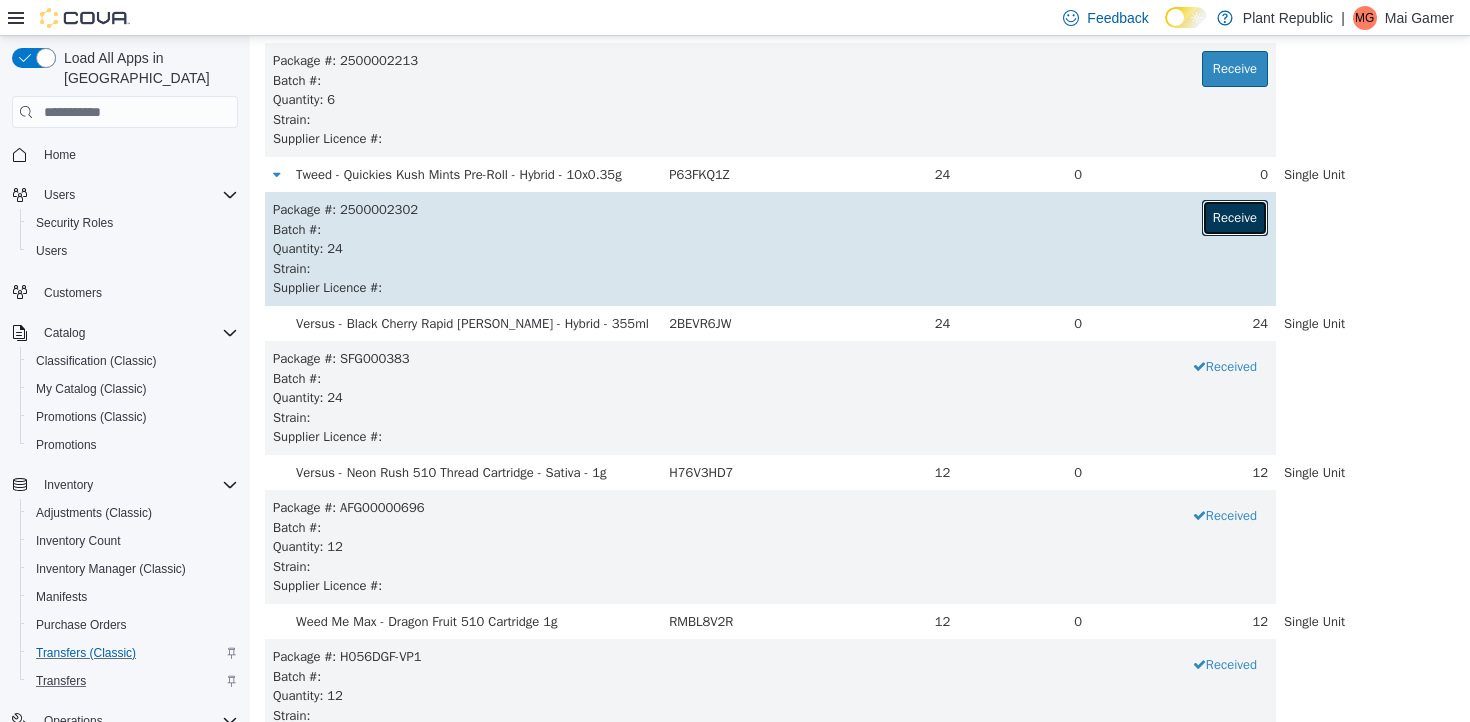 click on "Receive" at bounding box center [1235, 218] 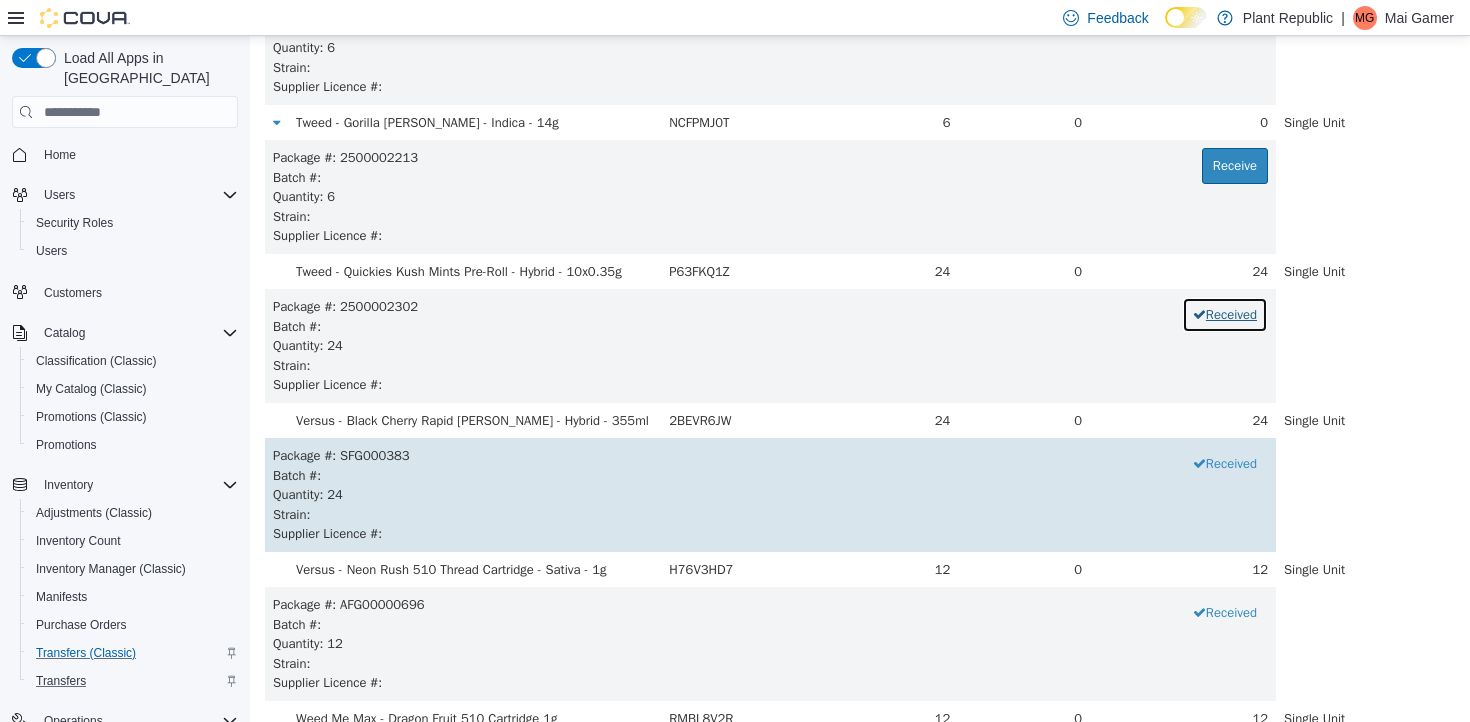 scroll, scrollTop: 7768, scrollLeft: 0, axis: vertical 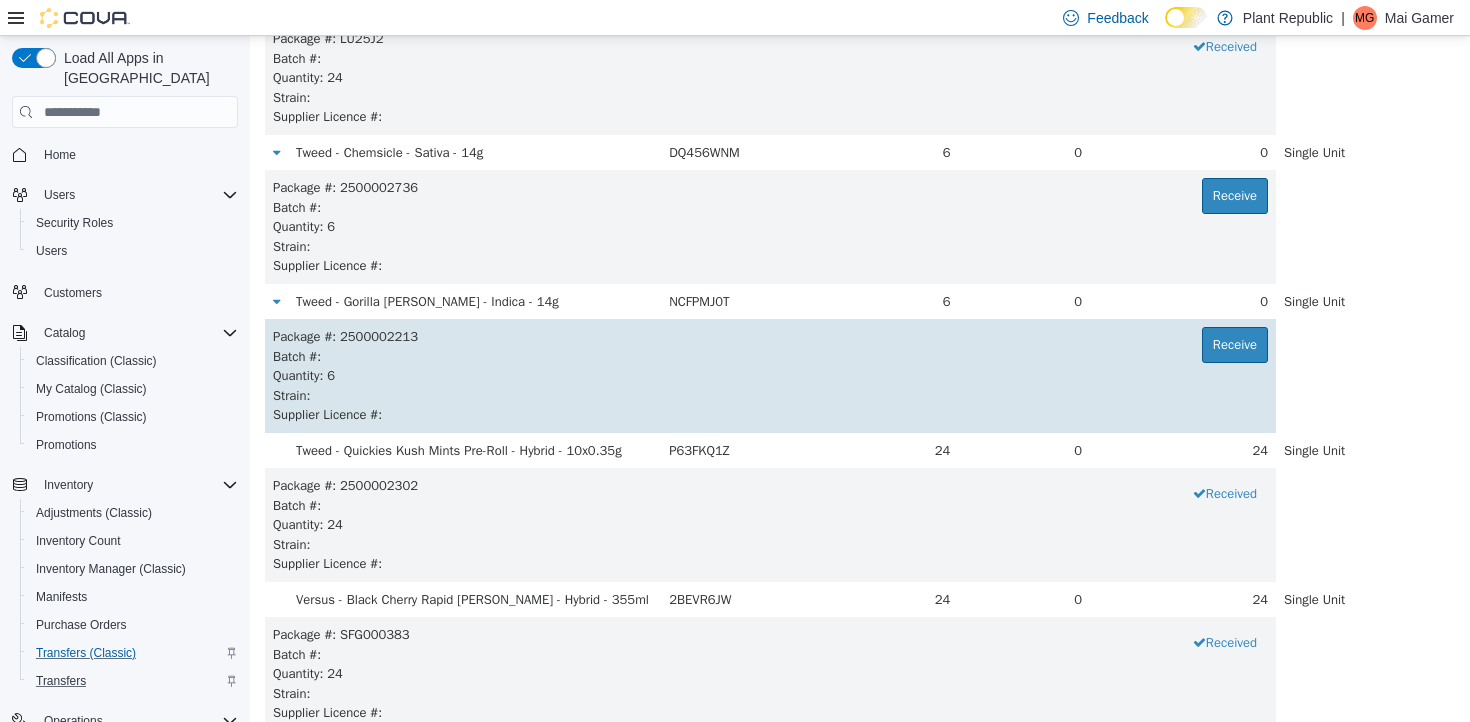 click on "Package # : 2500002213 Receive" at bounding box center [770, 337] 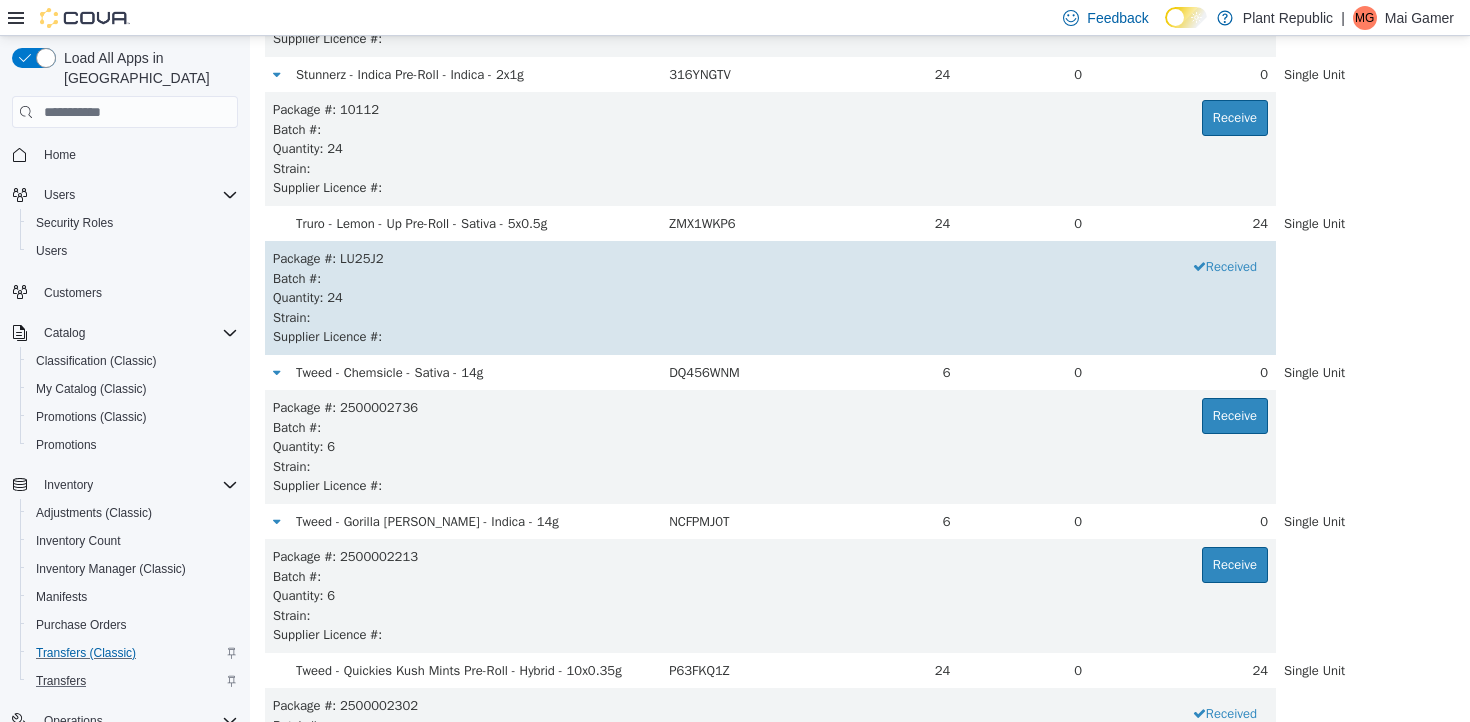 scroll, scrollTop: 8104, scrollLeft: 0, axis: vertical 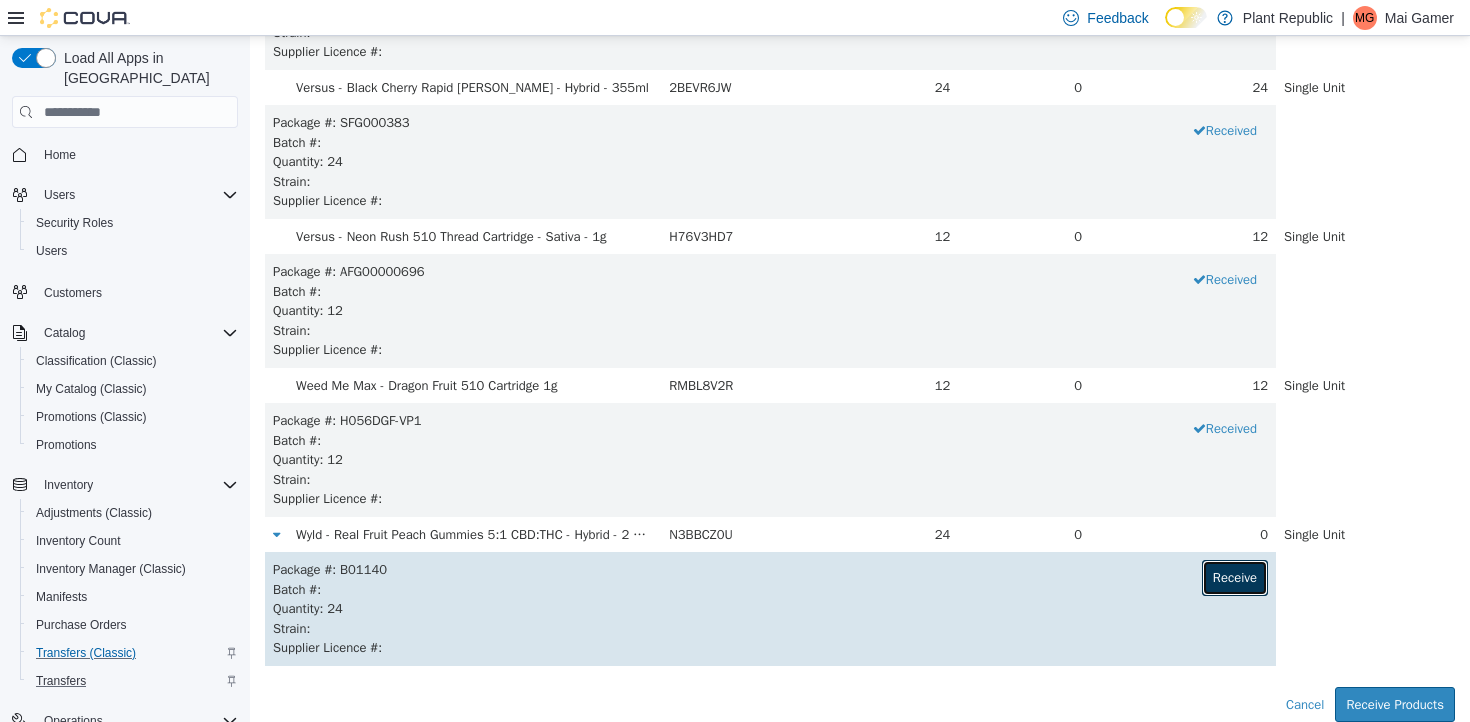 click on "Receive" at bounding box center [1235, 578] 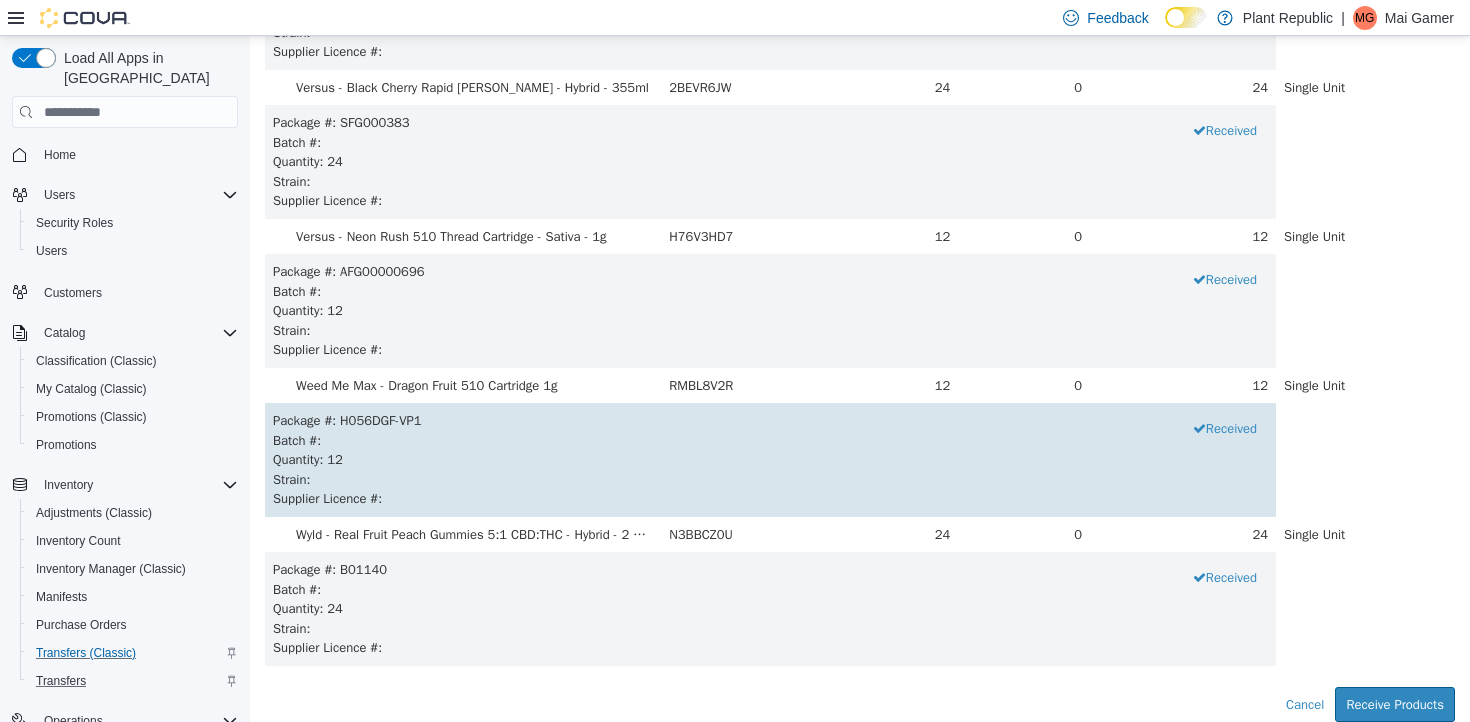 click on "Package # : H056DGF-VP1  Received Batch # :  Quantity : 12  Strain :  Supplier Licence # :" at bounding box center [770, 460] 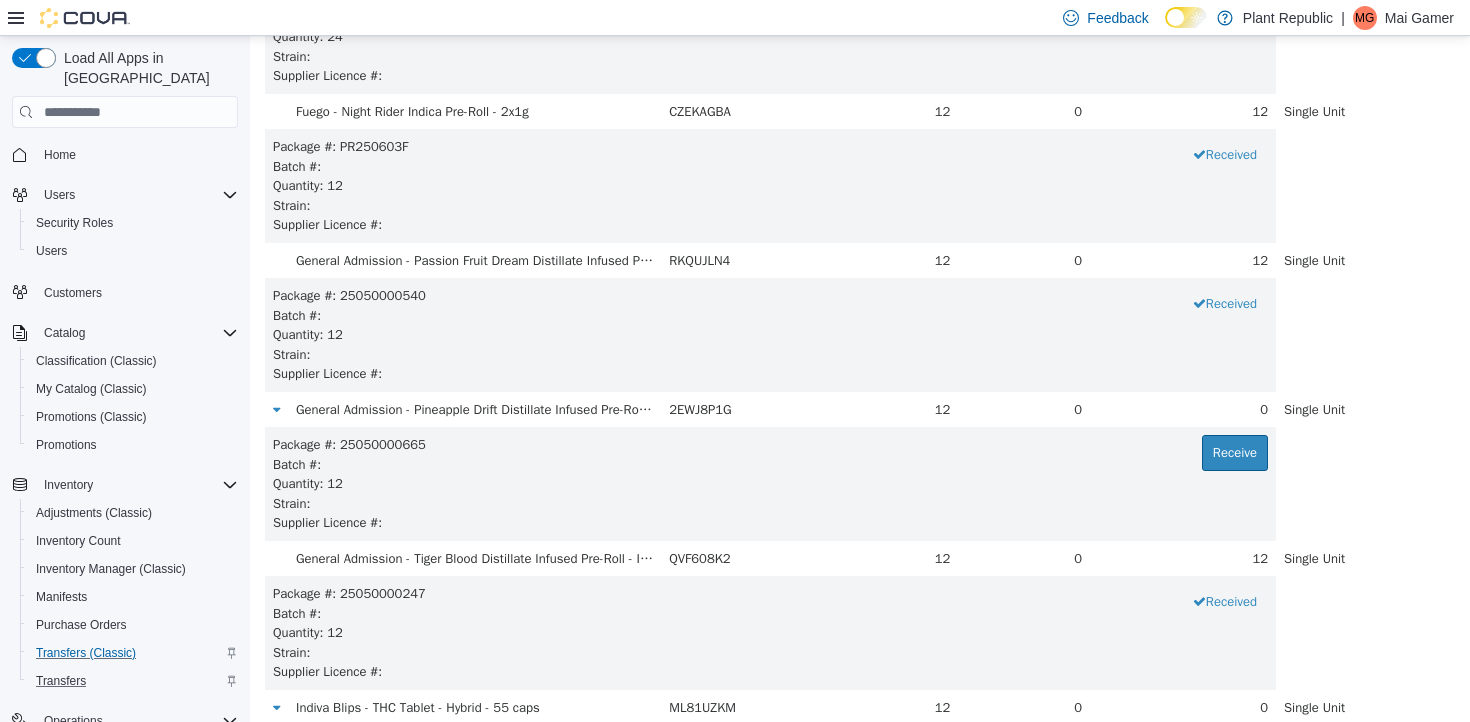 scroll, scrollTop: 2123, scrollLeft: 0, axis: vertical 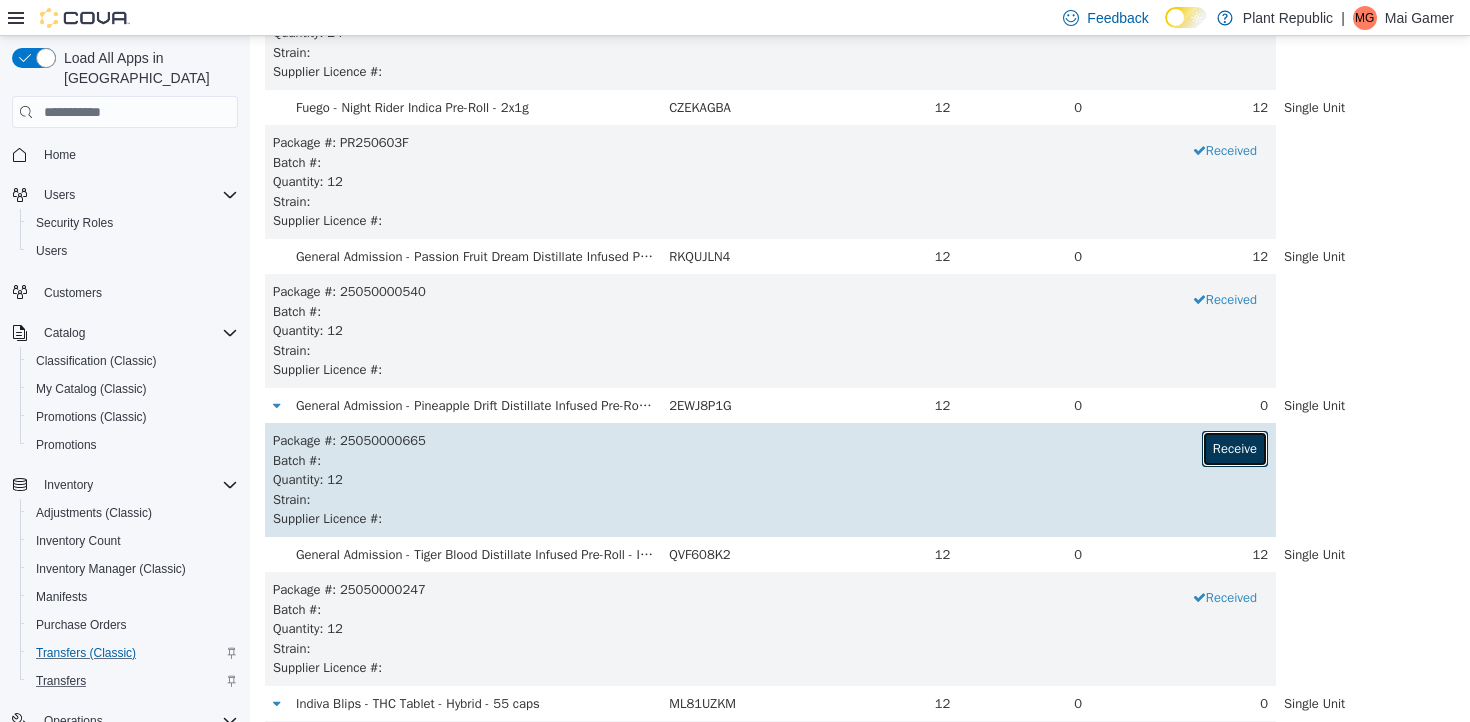 click on "Receive" at bounding box center (1235, 449) 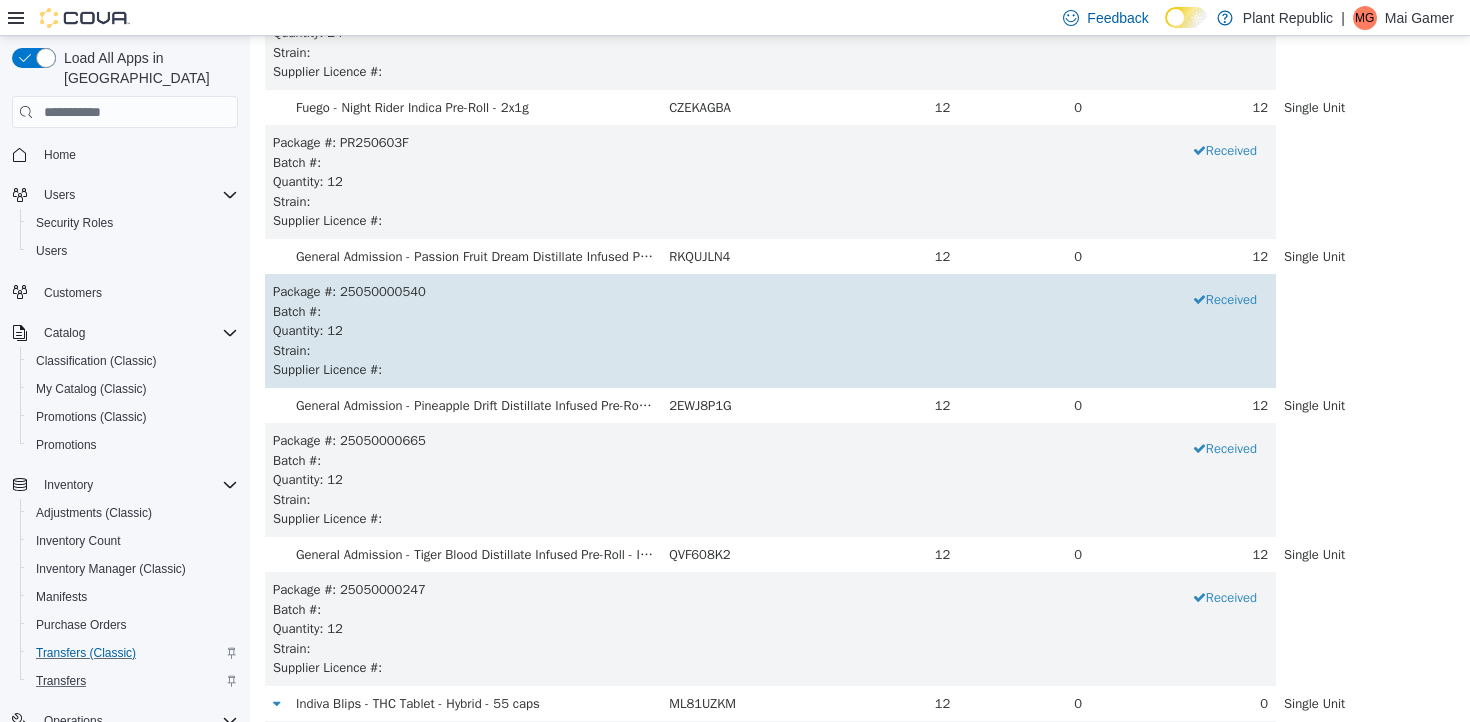 click on "Quantity : 12" at bounding box center [770, 331] 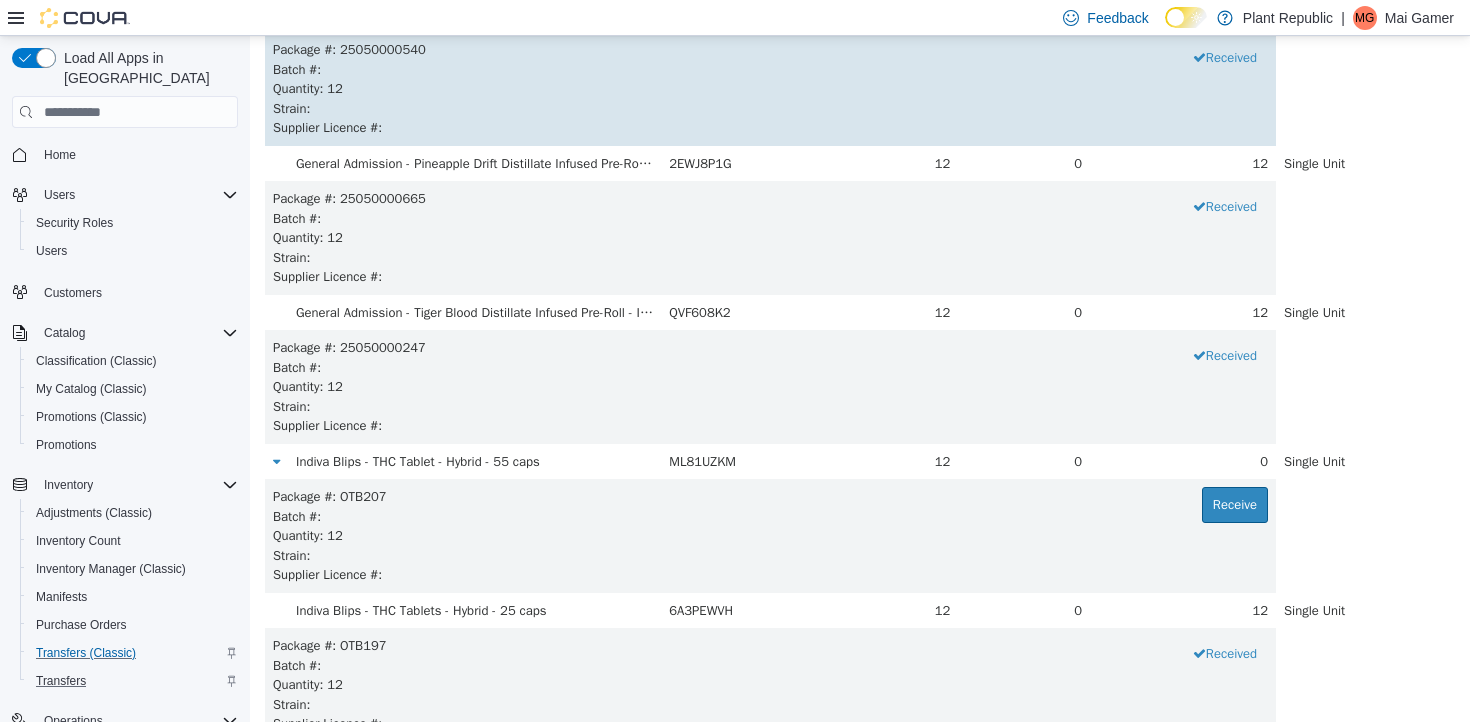 scroll, scrollTop: 2367, scrollLeft: 0, axis: vertical 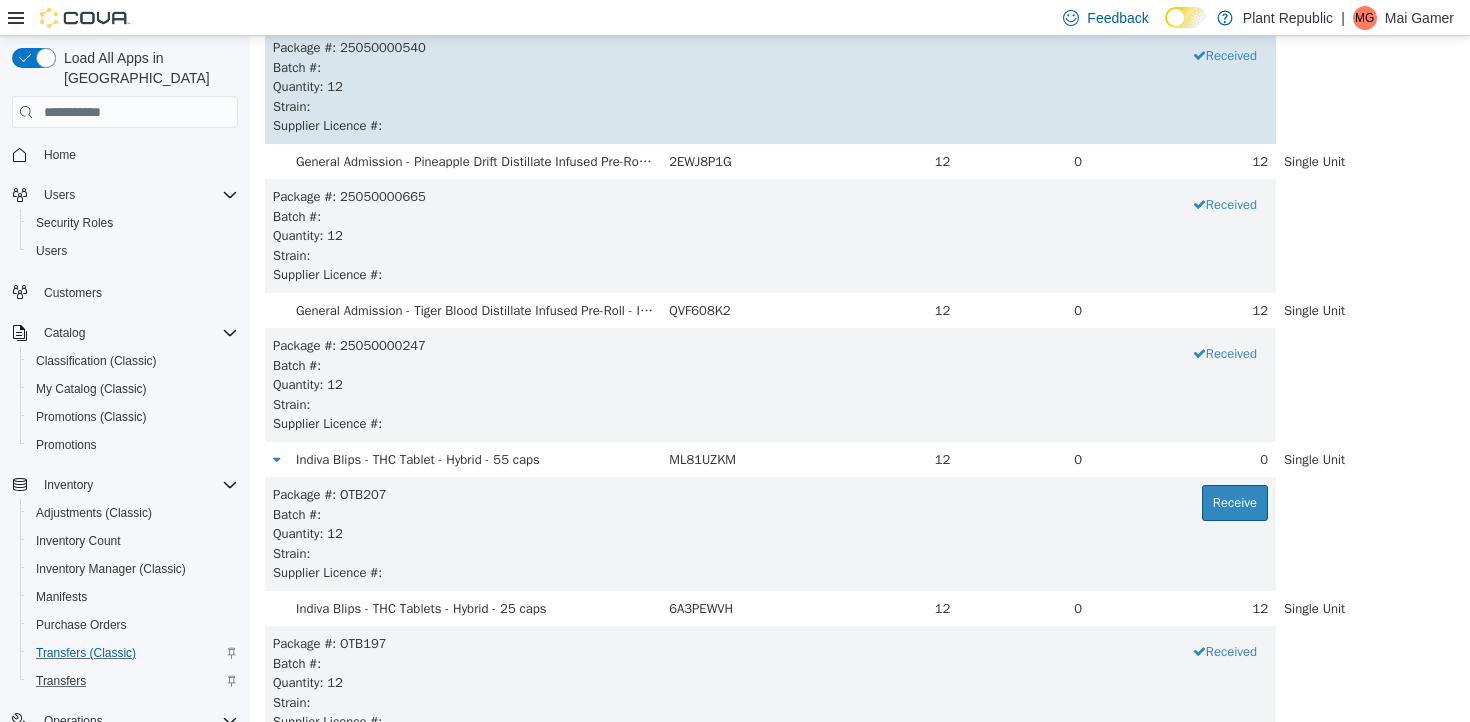 click on "Supplier Licence # :" at bounding box center (770, 275) 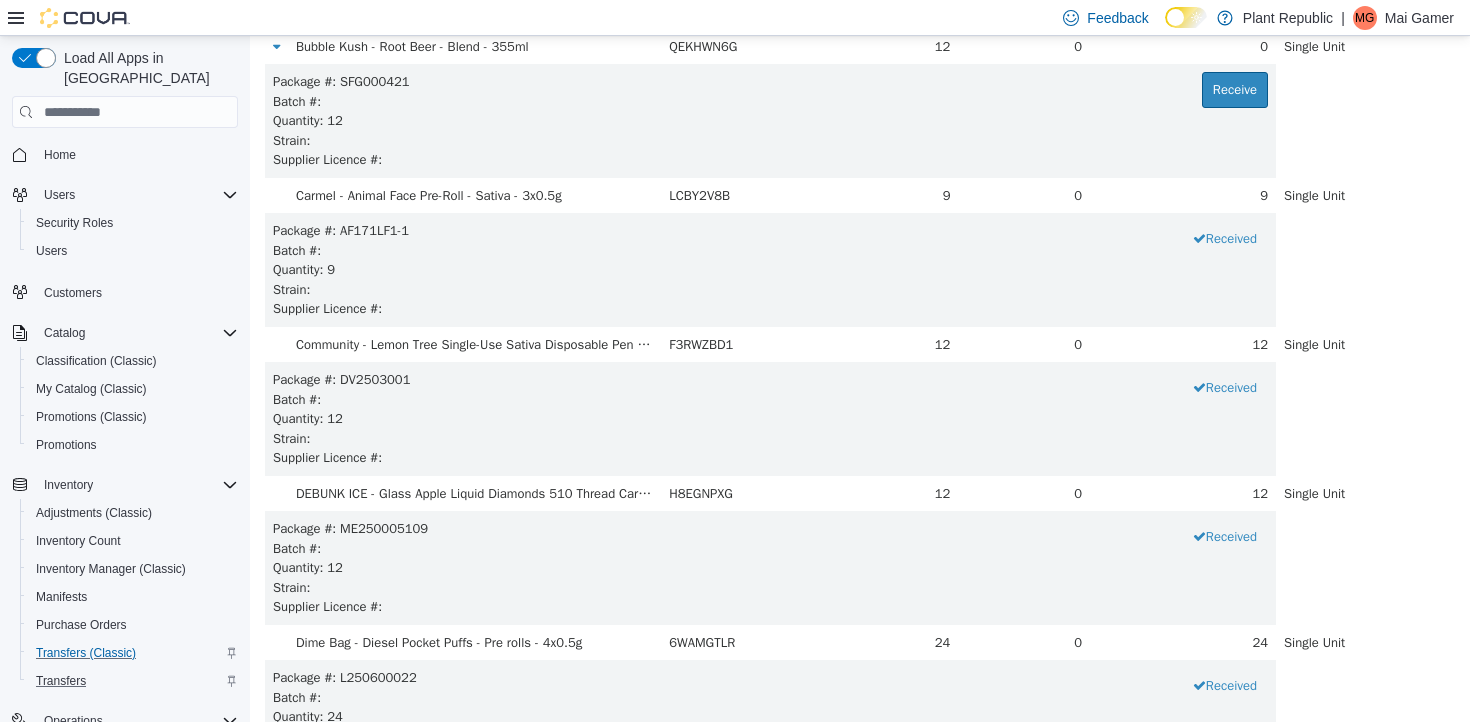 scroll, scrollTop: 605, scrollLeft: 0, axis: vertical 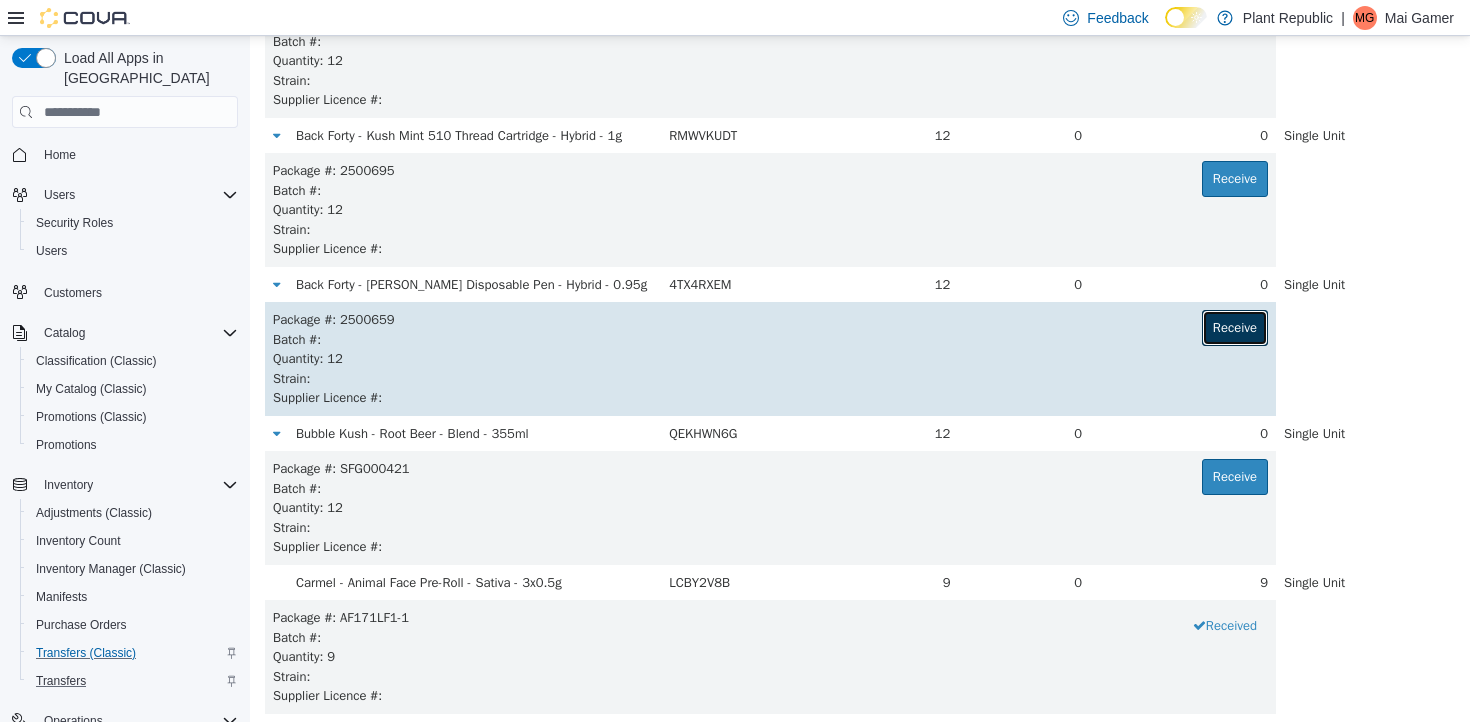 click on "Receive" at bounding box center [1235, 328] 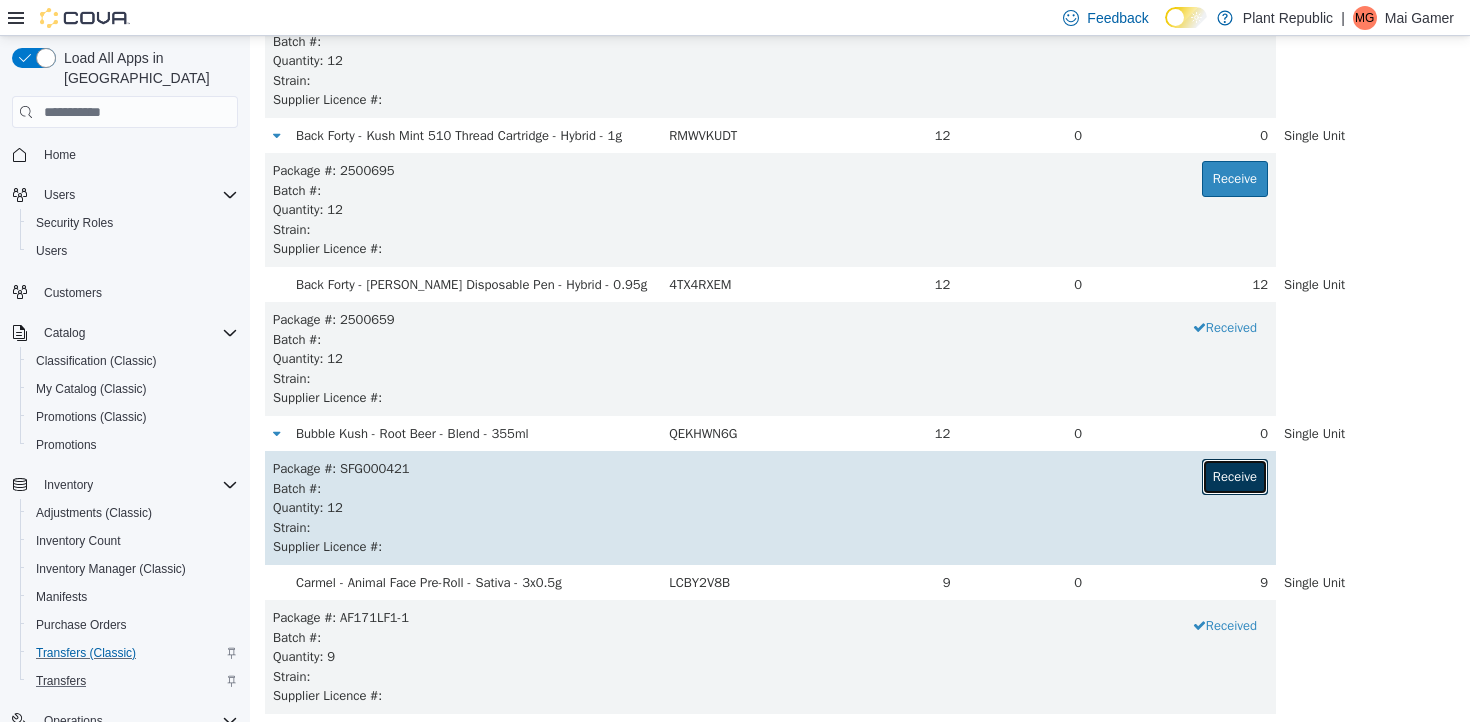 click on "Receive" at bounding box center (1235, 477) 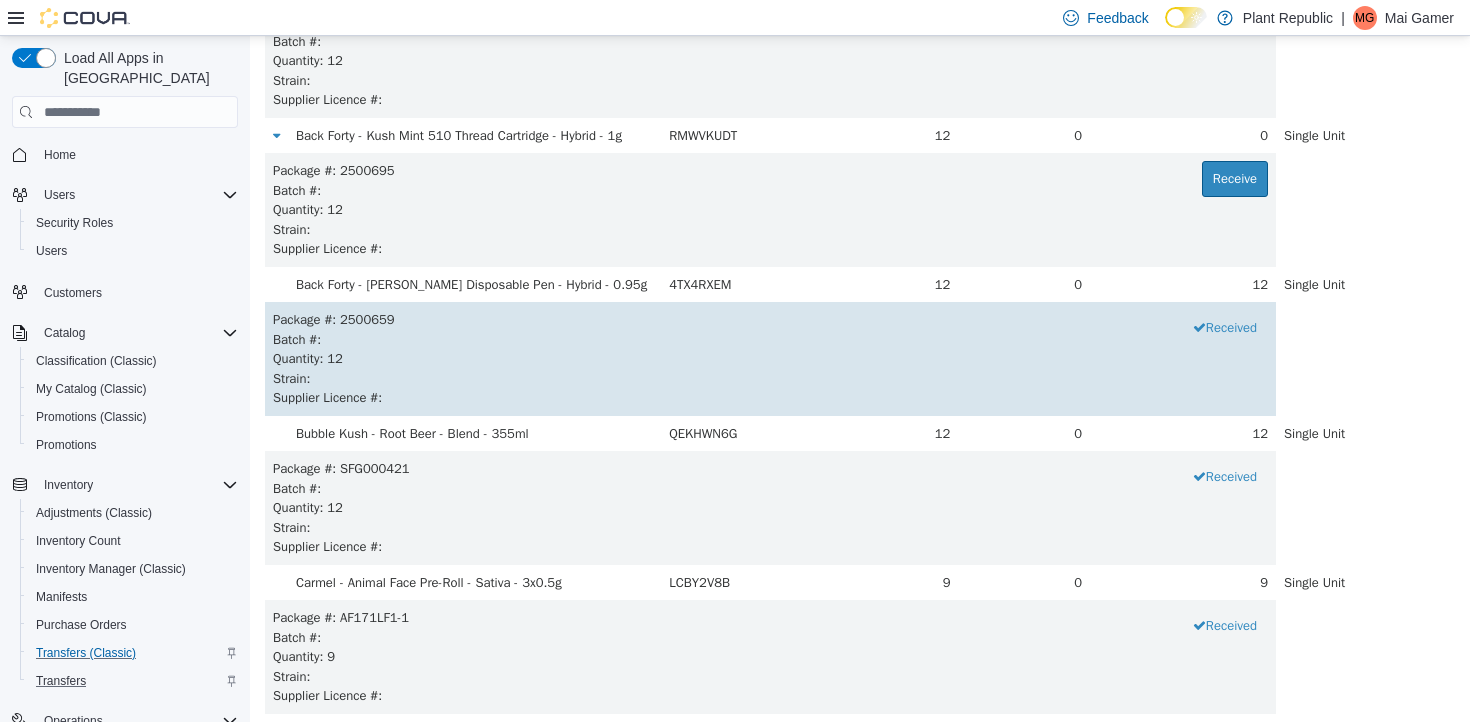 click on "Package # : 2500659  Received" at bounding box center (770, 320) 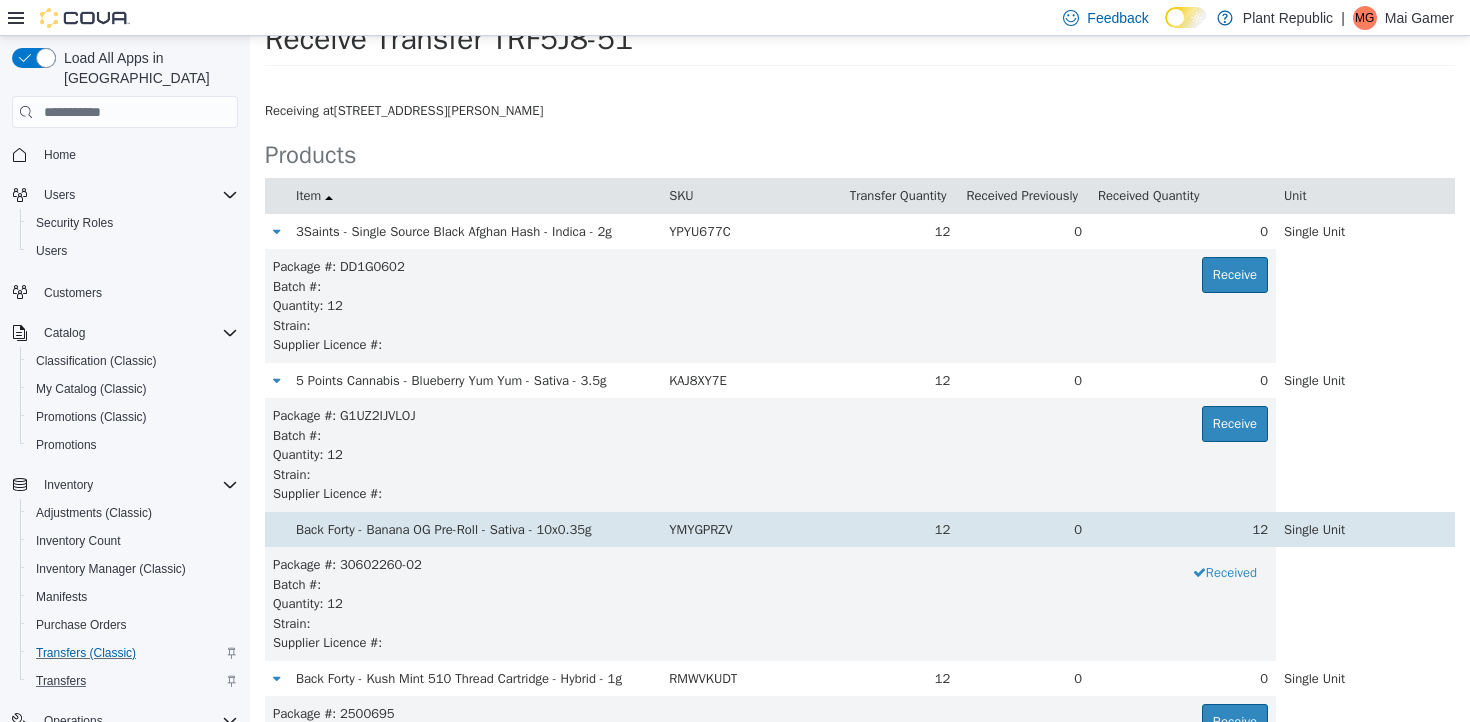 scroll, scrollTop: 63, scrollLeft: 0, axis: vertical 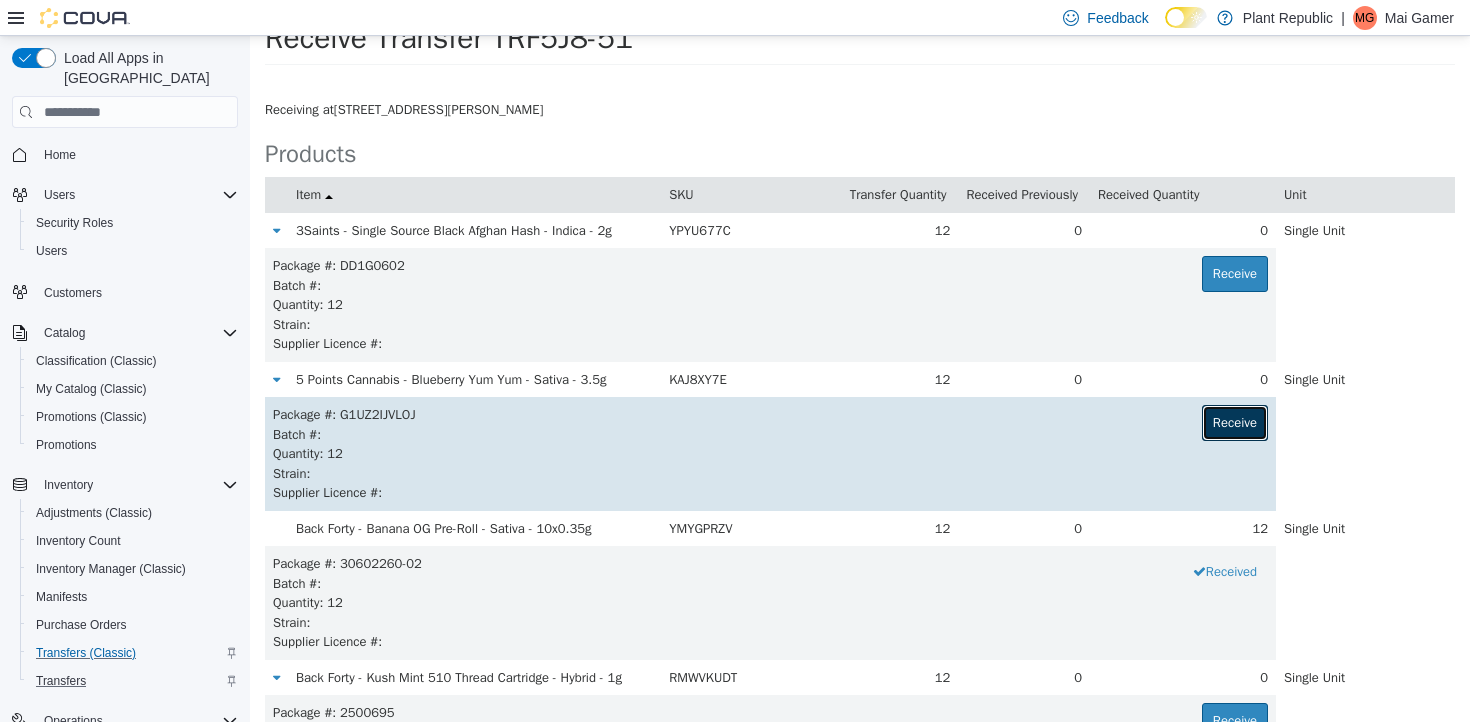 click on "Receive" at bounding box center [1235, 423] 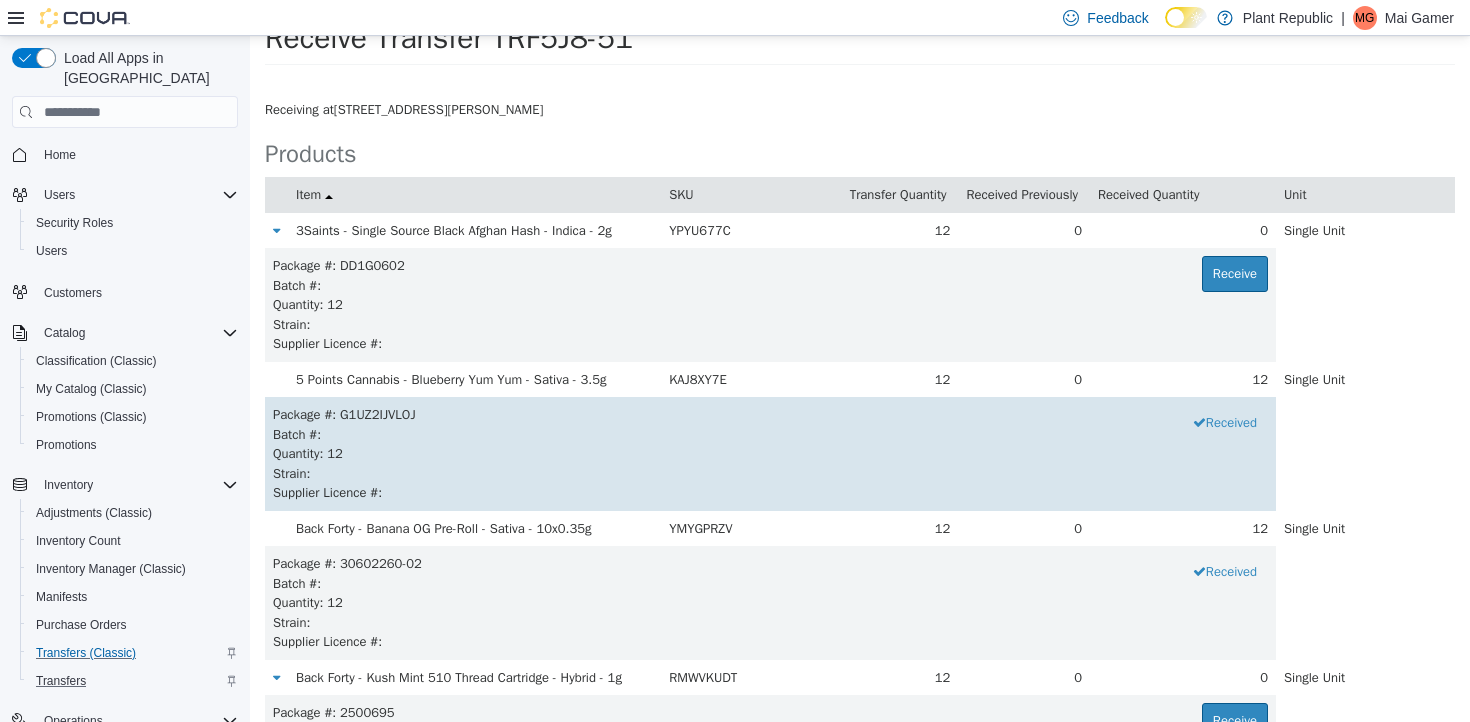 click on "Package # : G1UZ2IJVLOJ  Received" at bounding box center (770, 415) 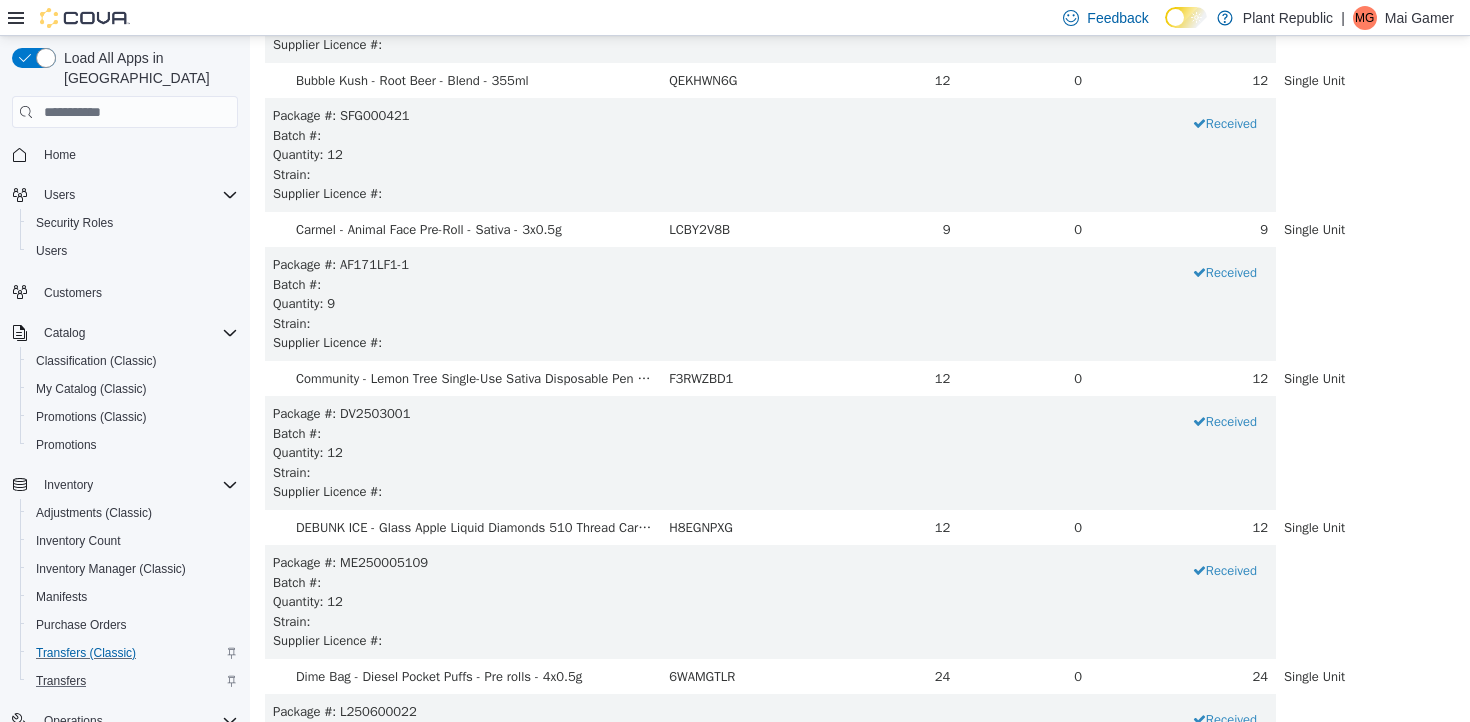 scroll, scrollTop: 3193, scrollLeft: 0, axis: vertical 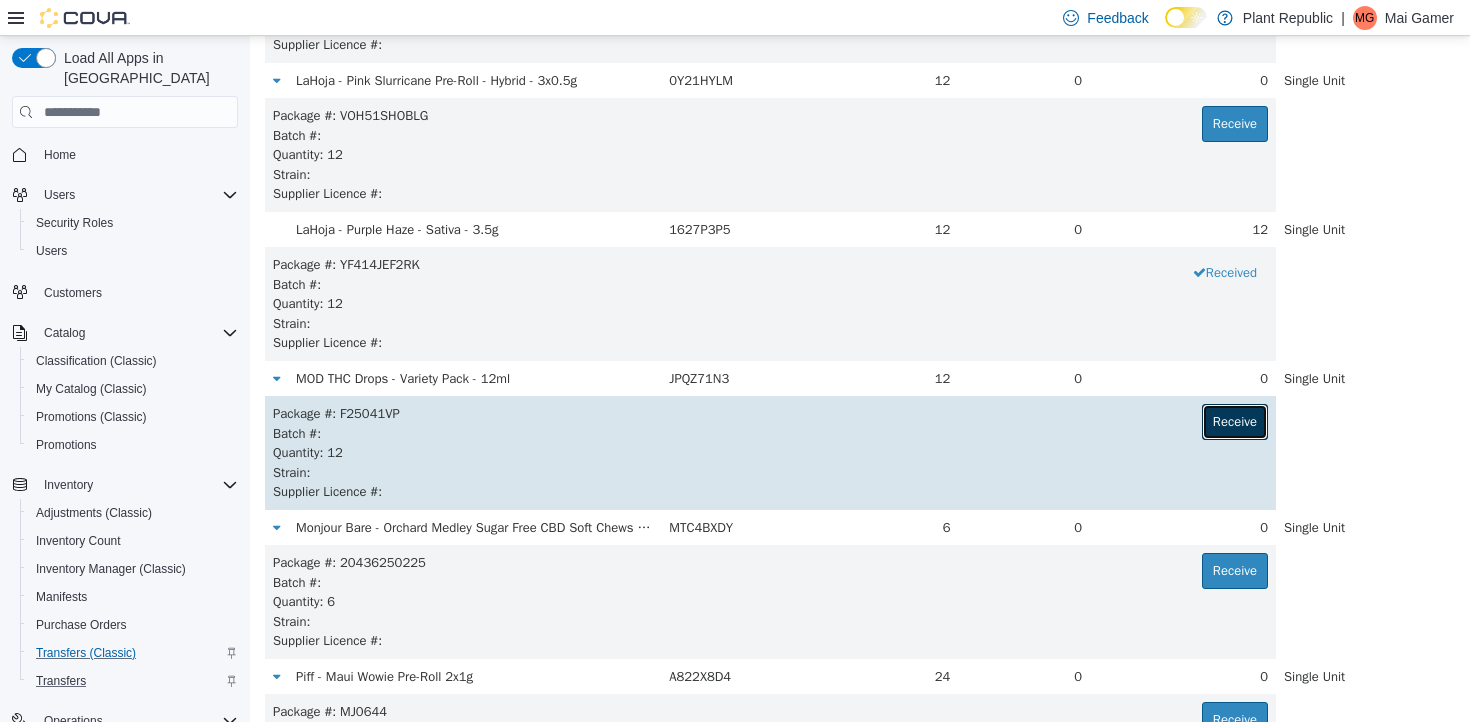 click on "Receive" at bounding box center [1235, 422] 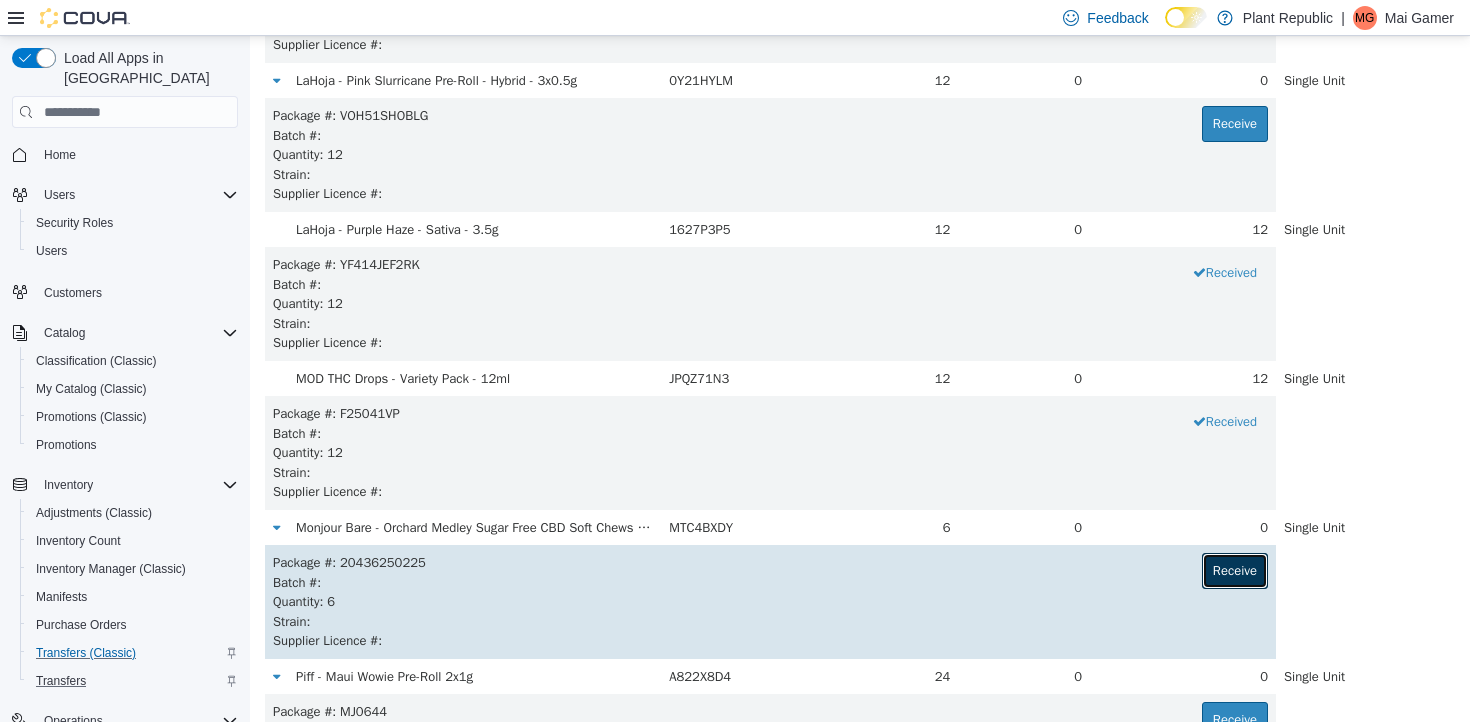 click on "Receive" at bounding box center [1235, 571] 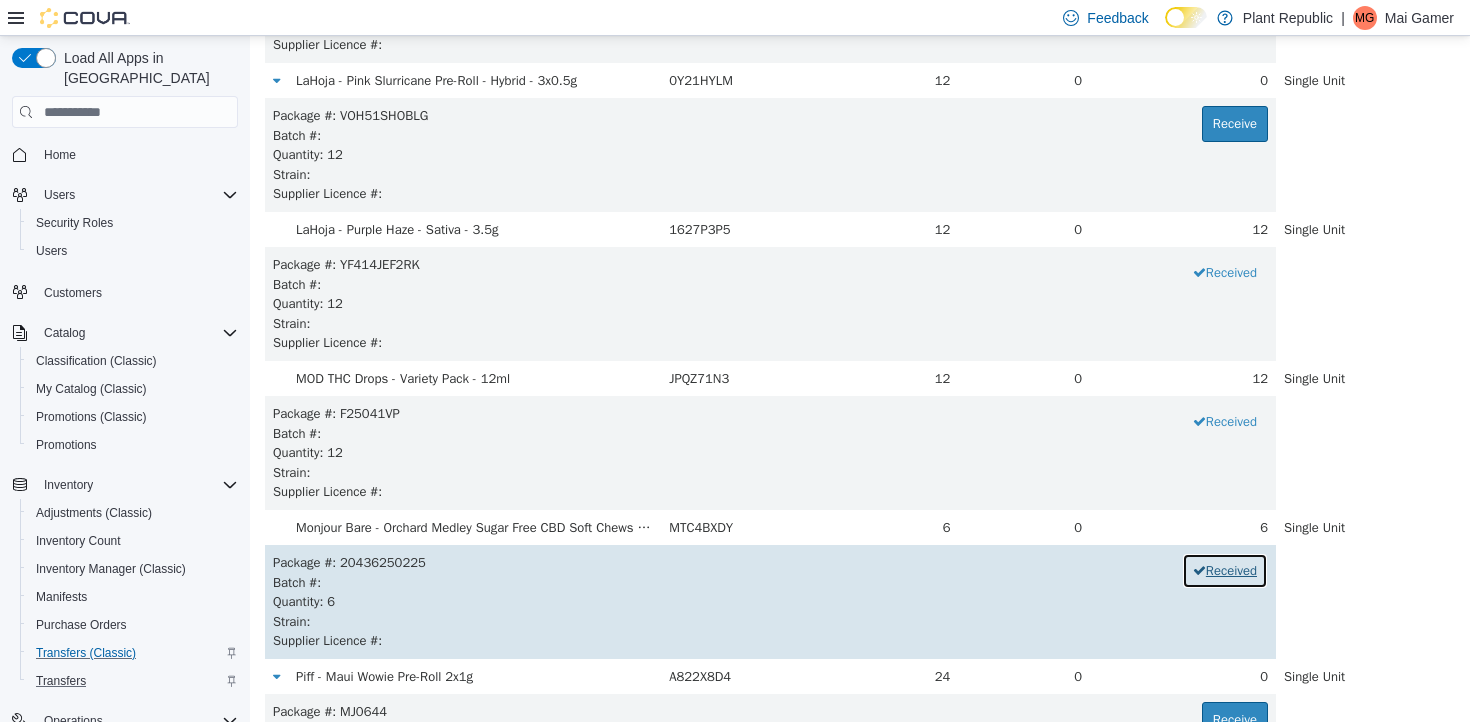 type 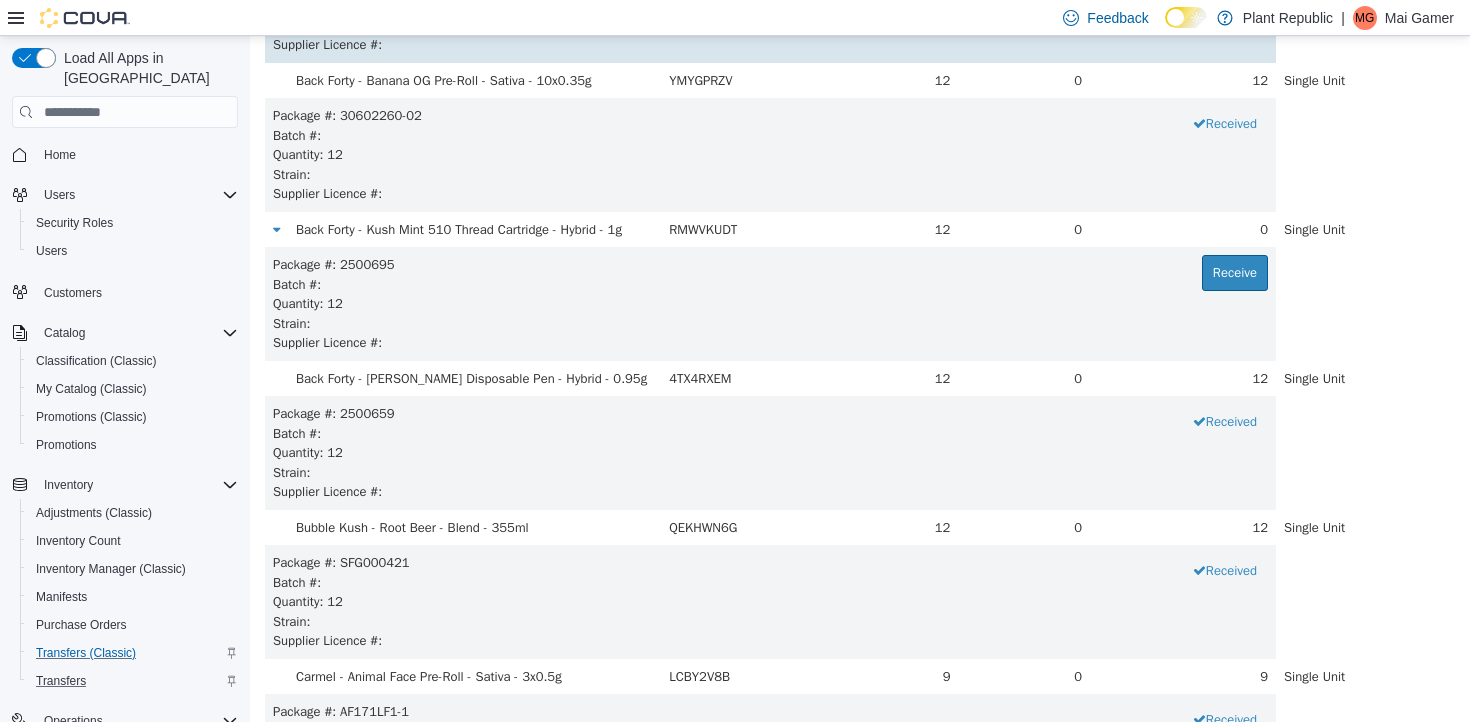 scroll, scrollTop: 4534, scrollLeft: 0, axis: vertical 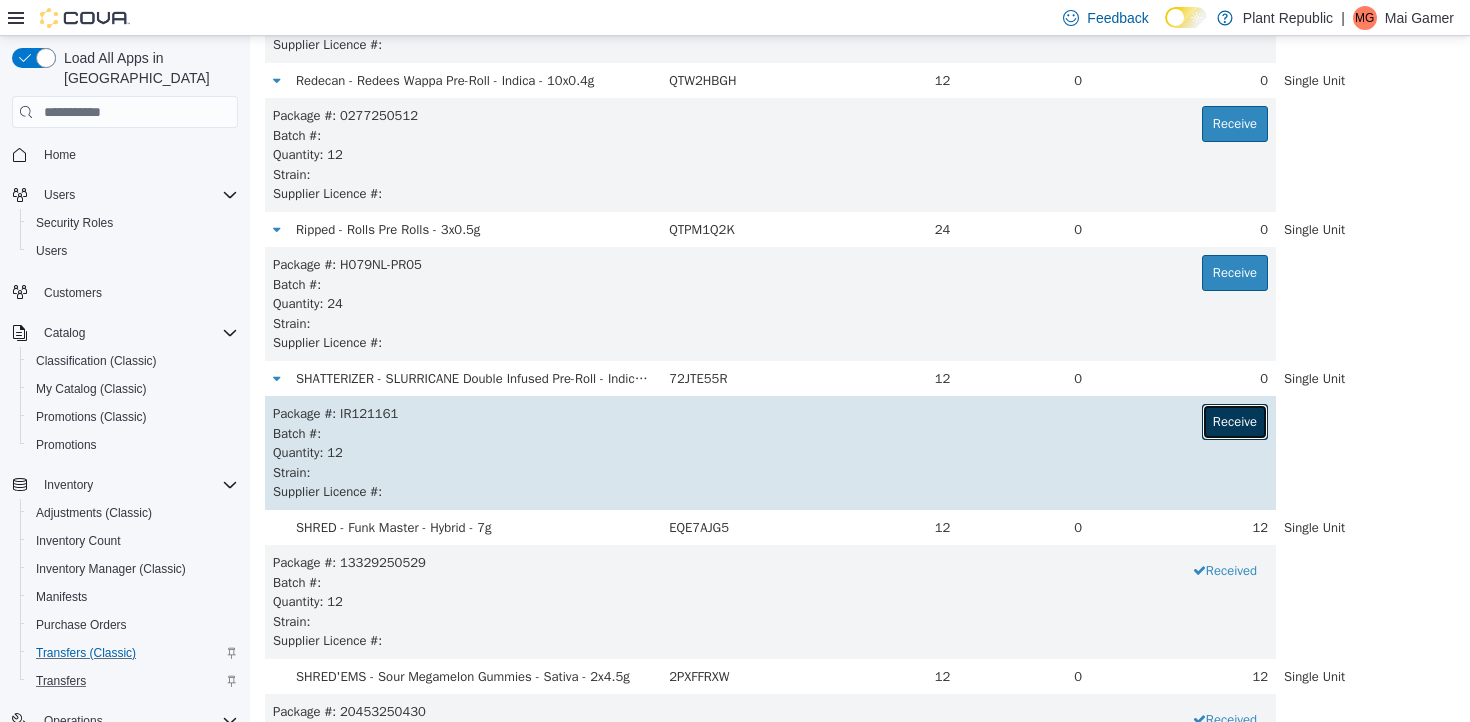 click on "Receive" at bounding box center (1235, 422) 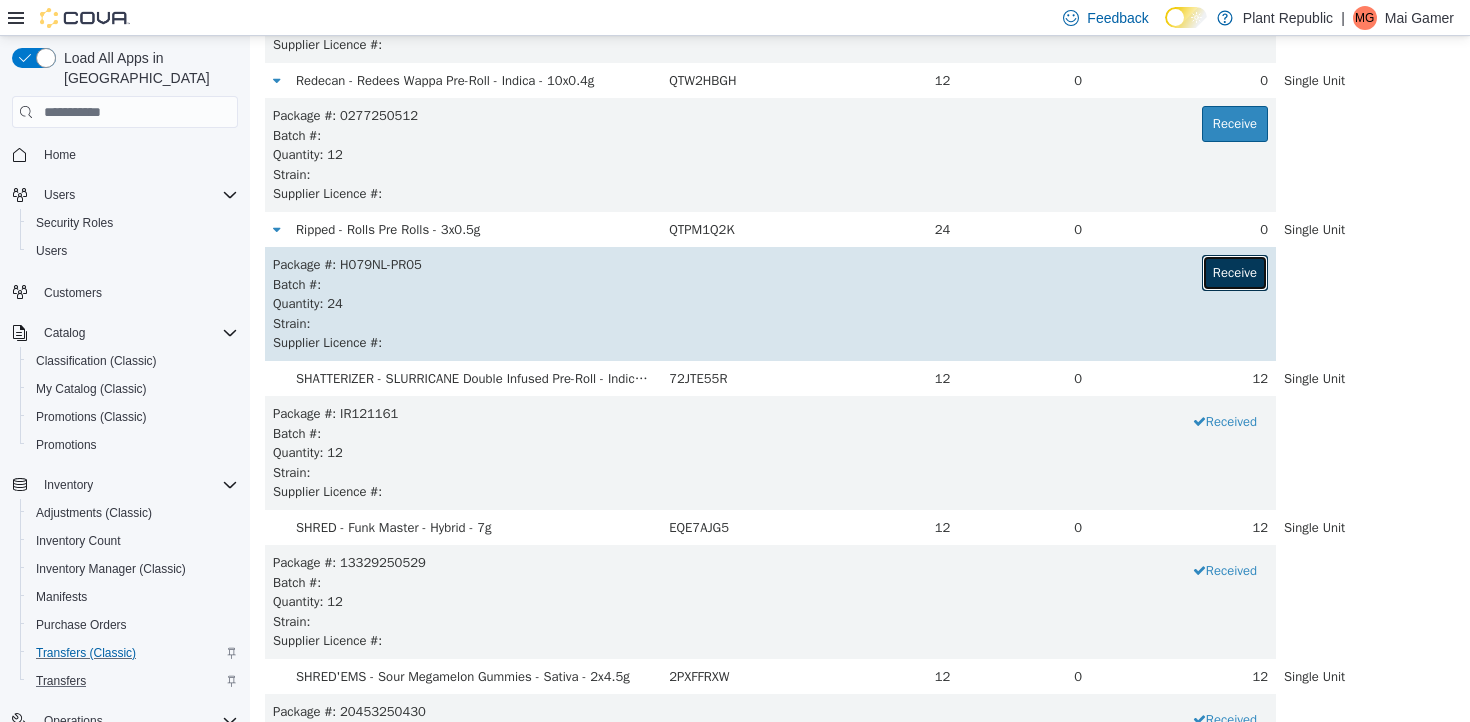 click on "Receive" at bounding box center (1235, 273) 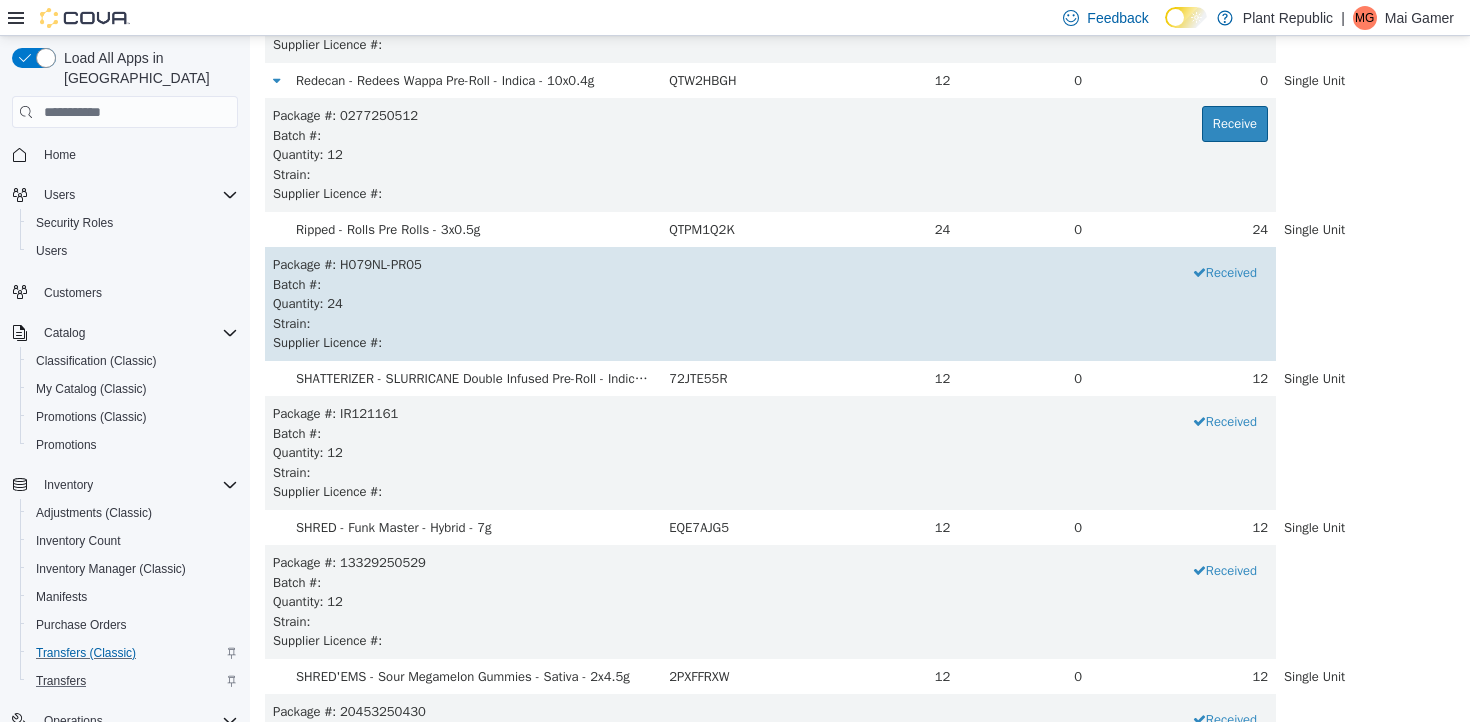 click on "Batch # :" at bounding box center (770, 285) 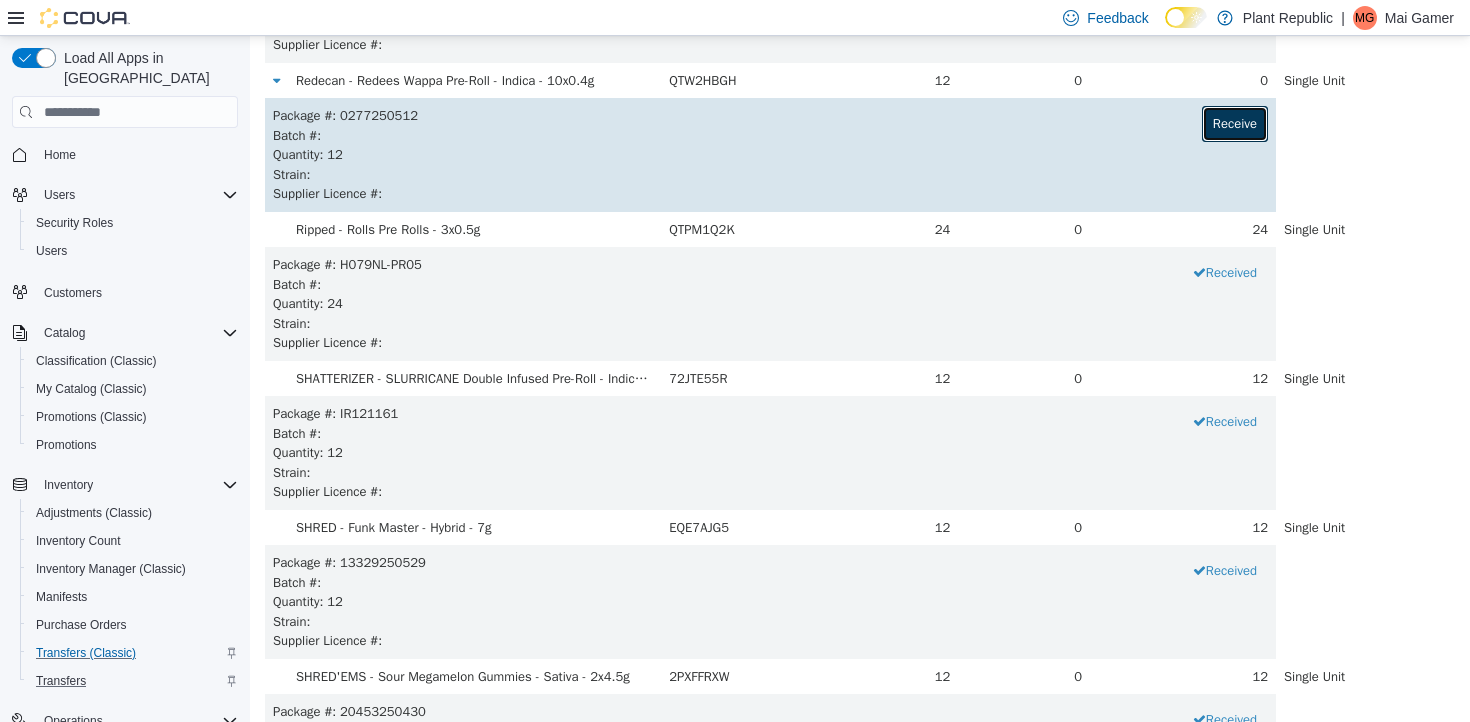 click on "Receive" at bounding box center [1235, 124] 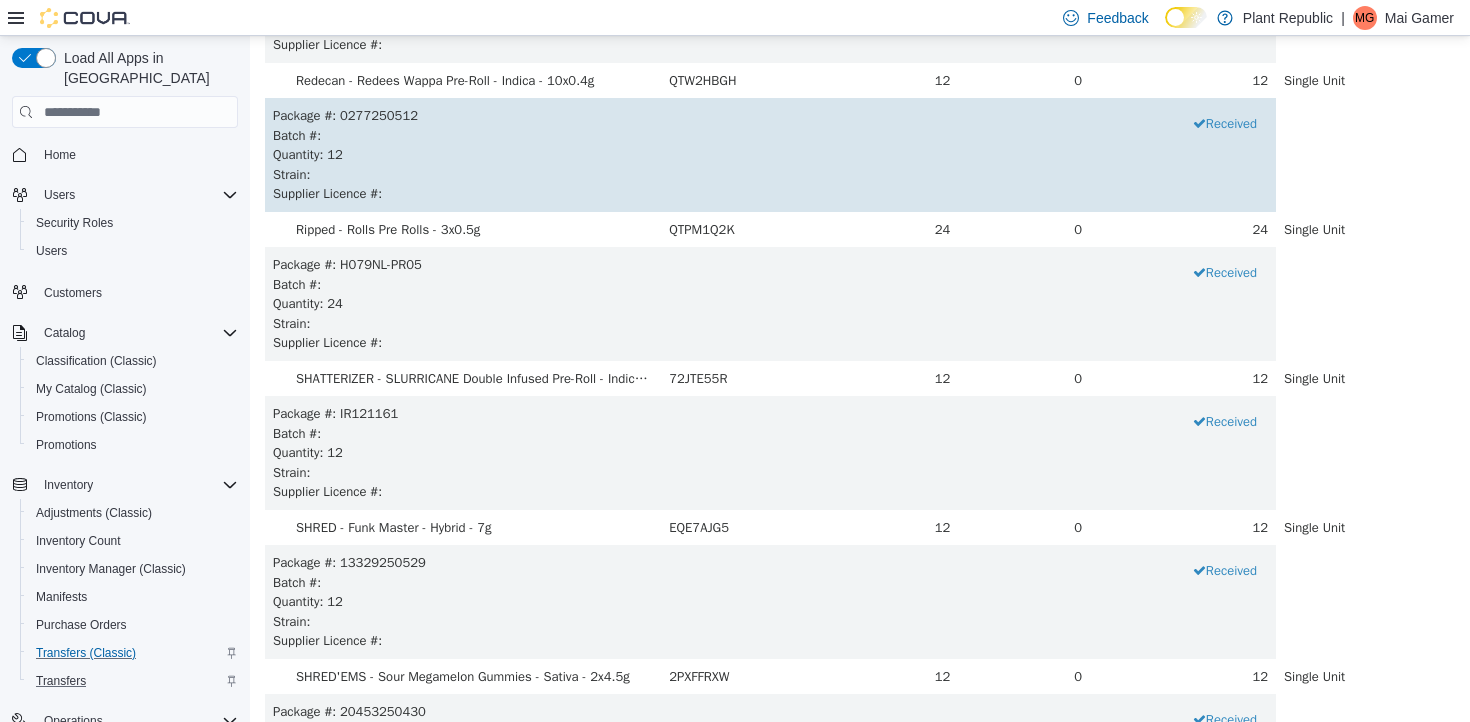 click on "Quantity : 12" at bounding box center [770, 155] 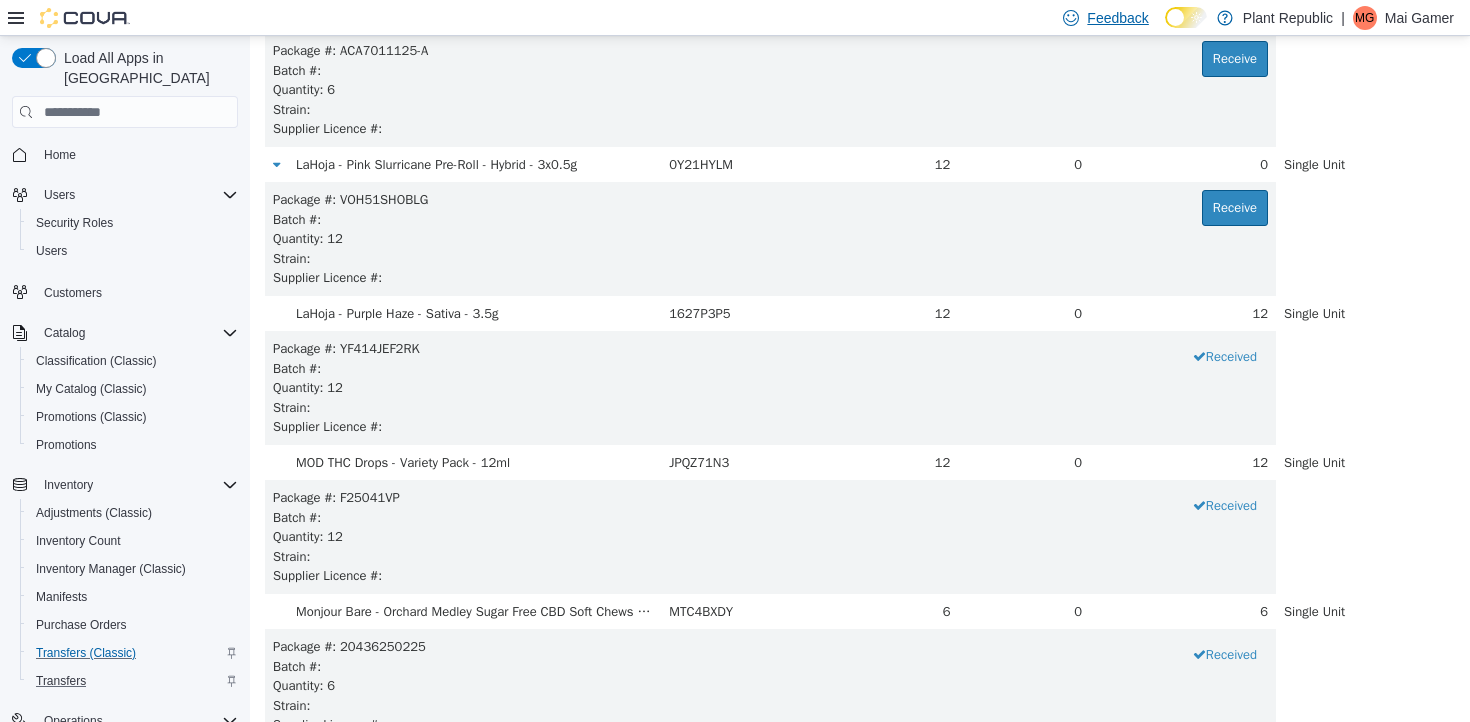 scroll, scrollTop: 6918, scrollLeft: 0, axis: vertical 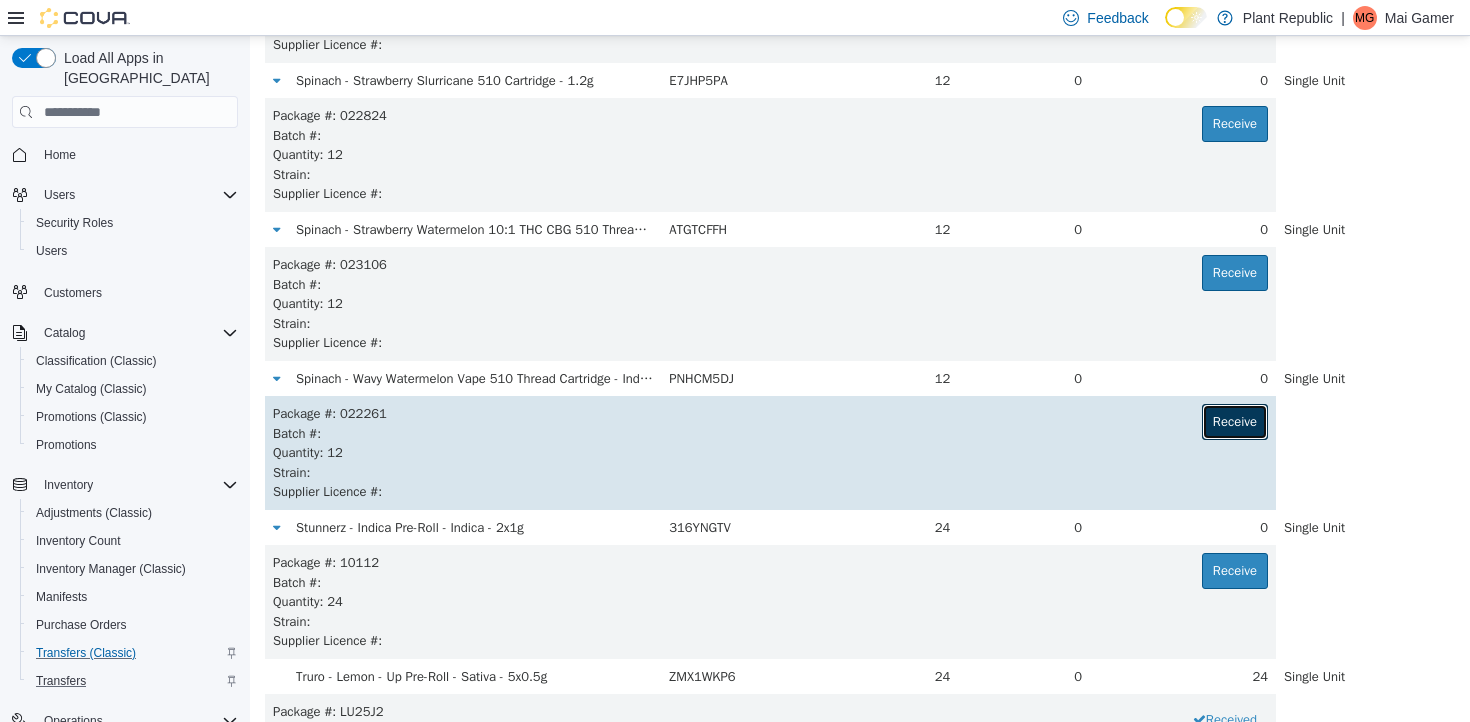 click on "Receive" at bounding box center (1235, 422) 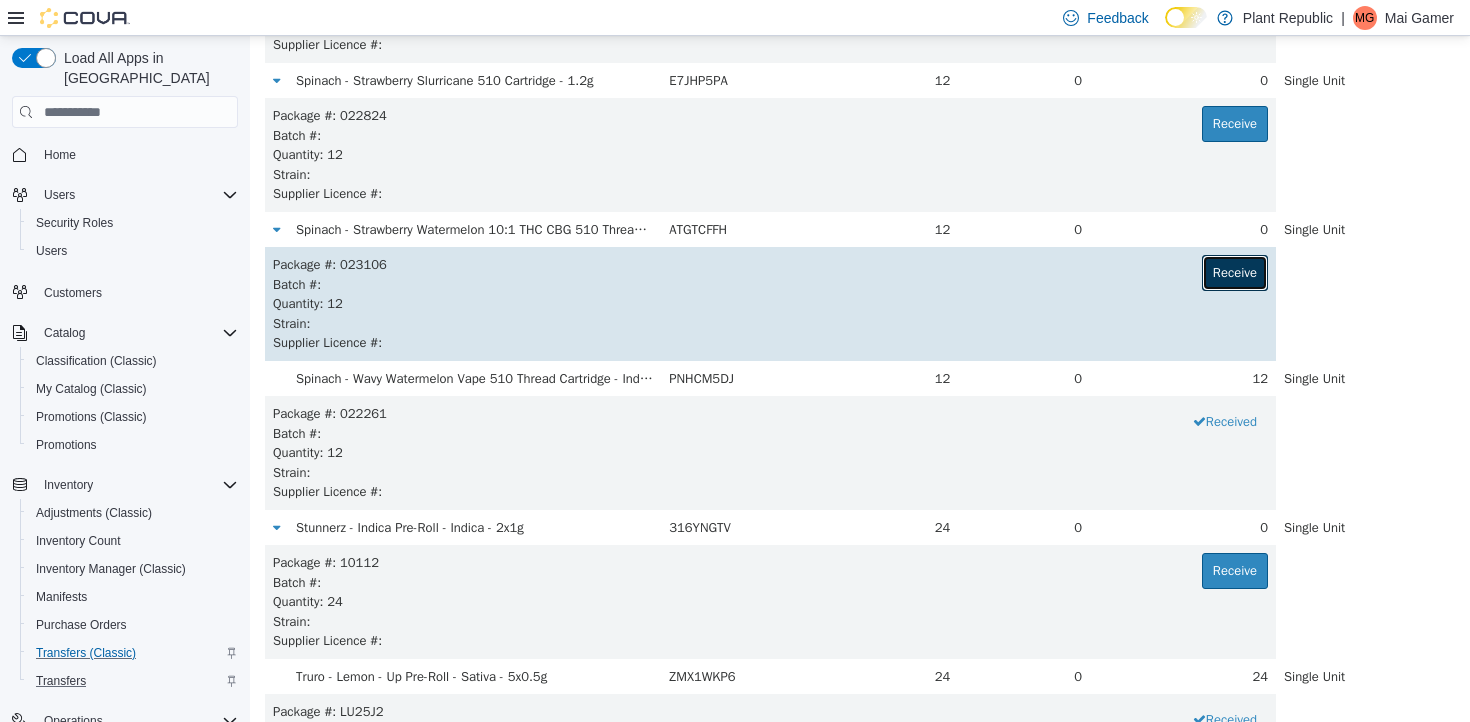 click on "Receive" at bounding box center [1235, 273] 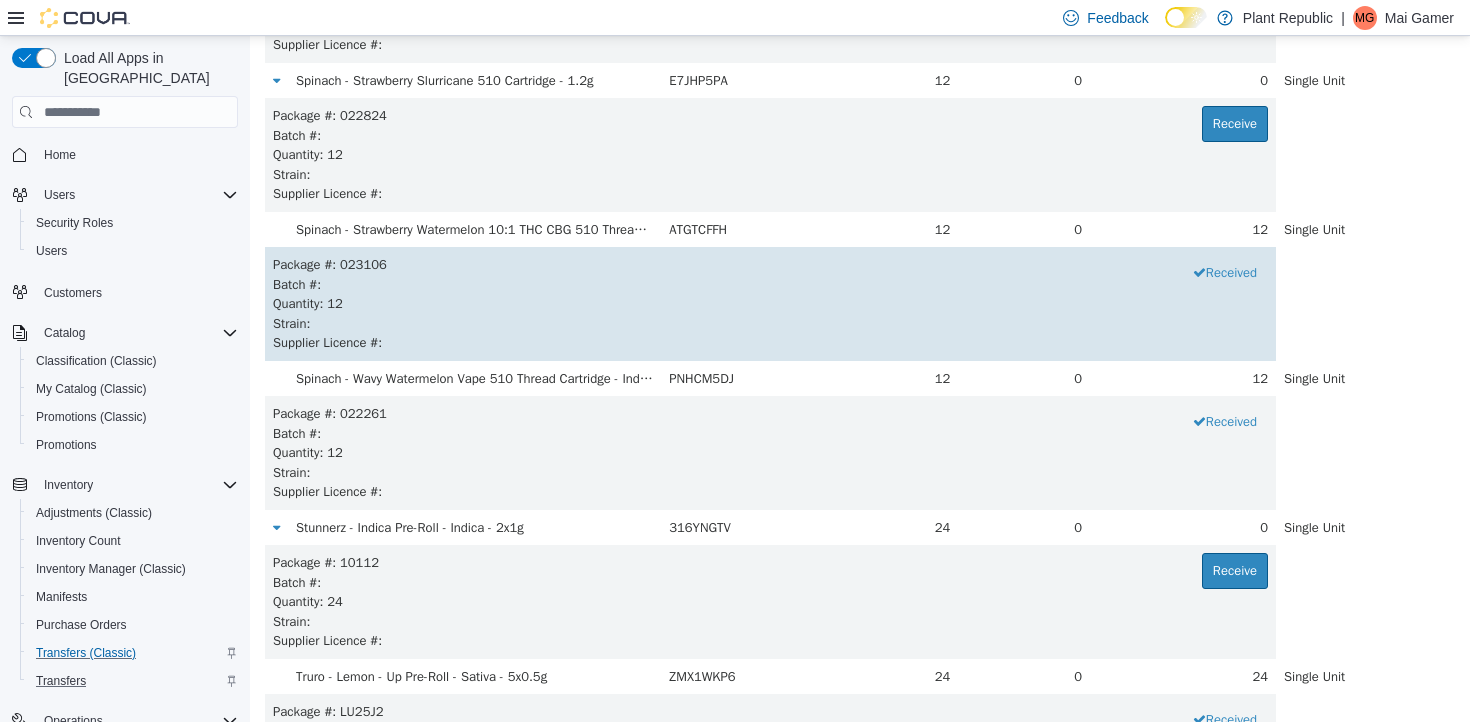 click on "Batch # :" at bounding box center (770, 285) 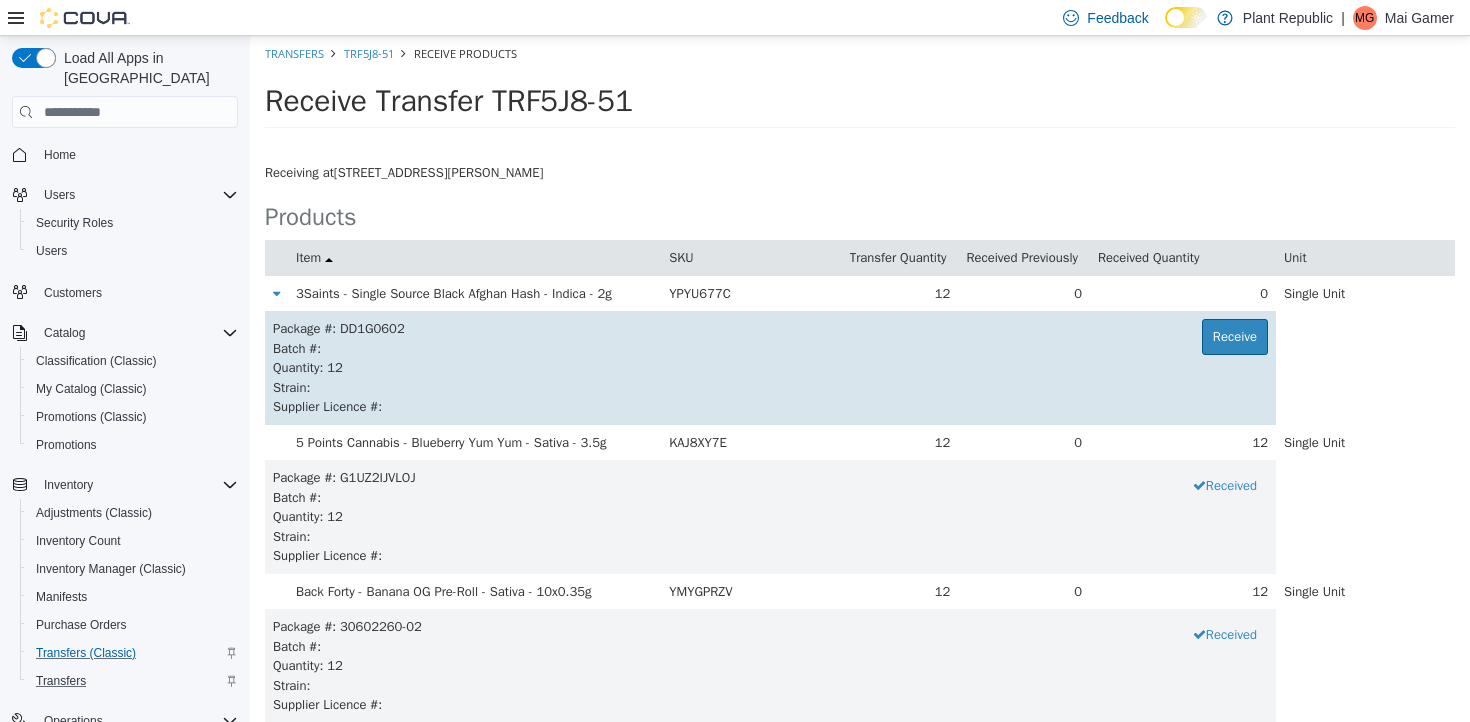 scroll, scrollTop: 2895, scrollLeft: 0, axis: vertical 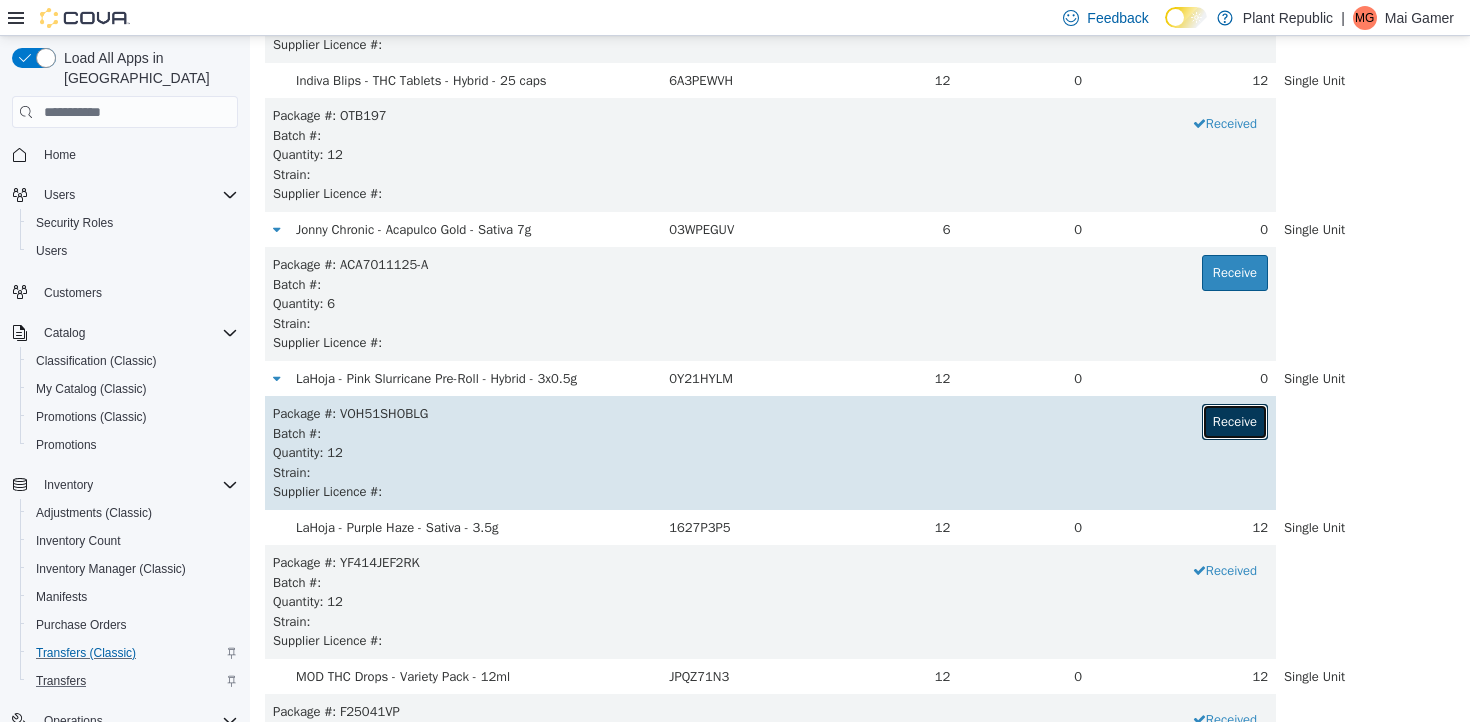 click on "Receive" at bounding box center (1235, 422) 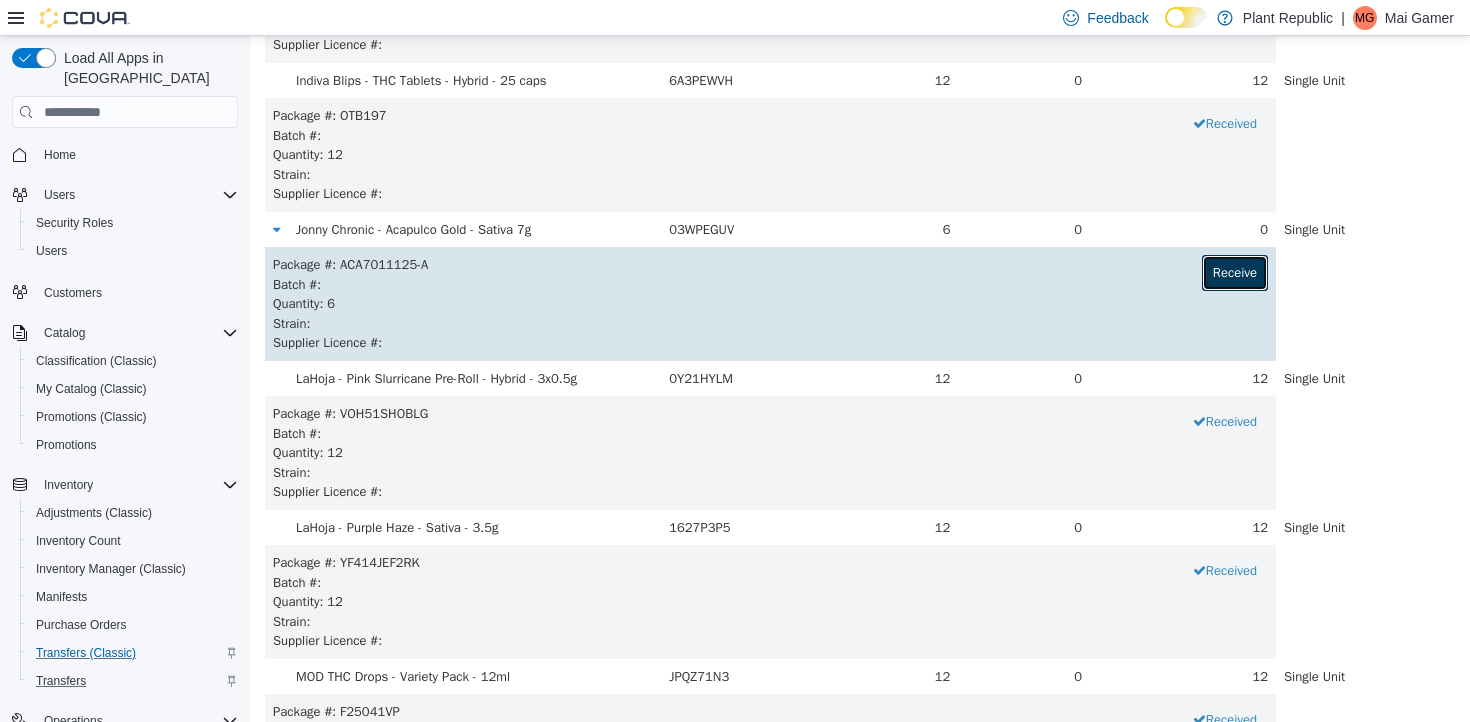 click on "Receive" at bounding box center [1235, 273] 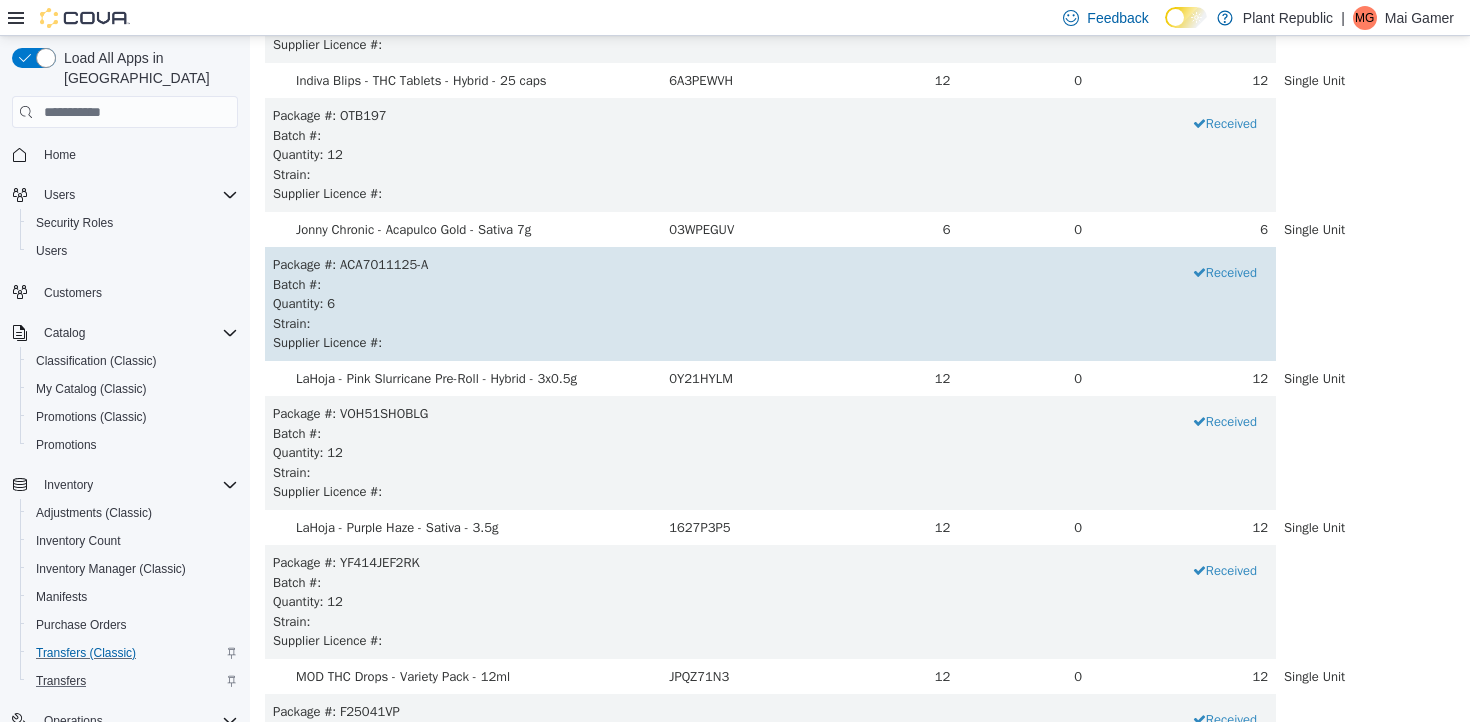 click on "Strain :" at bounding box center (770, 324) 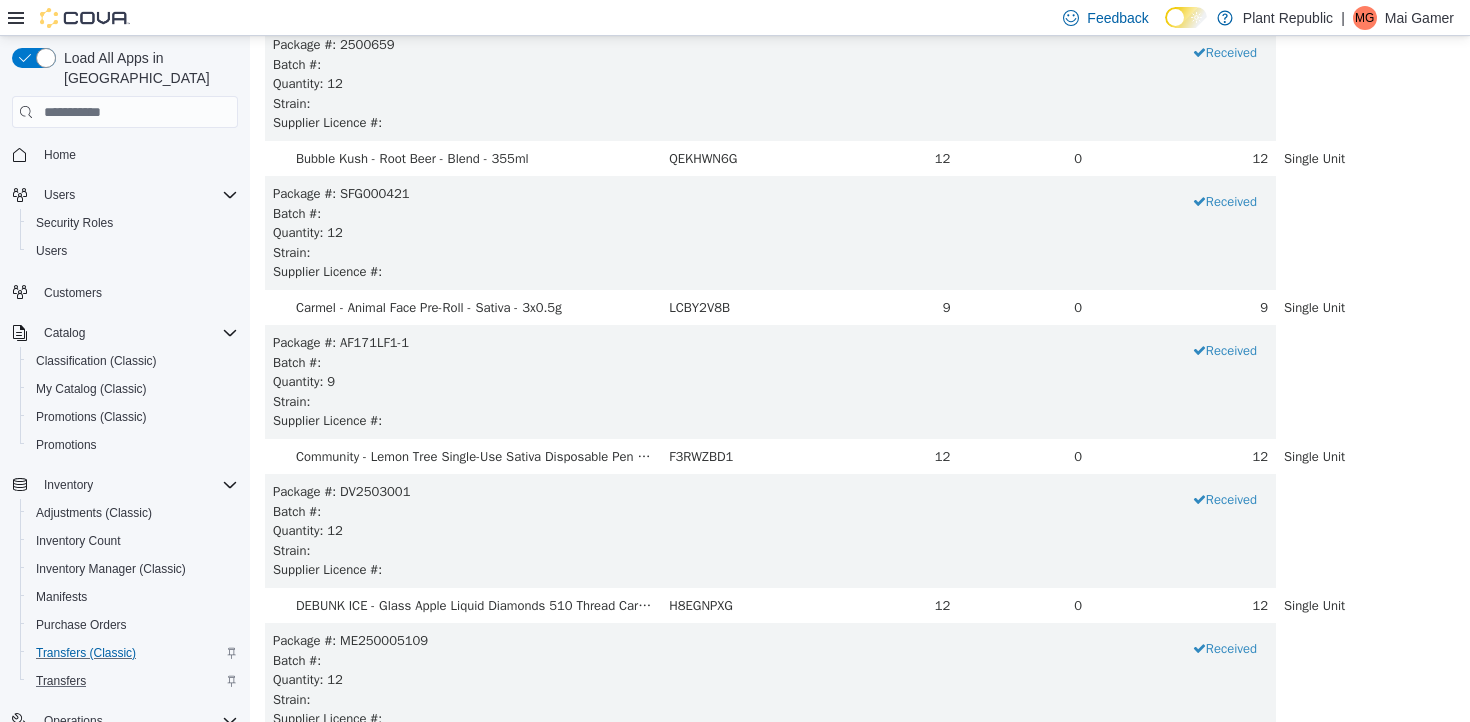 scroll, scrollTop: 0, scrollLeft: 0, axis: both 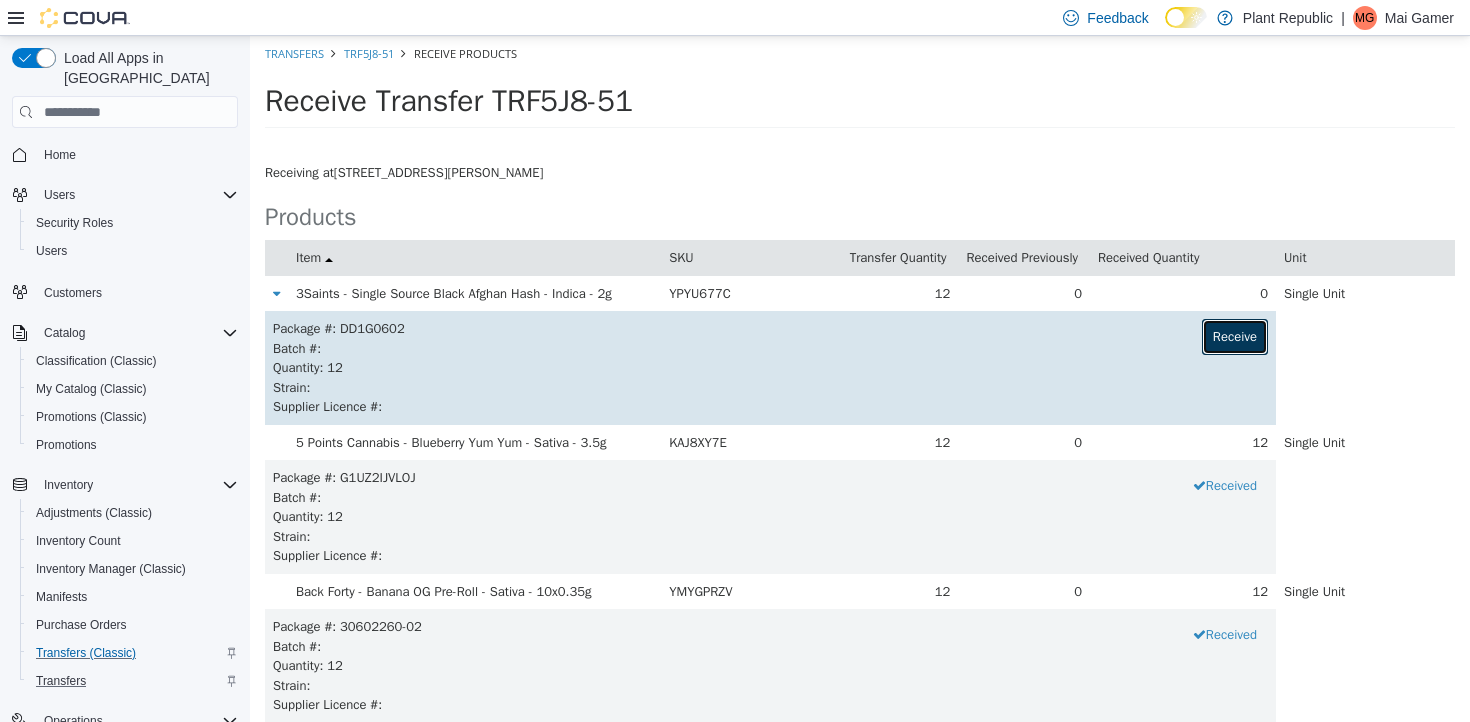 click on "Receive" at bounding box center (1235, 337) 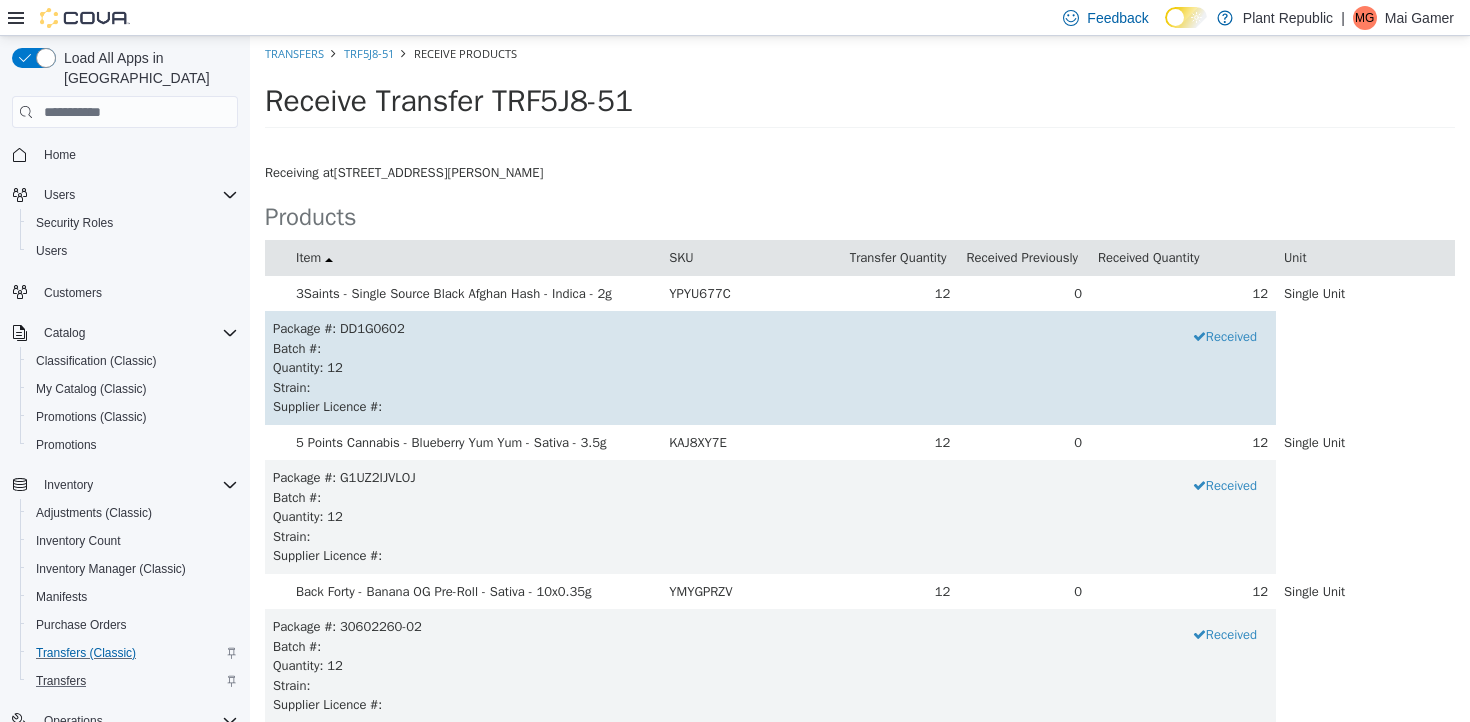 click on "Package # : DD1G0602  Received Batch # :  Quantity : 12  Strain :  Supplier Licence # :" at bounding box center [770, 368] 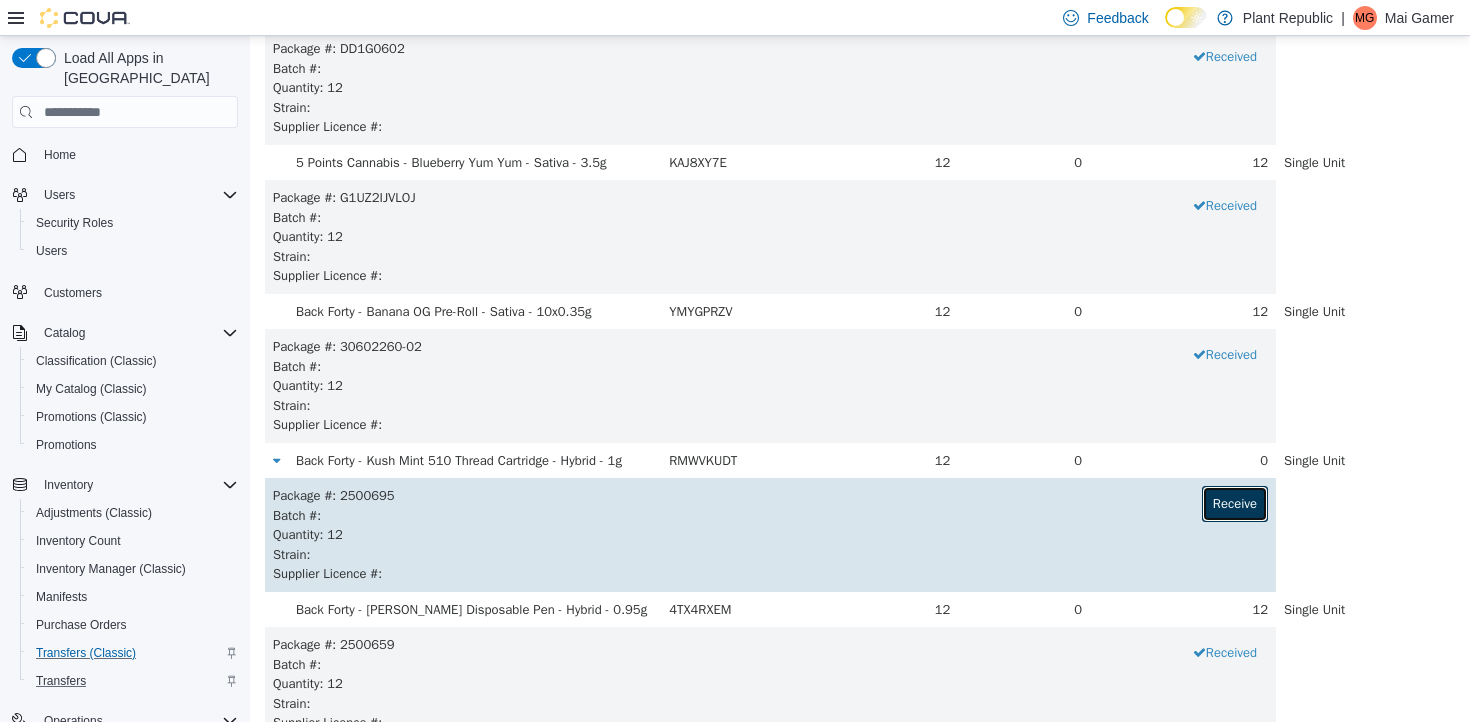 click on "Receive" at bounding box center (1235, 504) 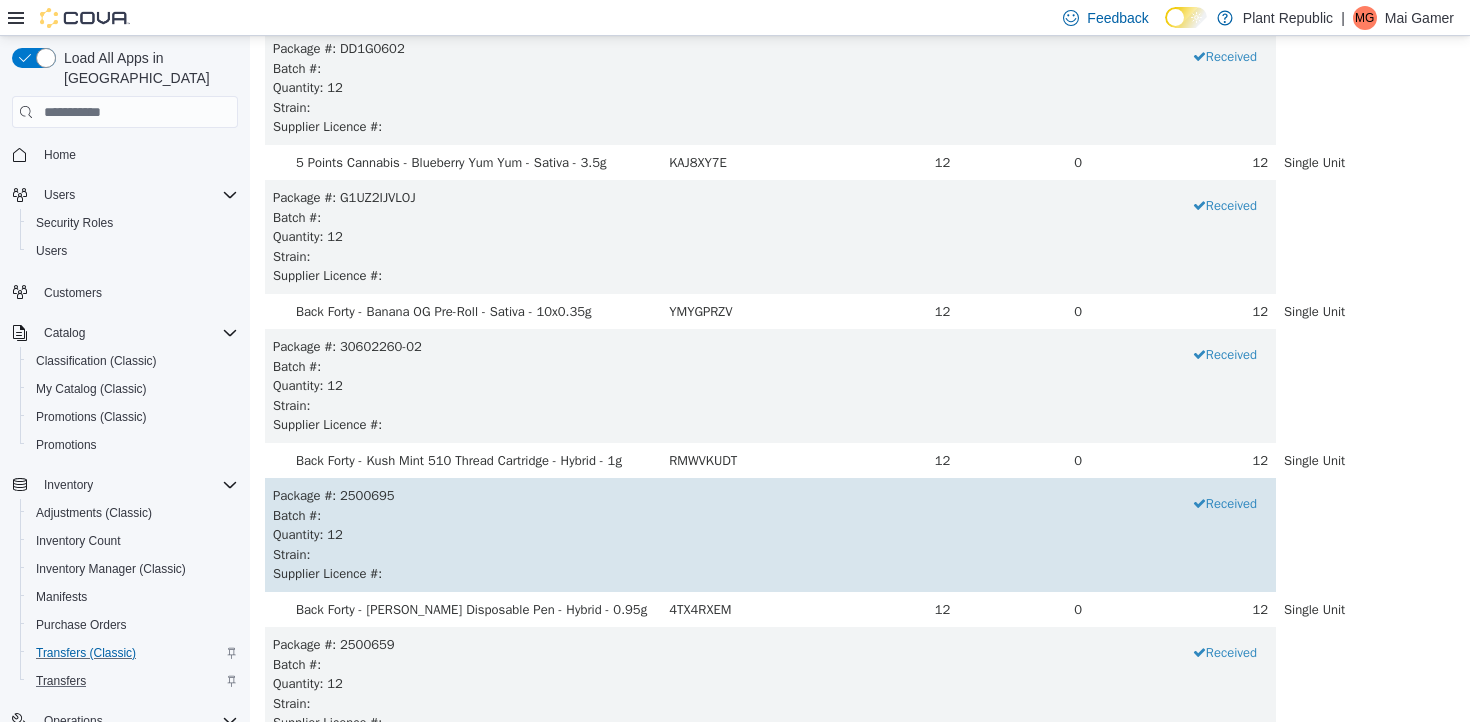 click on "Batch # :" at bounding box center [770, 516] 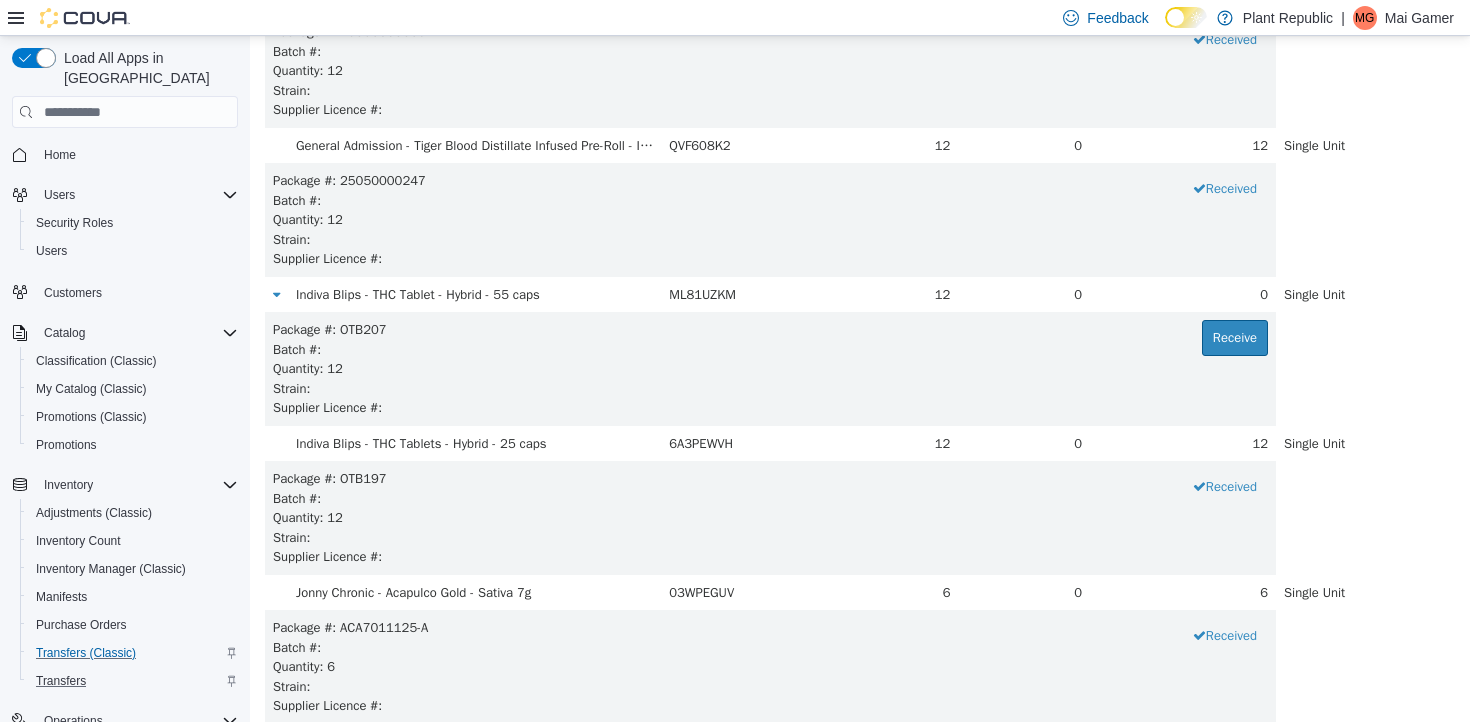 scroll, scrollTop: 2540, scrollLeft: 0, axis: vertical 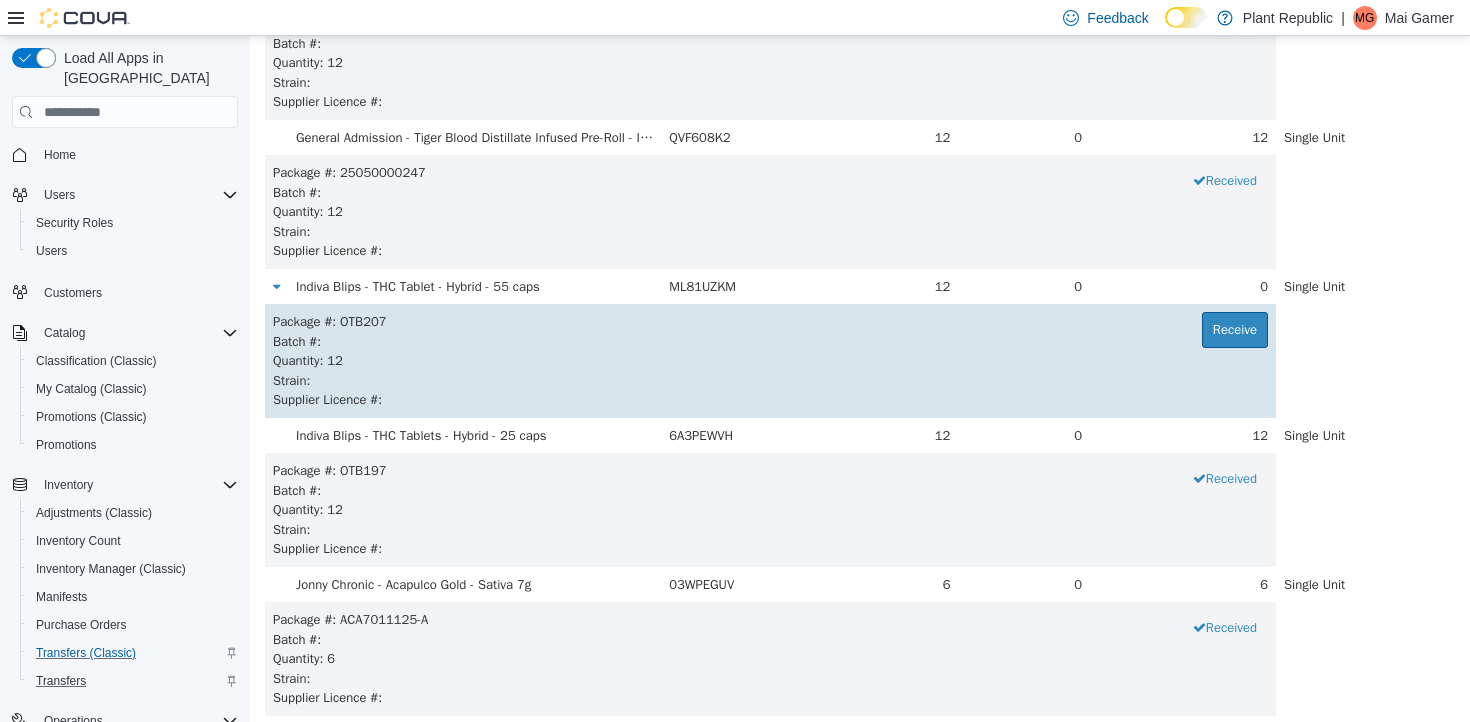 click on "Strain :" at bounding box center (770, 381) 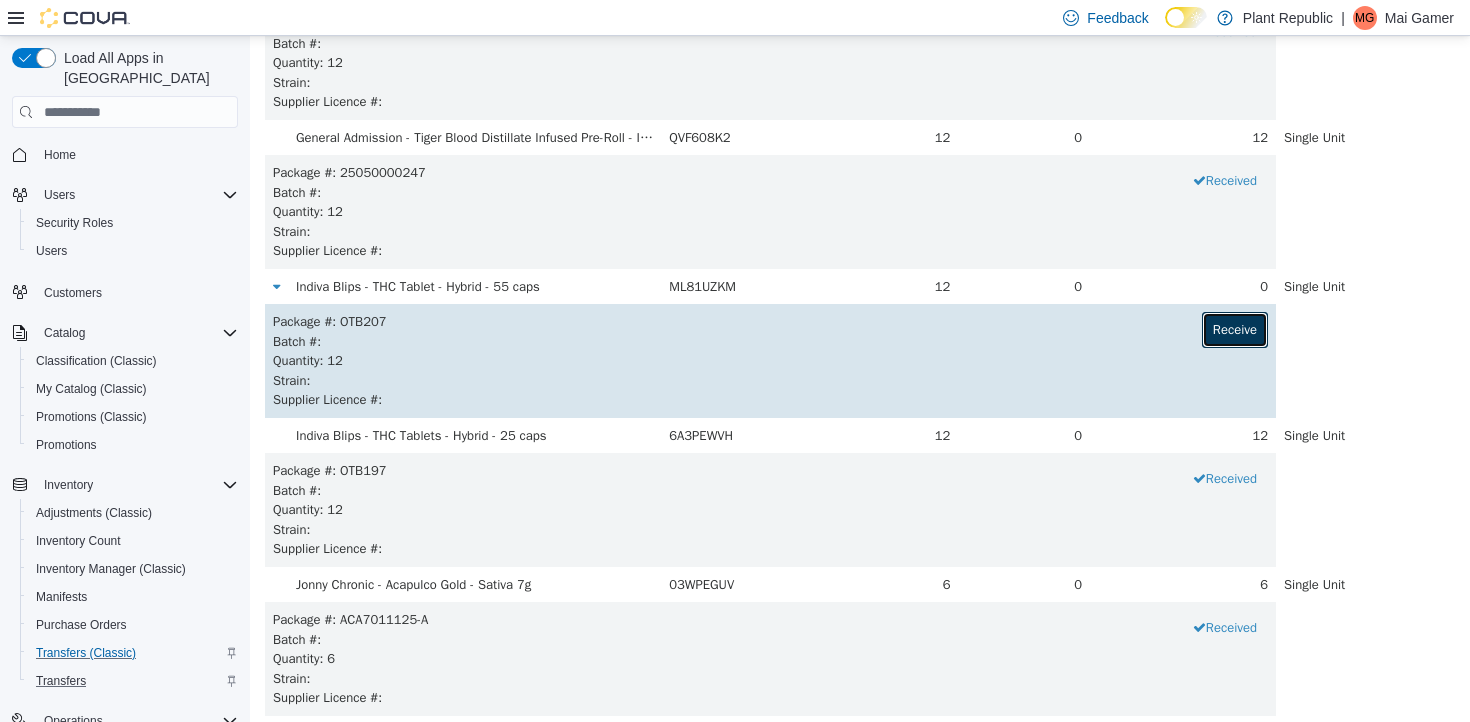 click on "Receive" at bounding box center [1235, 330] 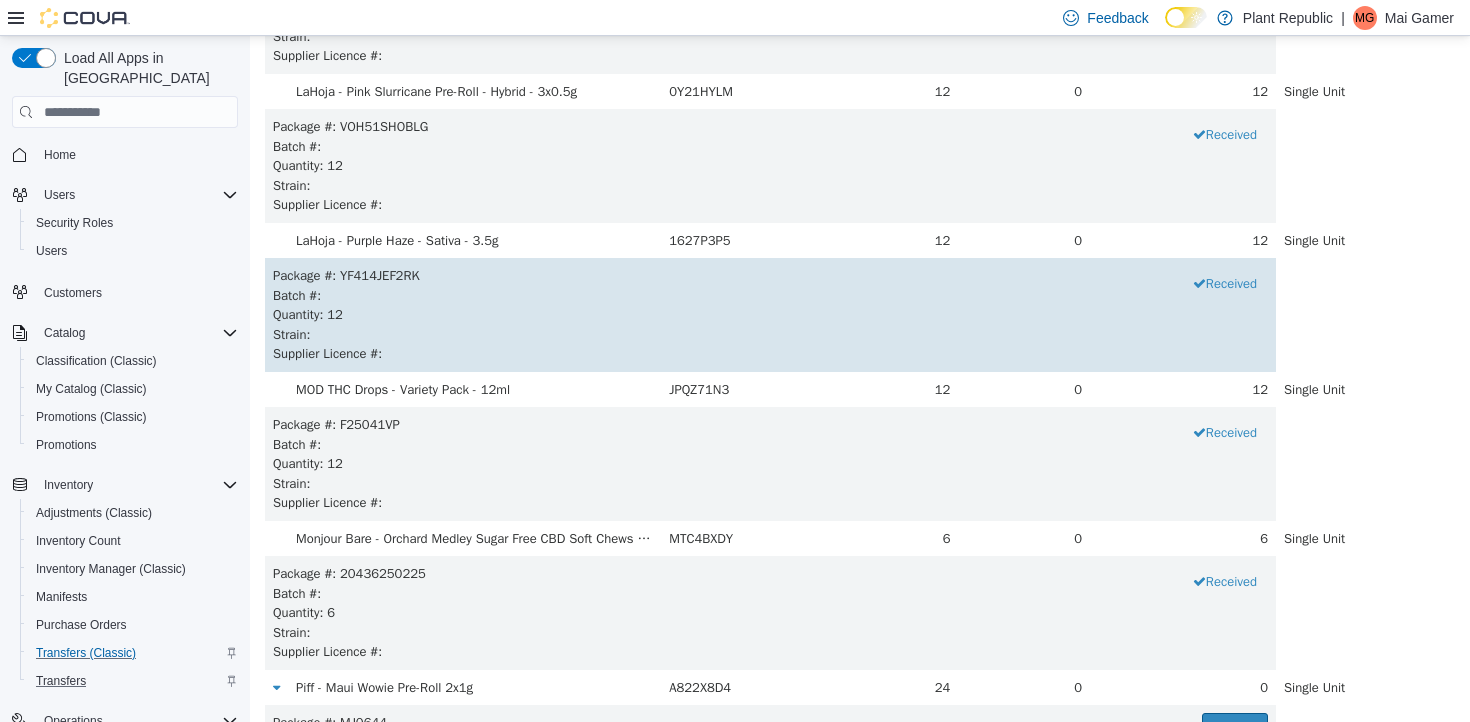 click on "Supplier Licence # :" at bounding box center [770, 354] 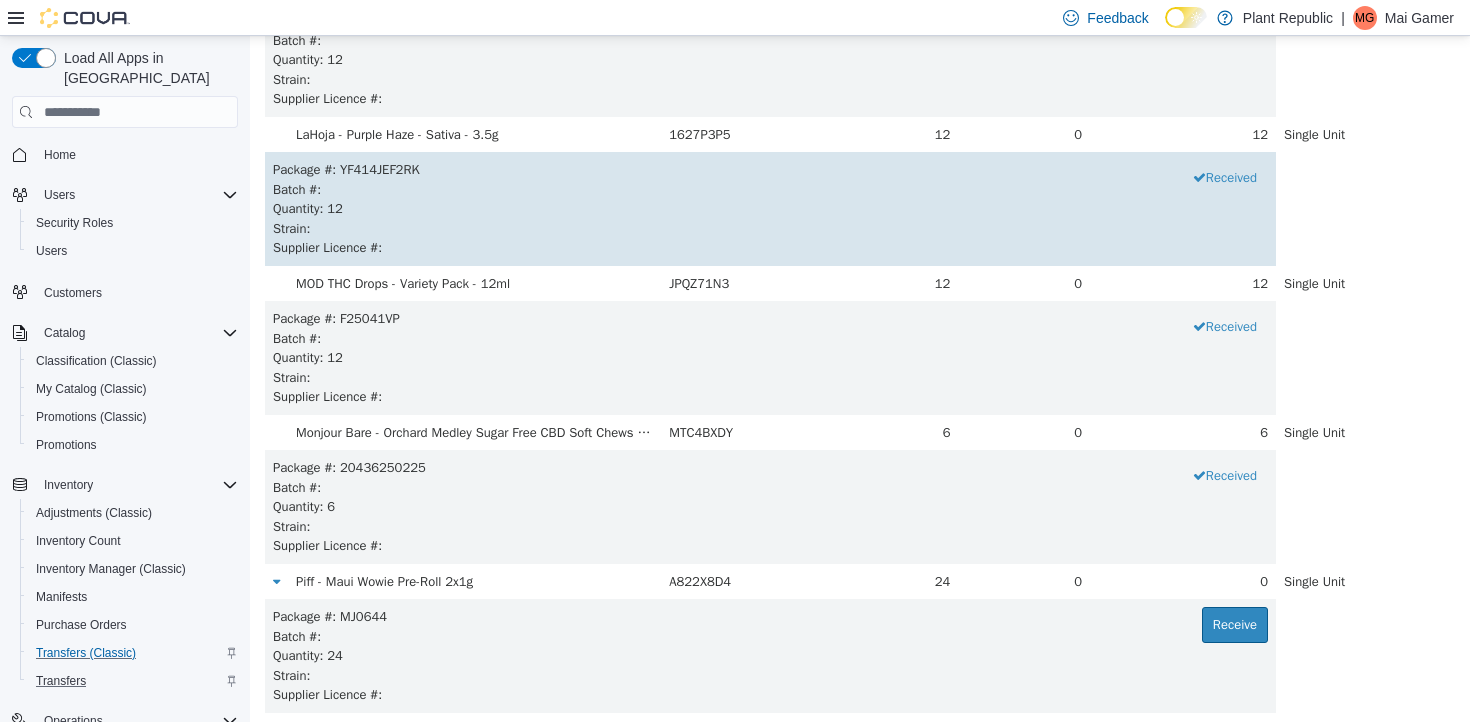 scroll, scrollTop: 3308, scrollLeft: 0, axis: vertical 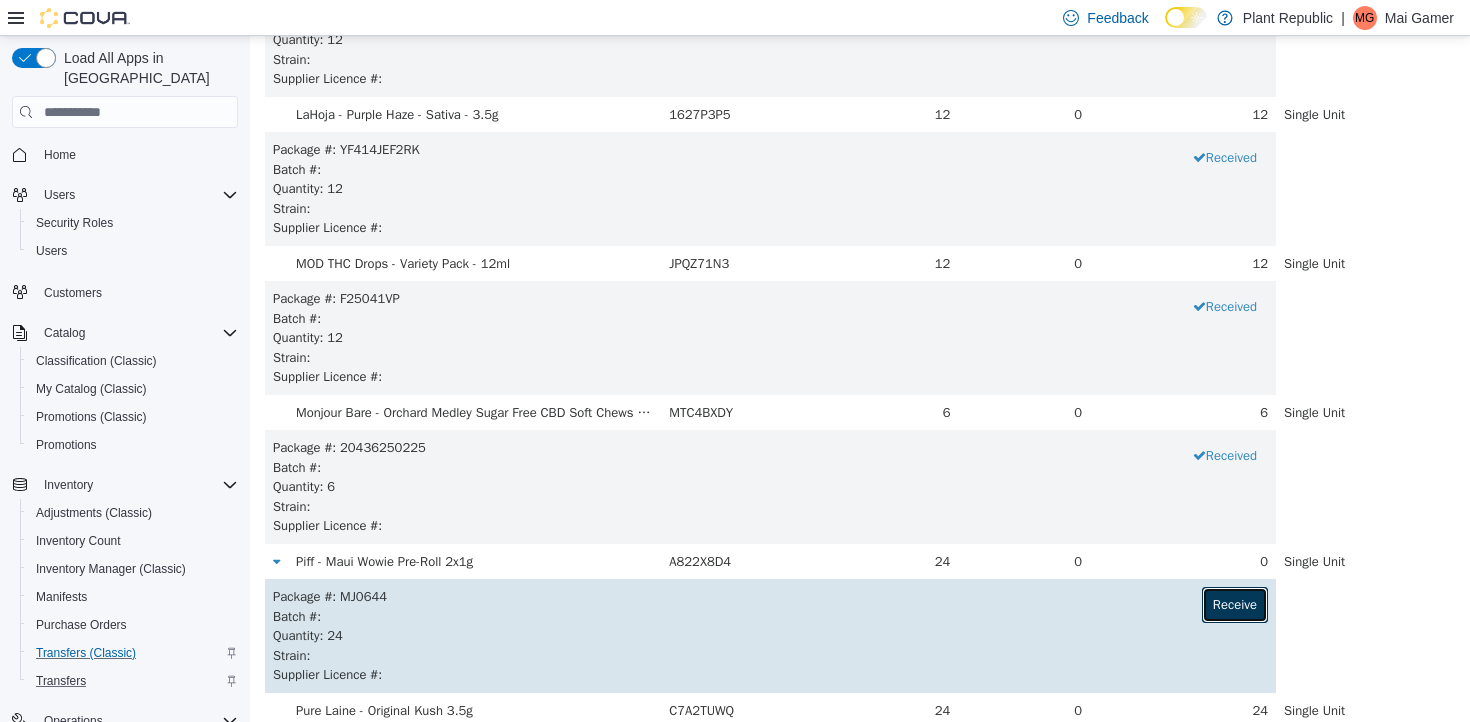 click on "Receive" at bounding box center (1235, 605) 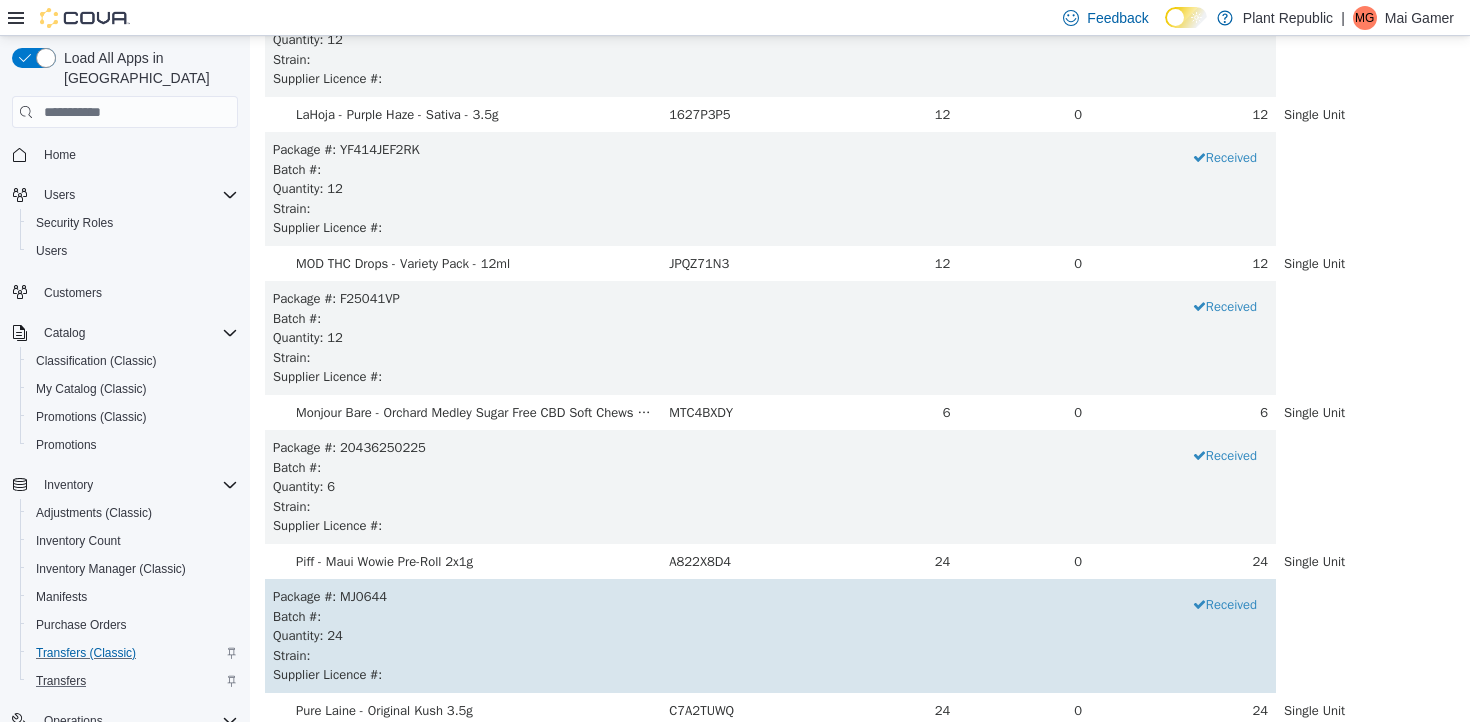 click on "Batch # :" at bounding box center [770, 617] 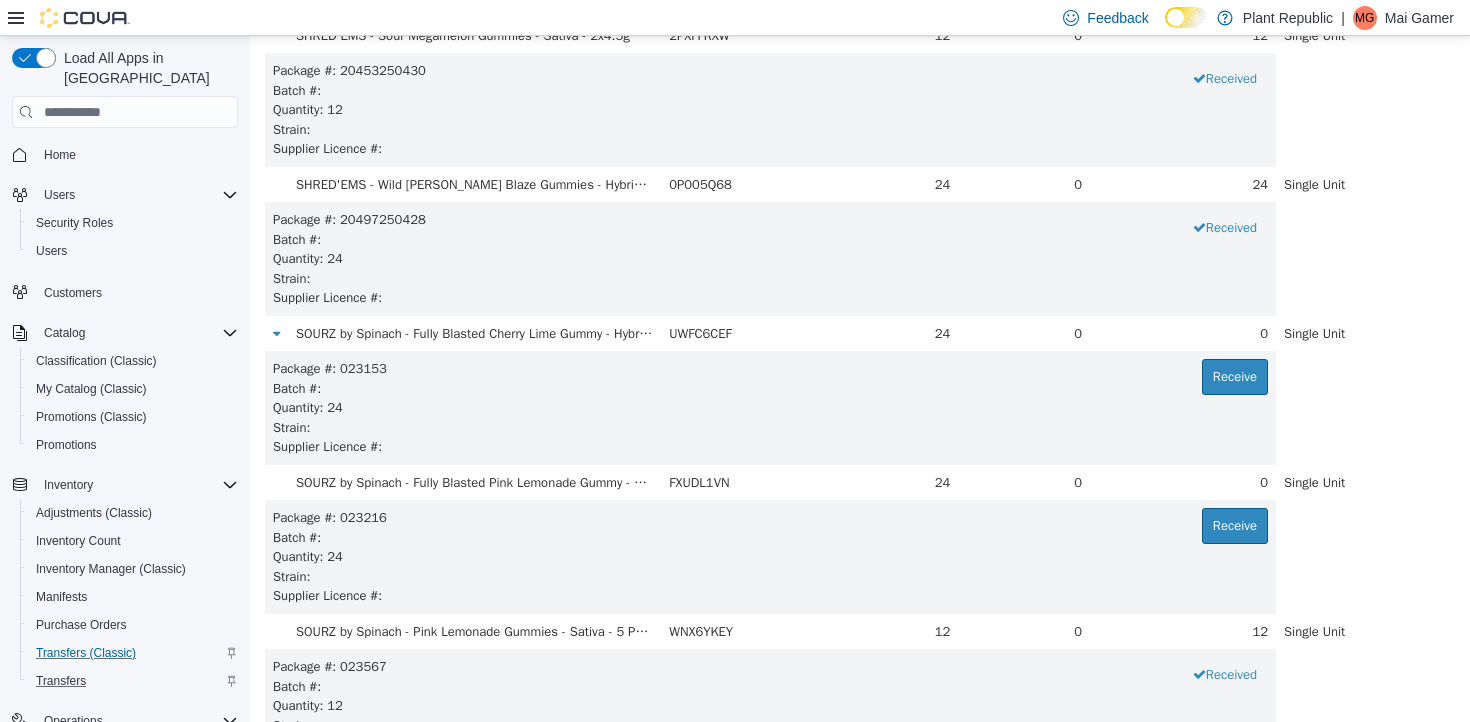 scroll, scrollTop: 5177, scrollLeft: 0, axis: vertical 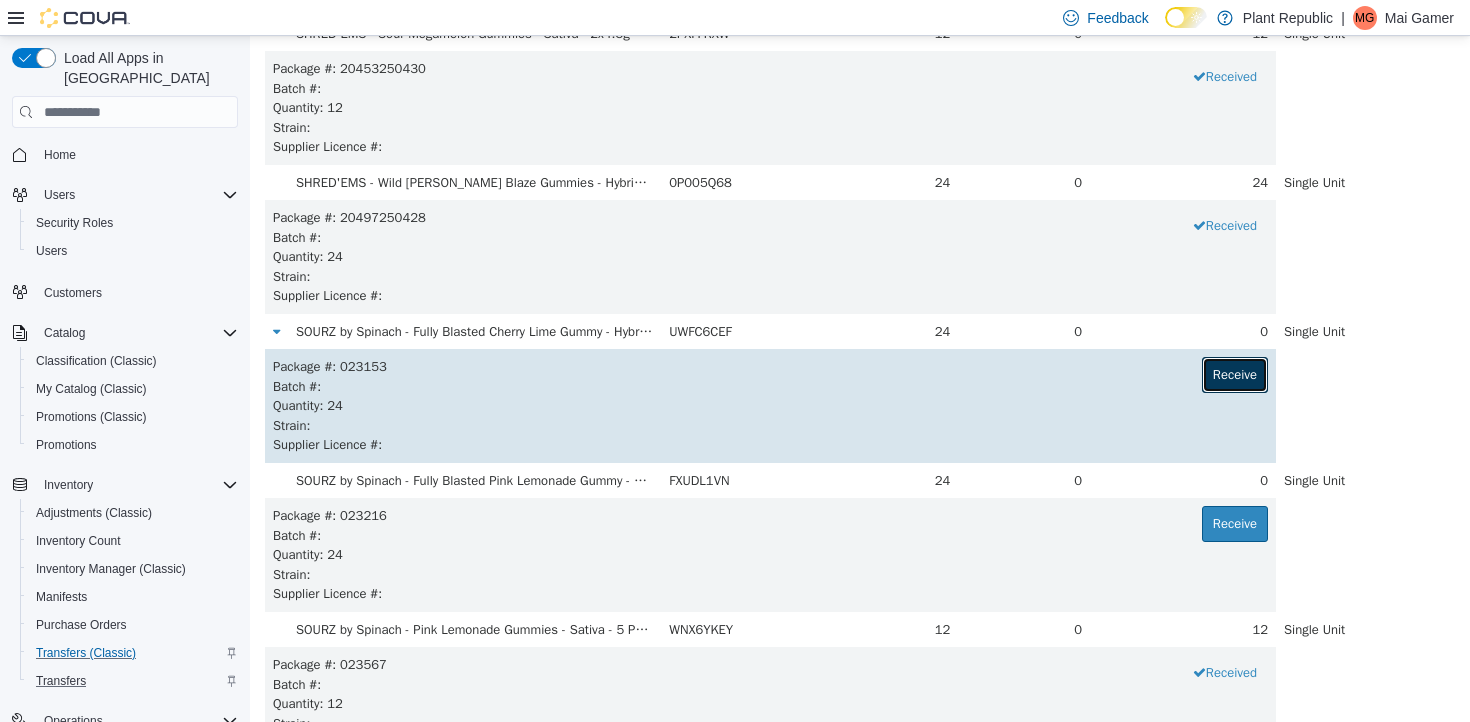 click on "Receive" at bounding box center [1235, 375] 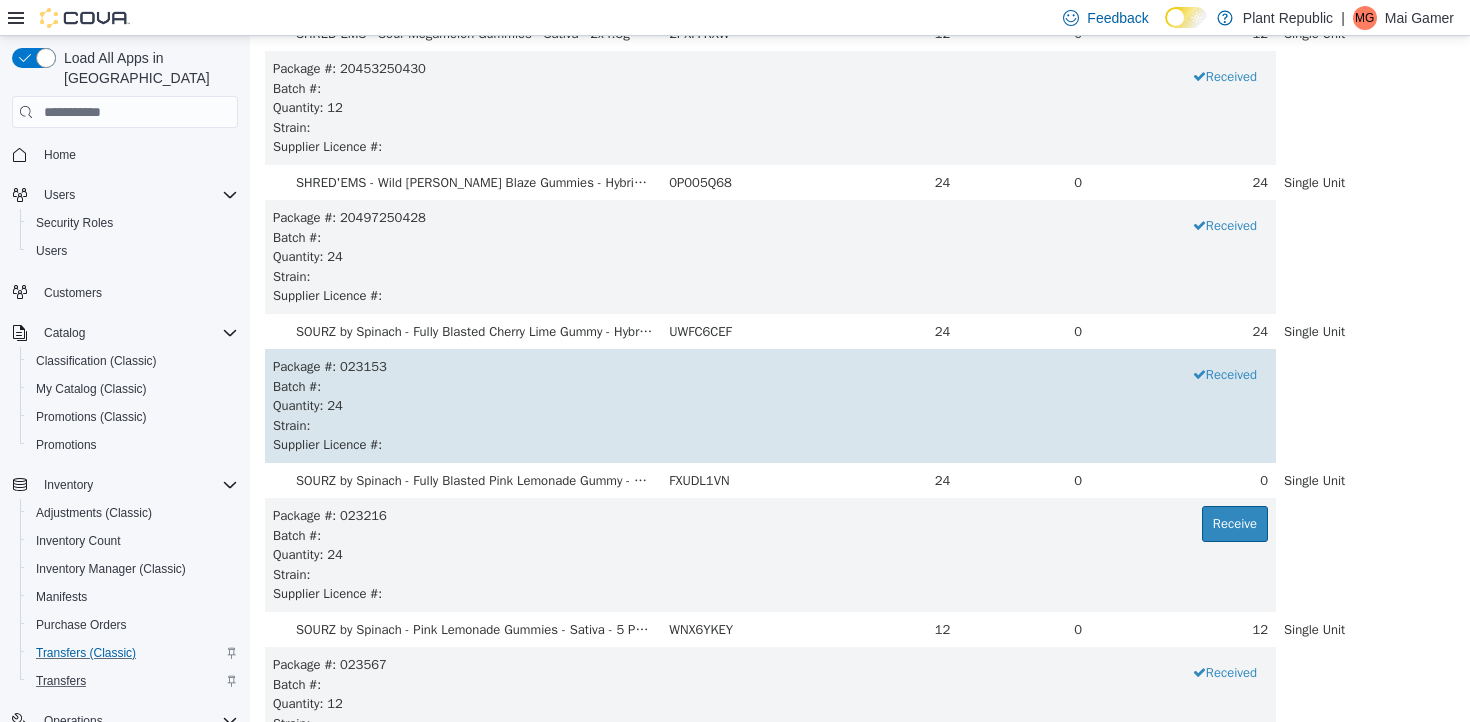 click on "Quantity : 24" at bounding box center [770, 406] 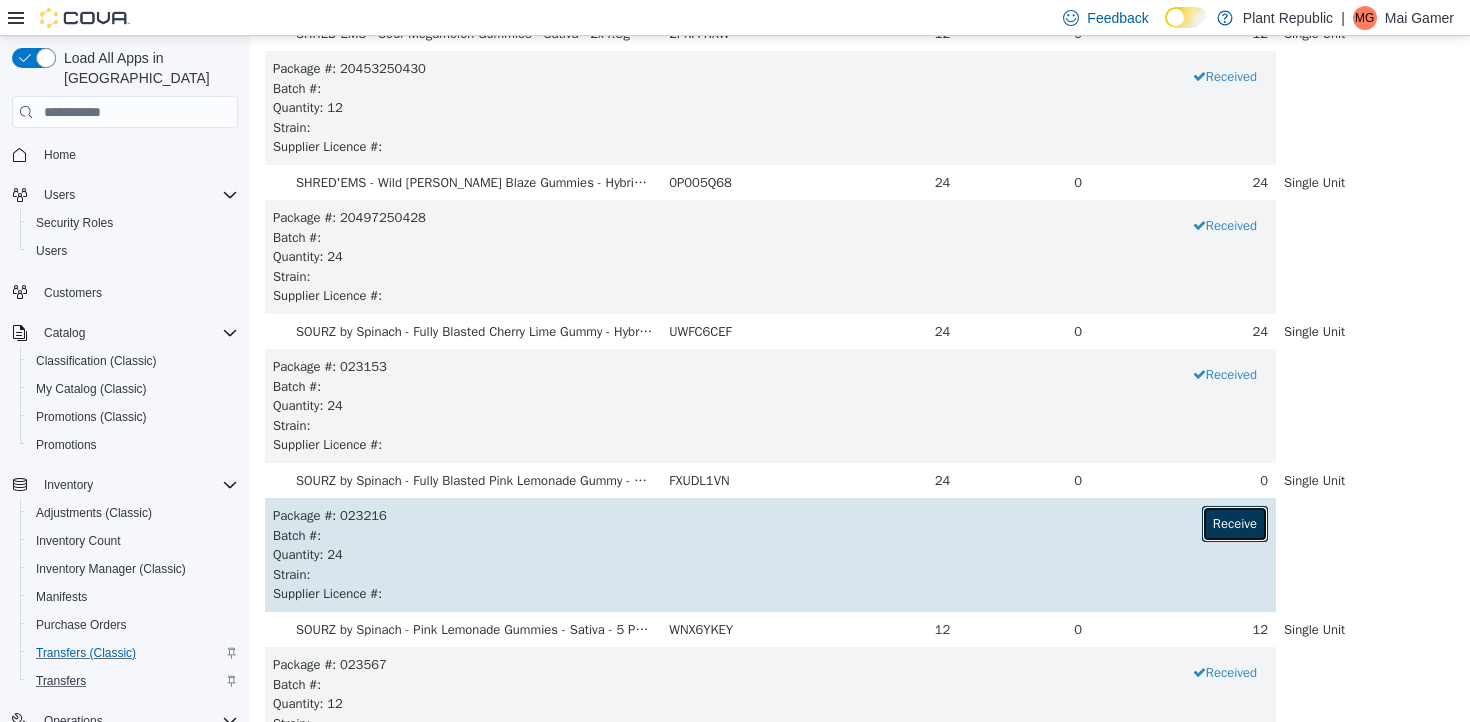 click on "Receive" at bounding box center [1235, 524] 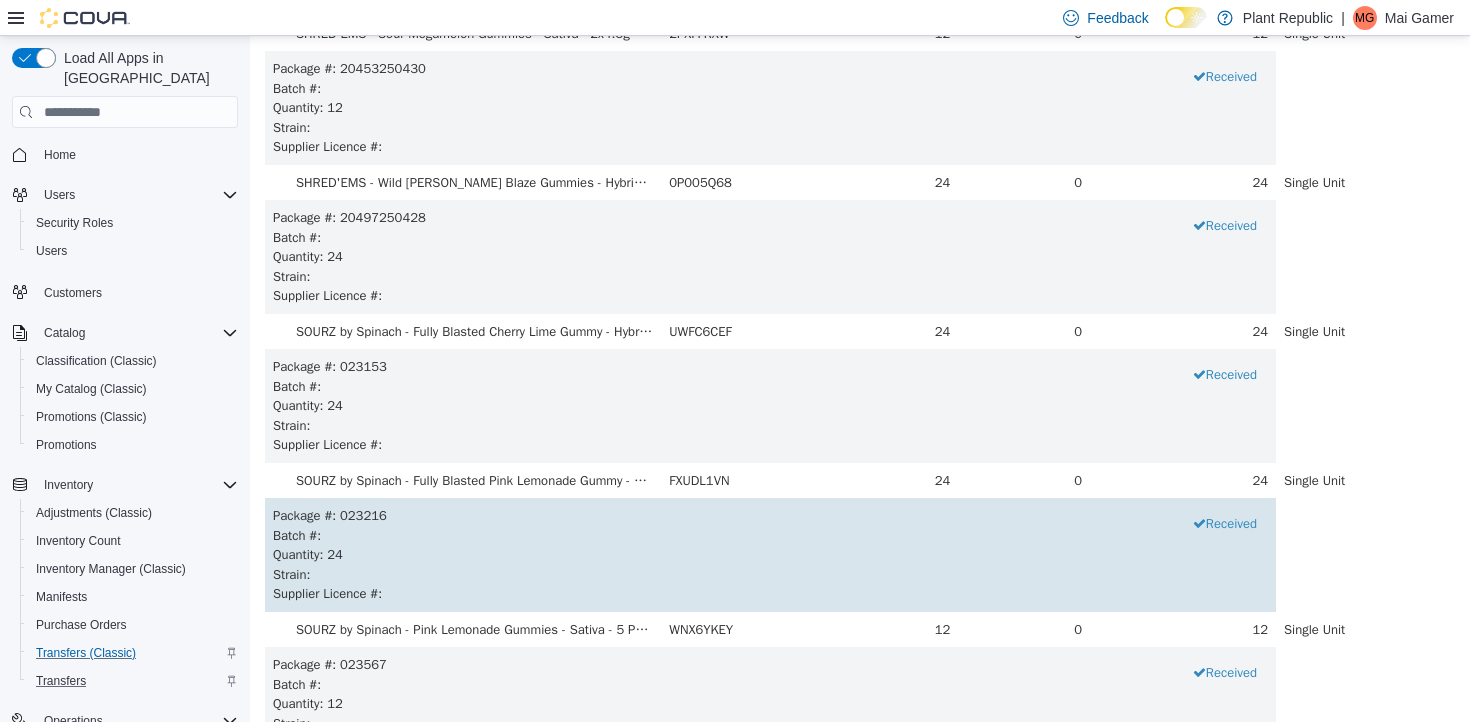click on "Batch # :" at bounding box center [770, 536] 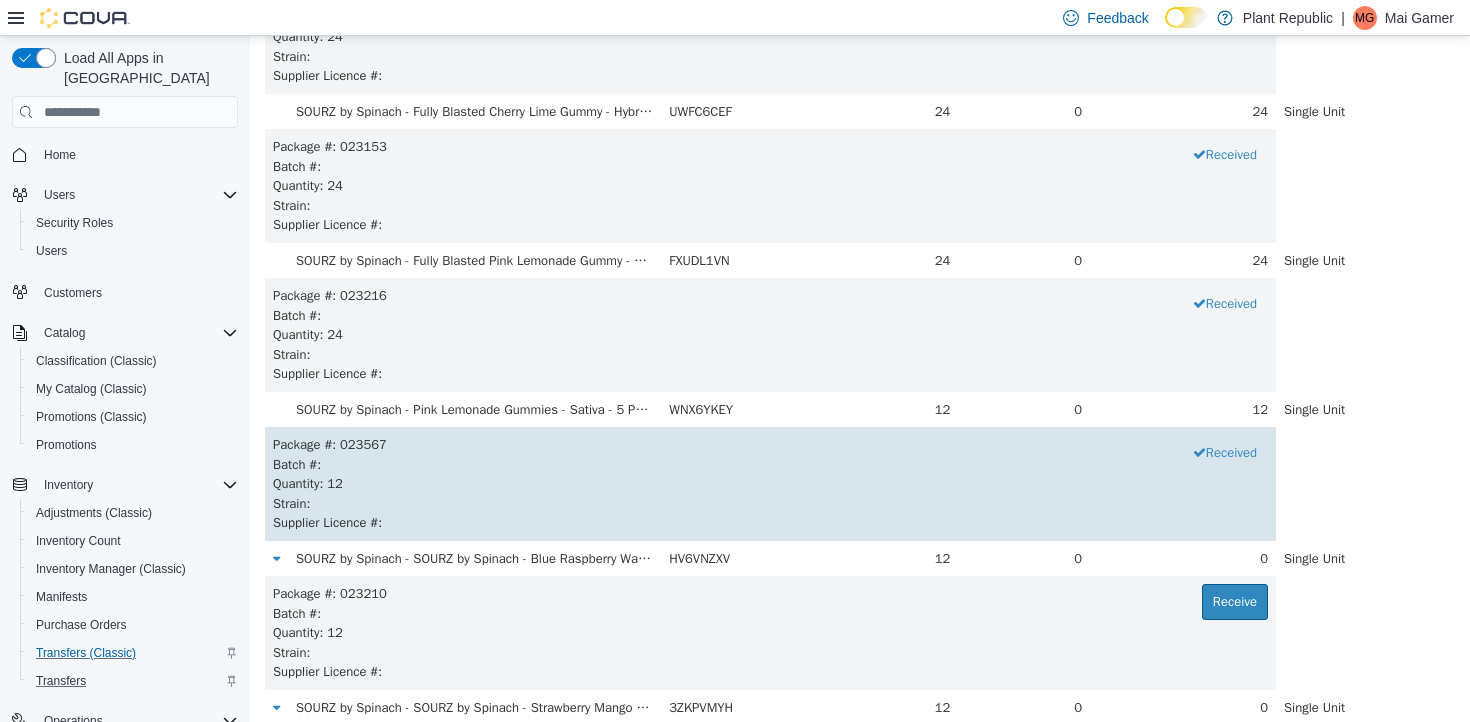 scroll, scrollTop: 5426, scrollLeft: 0, axis: vertical 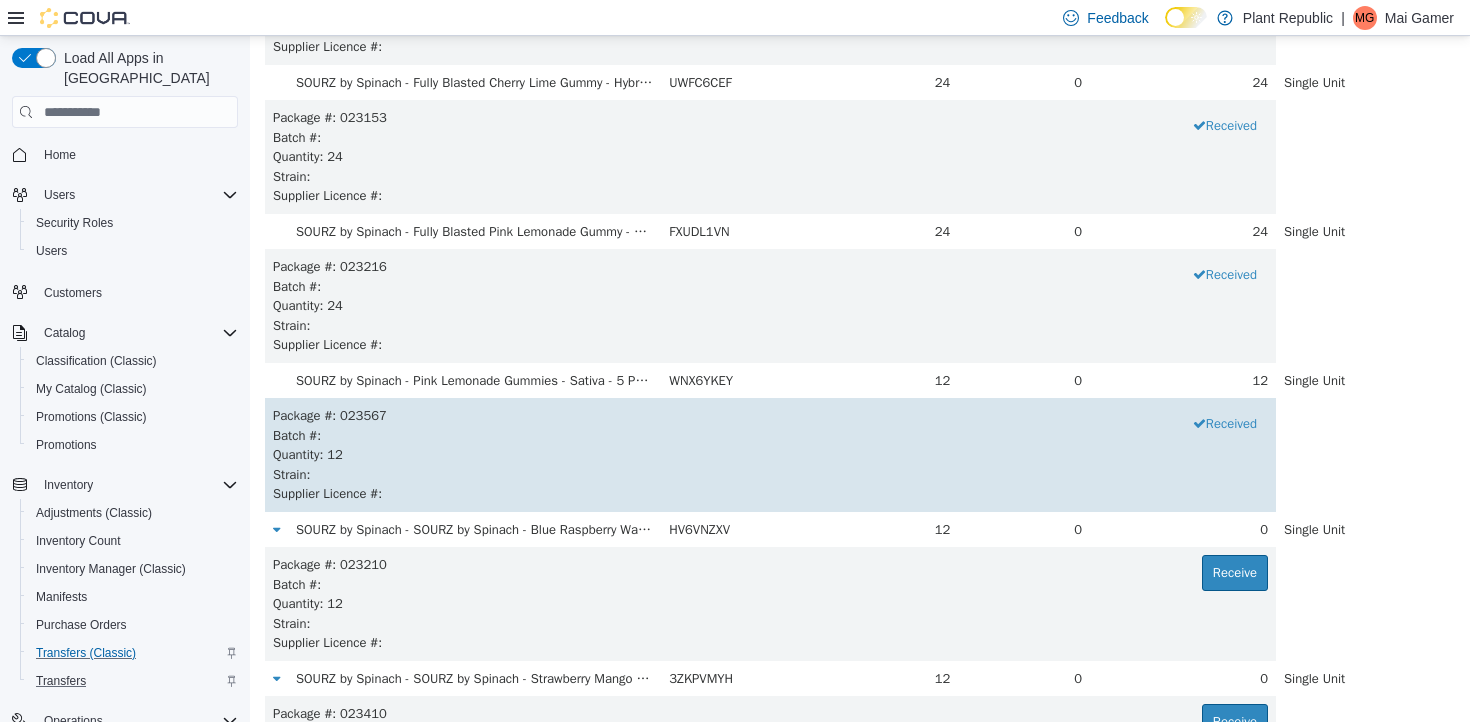 click on "Batch # :" at bounding box center [770, 436] 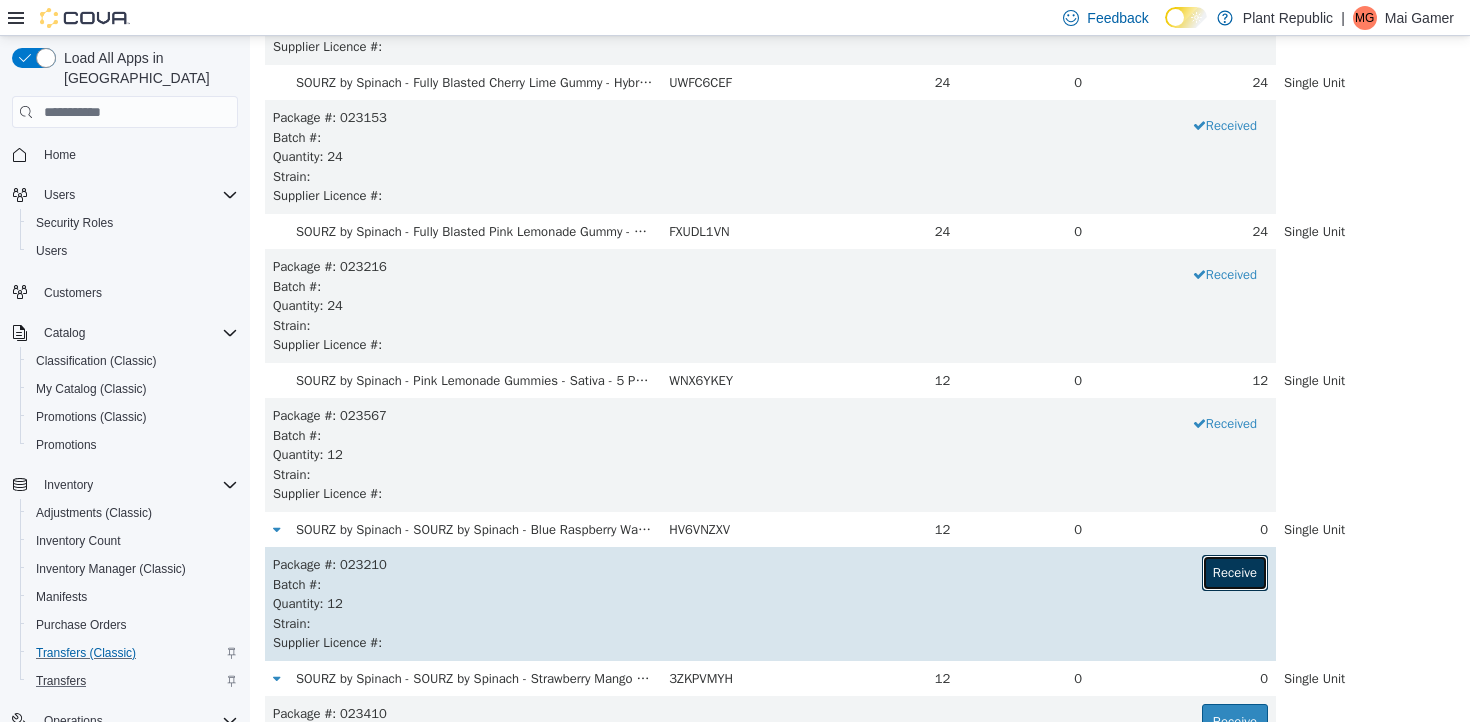 click on "Receive" at bounding box center [1235, 573] 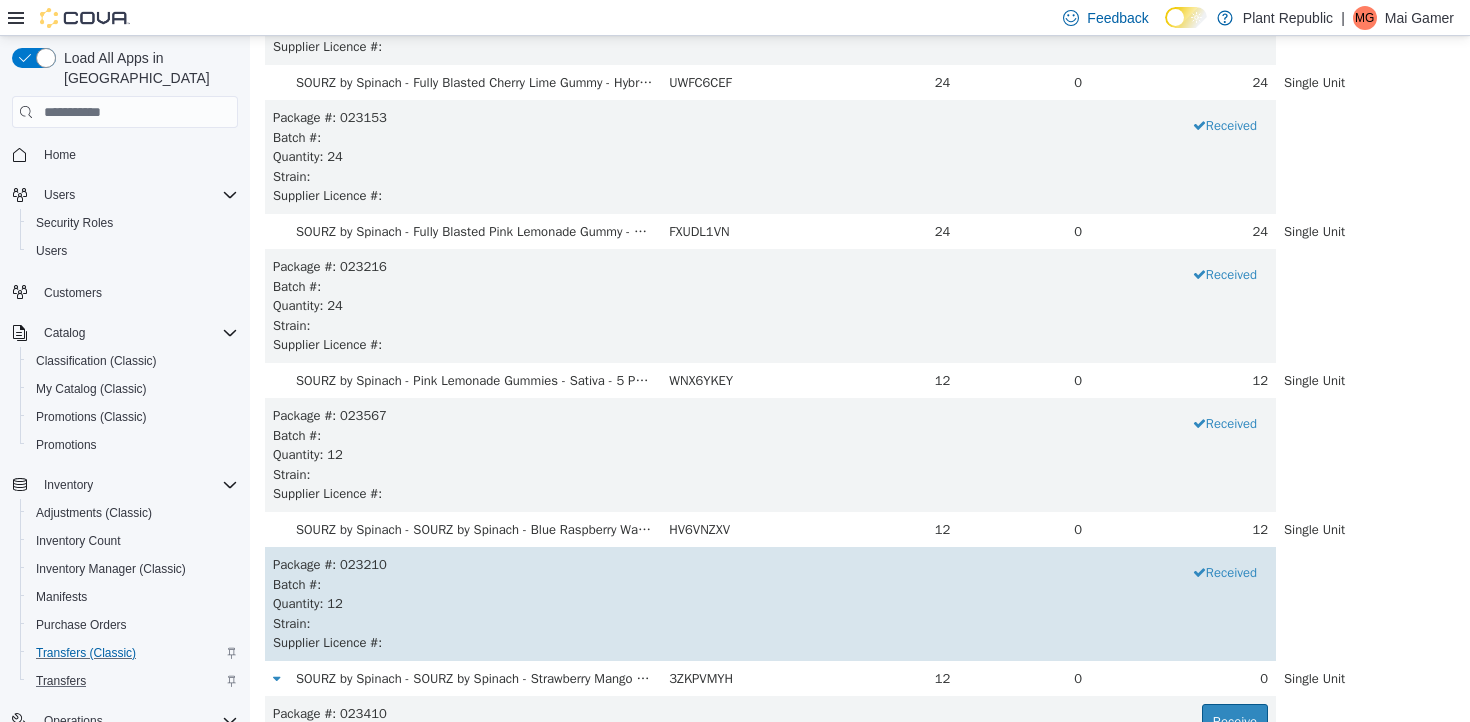 click on "Batch # :" at bounding box center [770, 585] 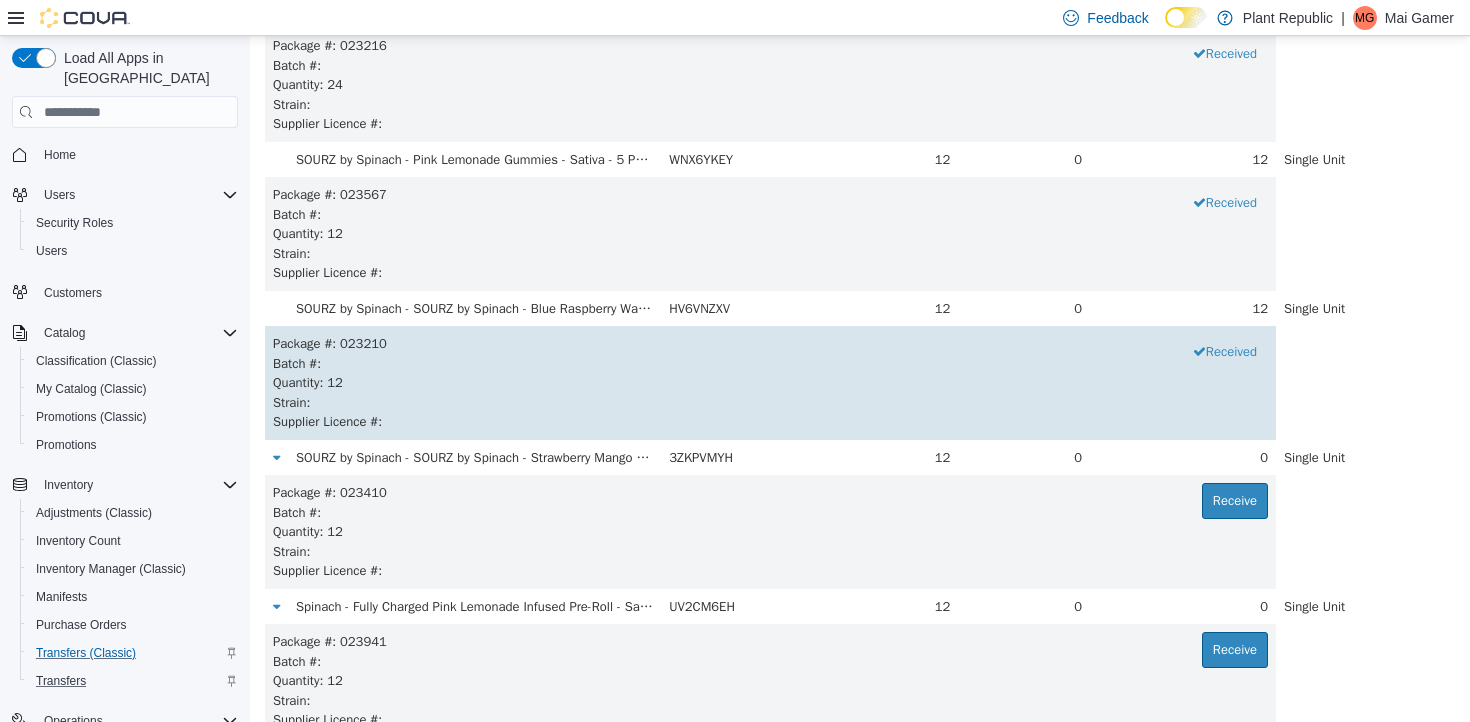 scroll, scrollTop: 5650, scrollLeft: 0, axis: vertical 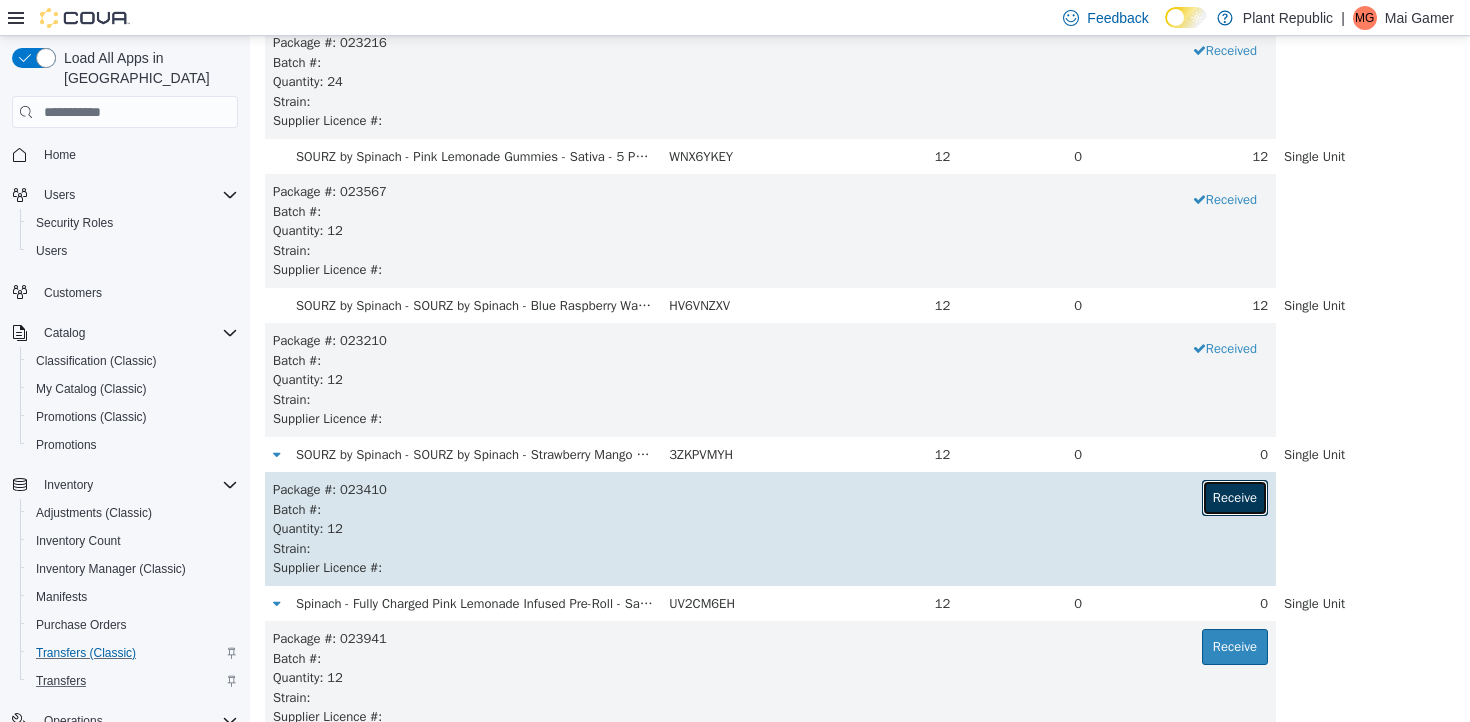 click on "Receive" at bounding box center (1235, 498) 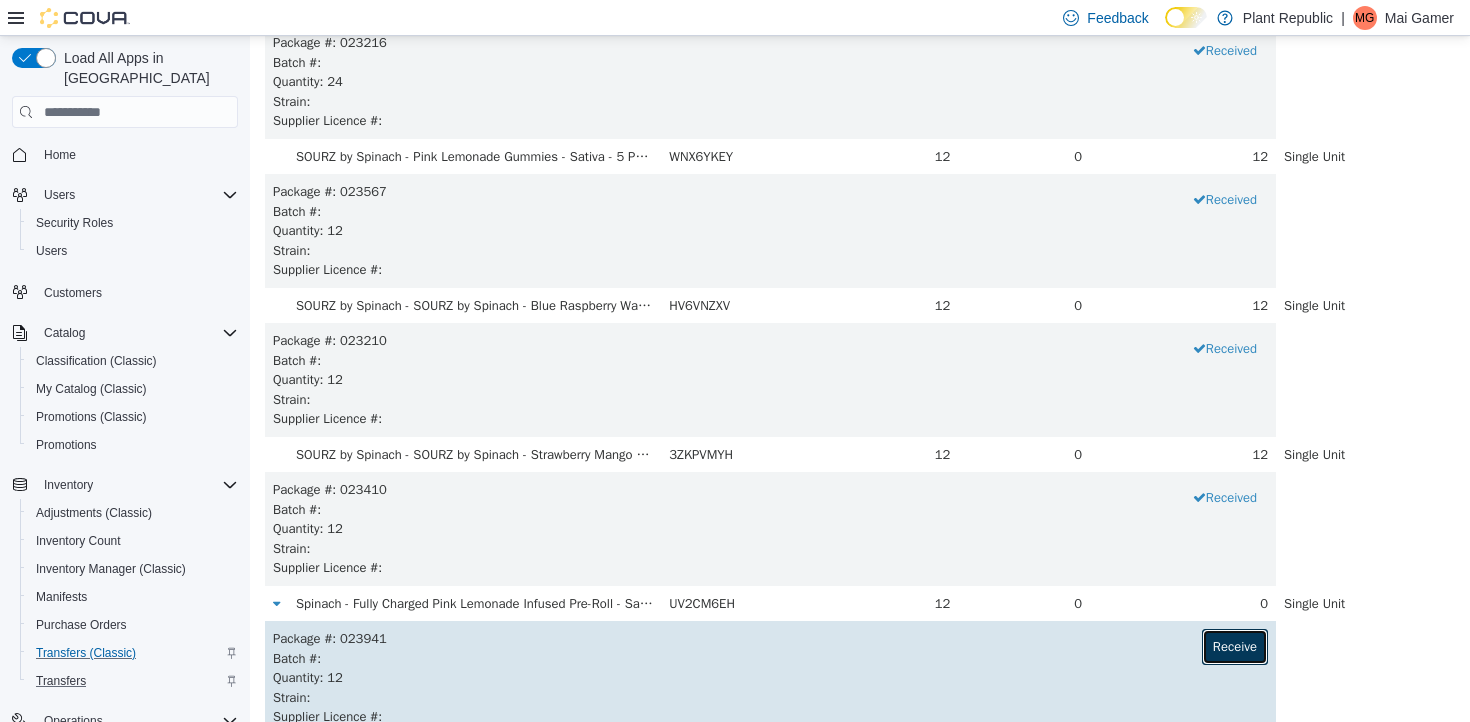 click on "Receive" at bounding box center (1235, 647) 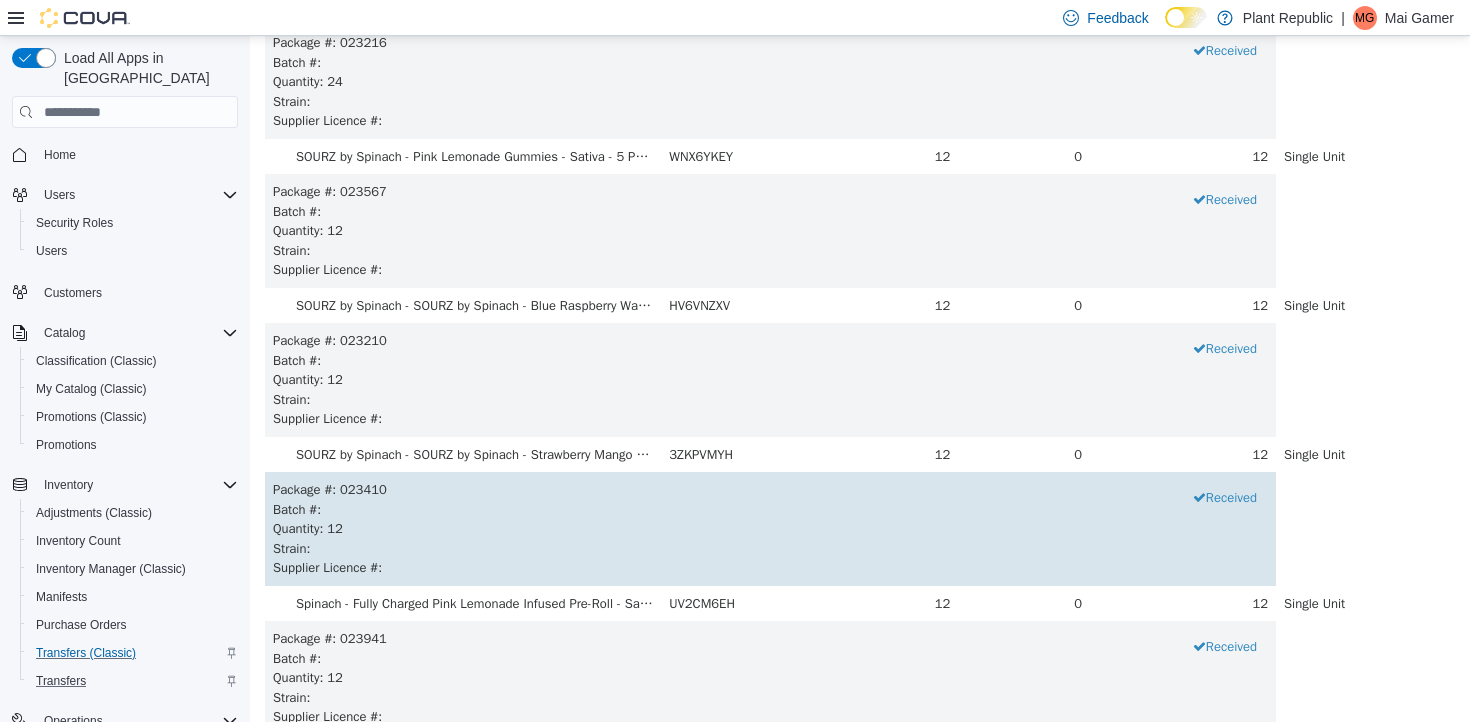 click on "Supplier Licence # :" at bounding box center [770, 568] 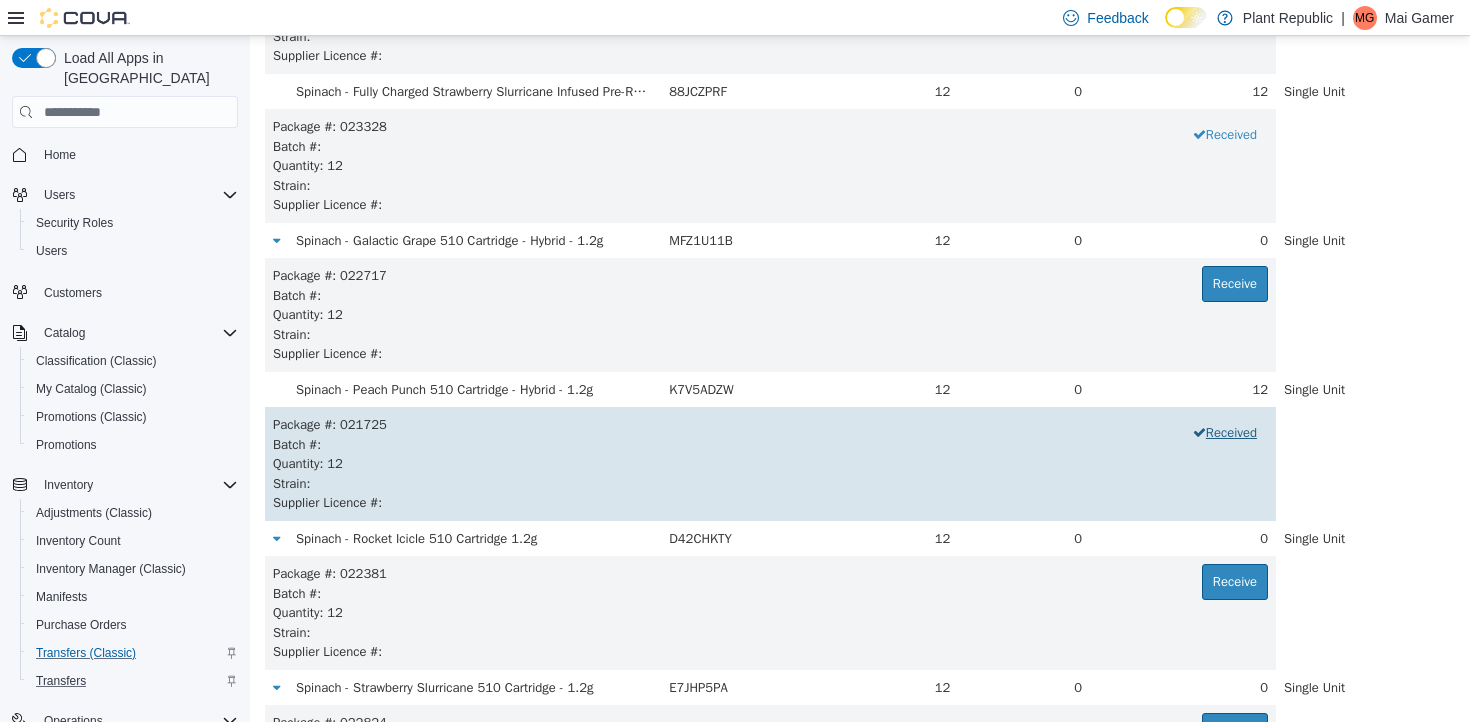 scroll, scrollTop: 6340, scrollLeft: 0, axis: vertical 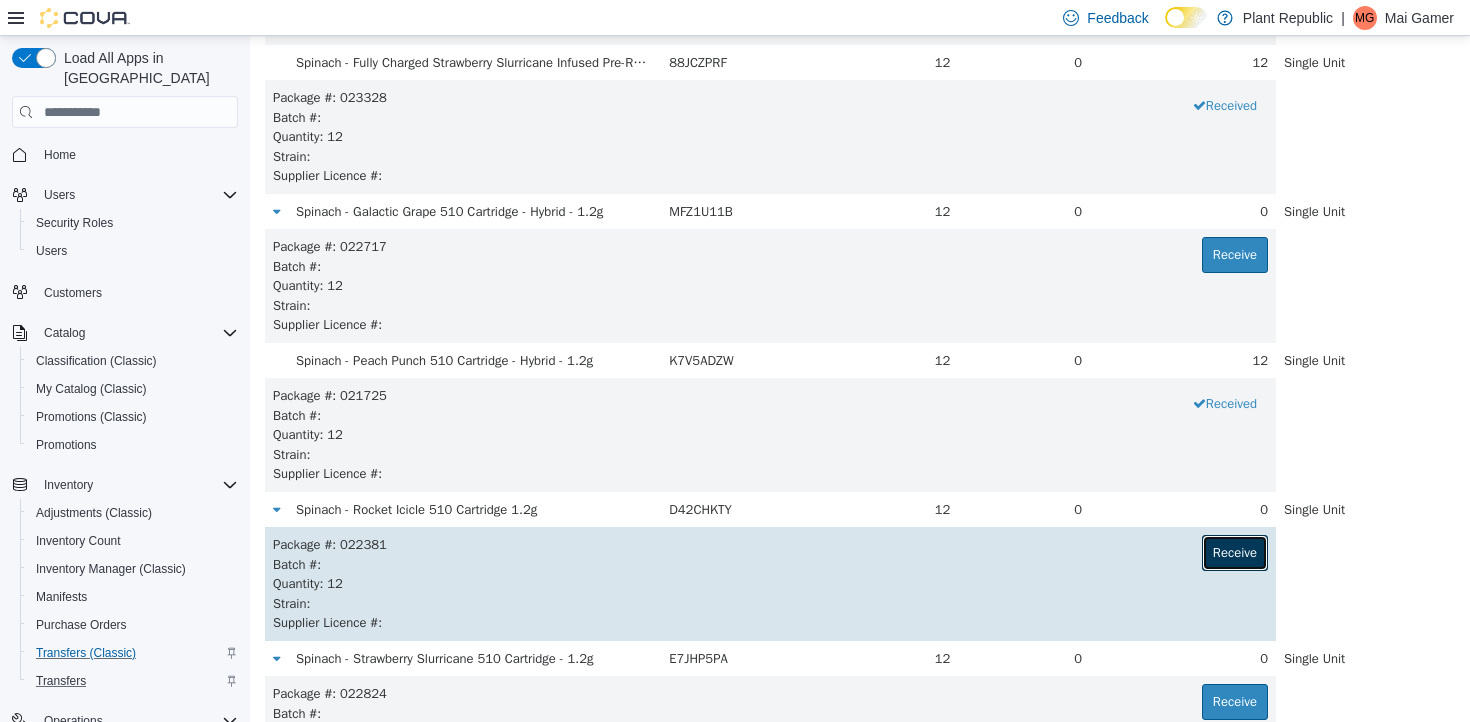 click on "Receive" at bounding box center [1235, 553] 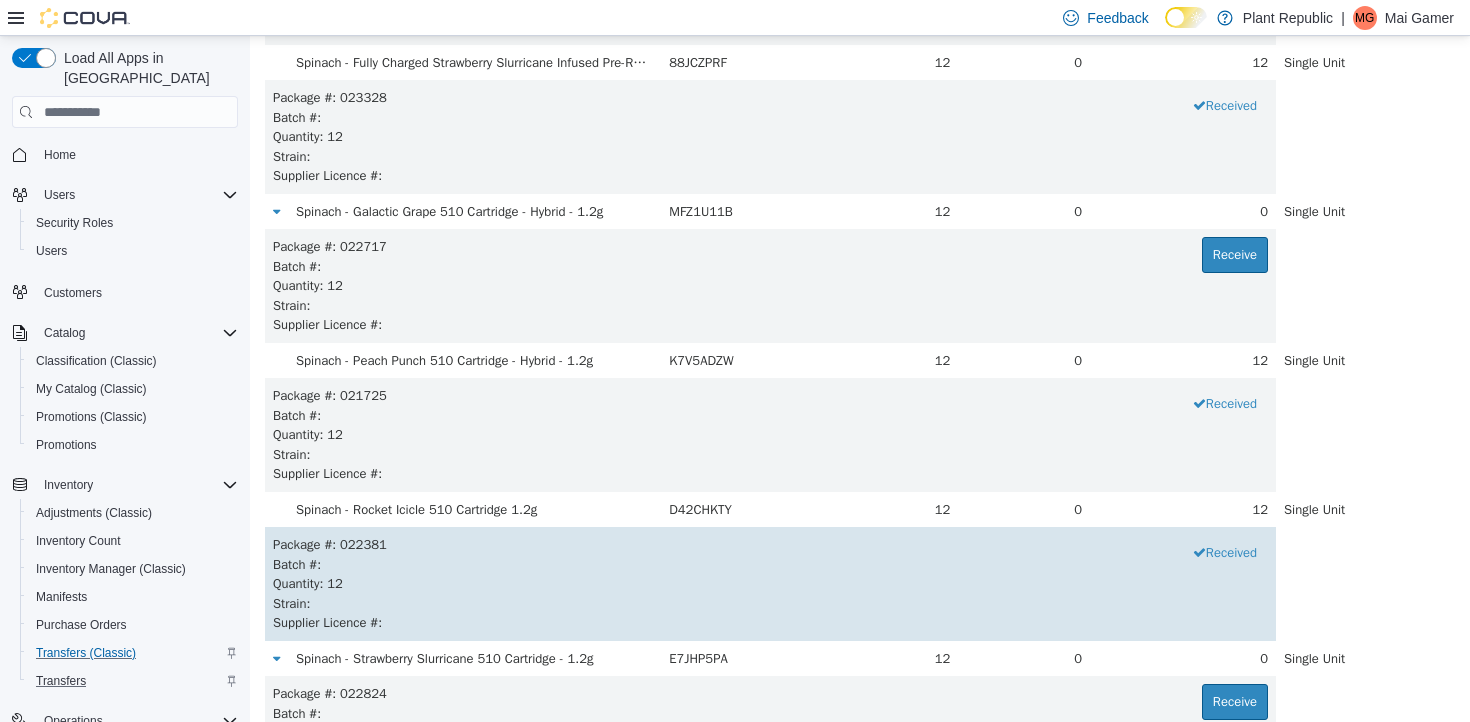 click on "Quantity : 12" at bounding box center (770, 584) 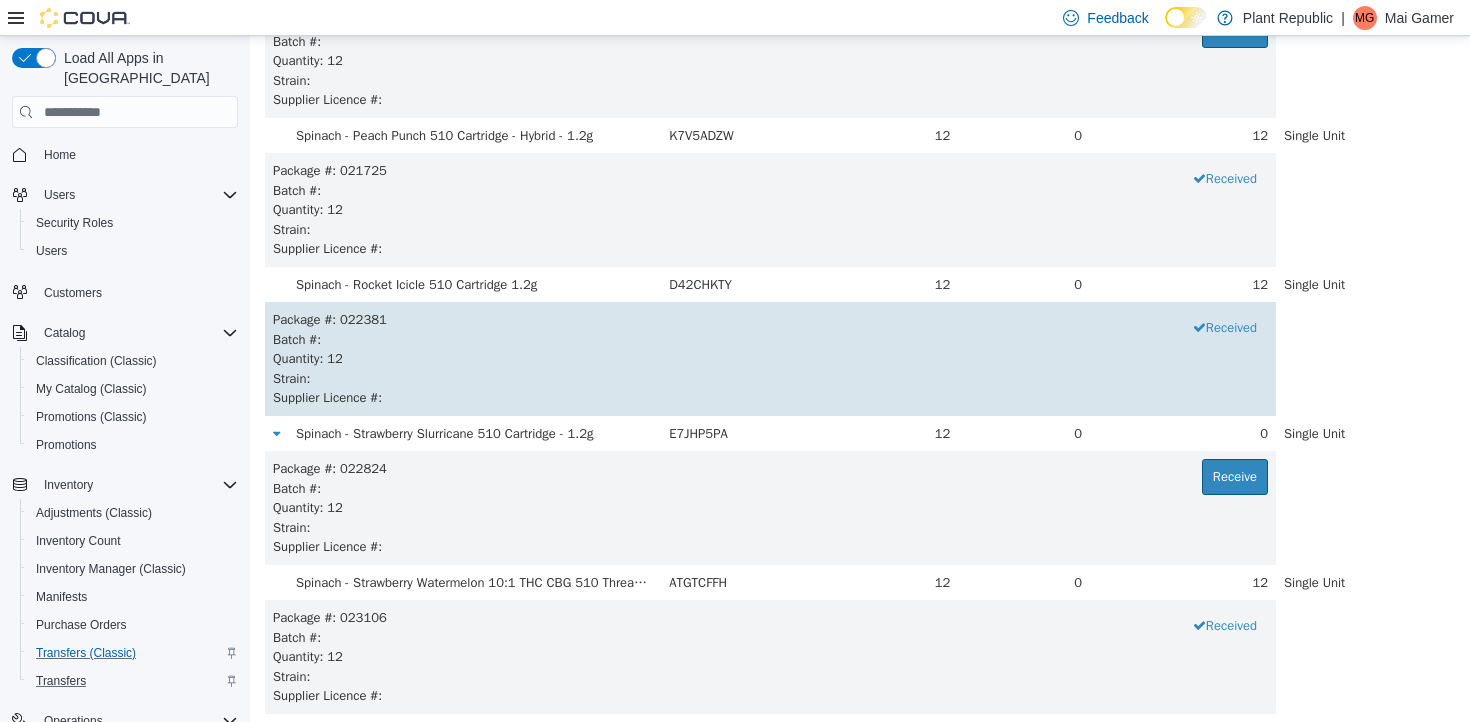 scroll, scrollTop: 6639, scrollLeft: 0, axis: vertical 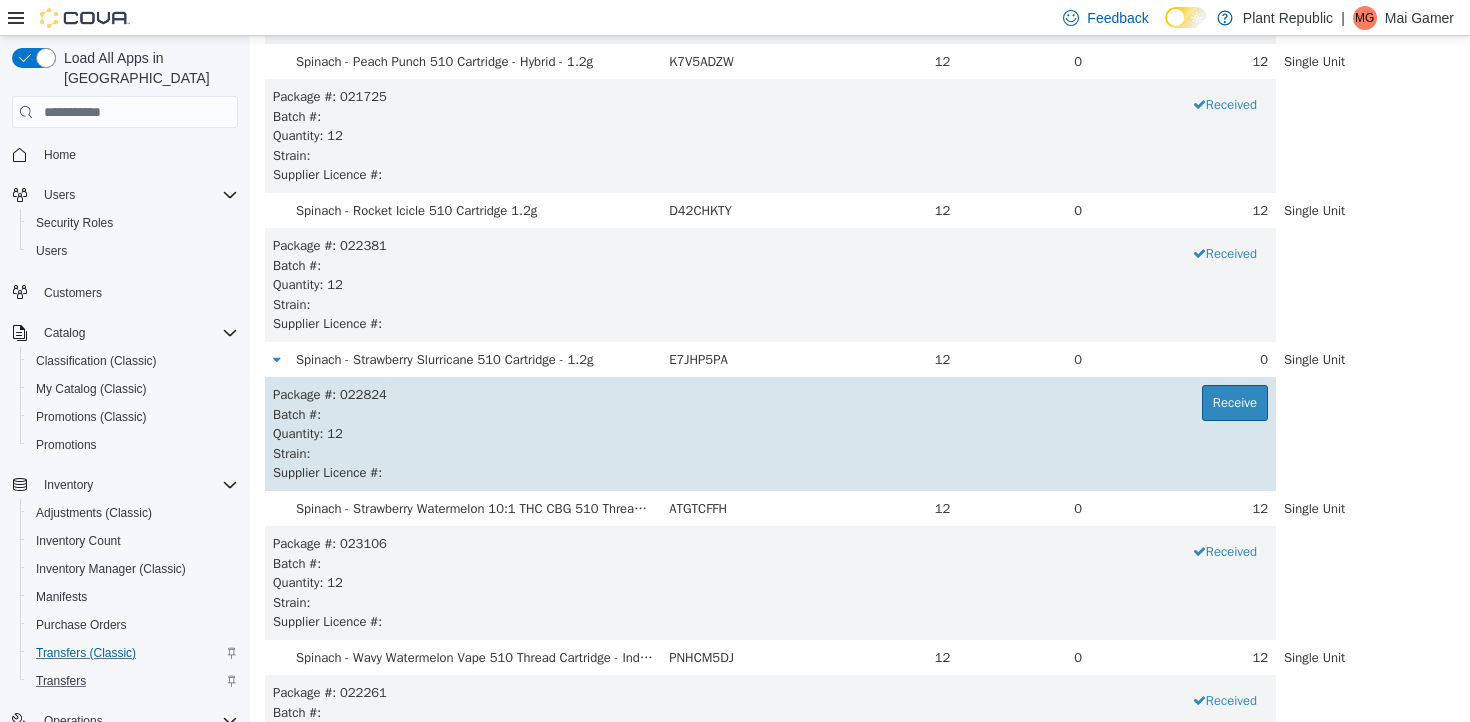 click on "Batch # :" at bounding box center [770, 415] 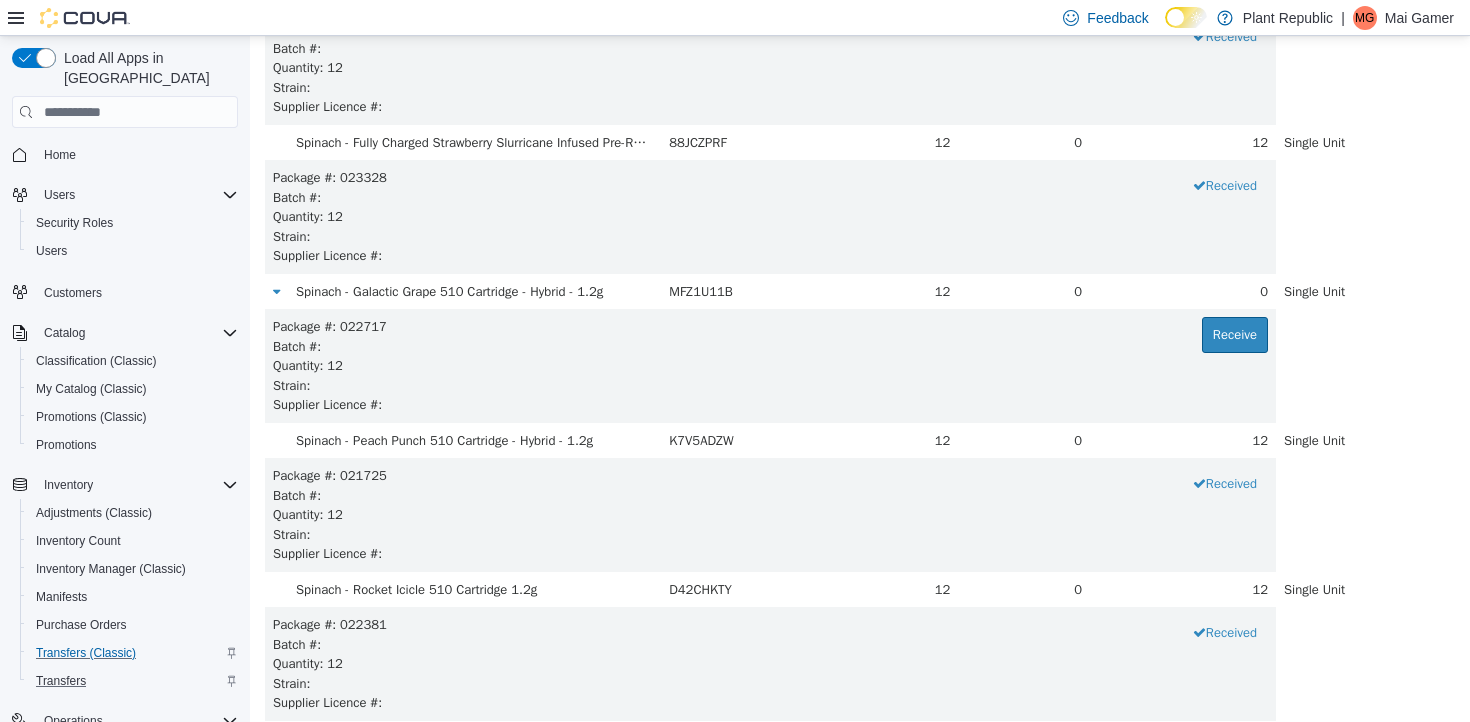 scroll, scrollTop: 6246, scrollLeft: 0, axis: vertical 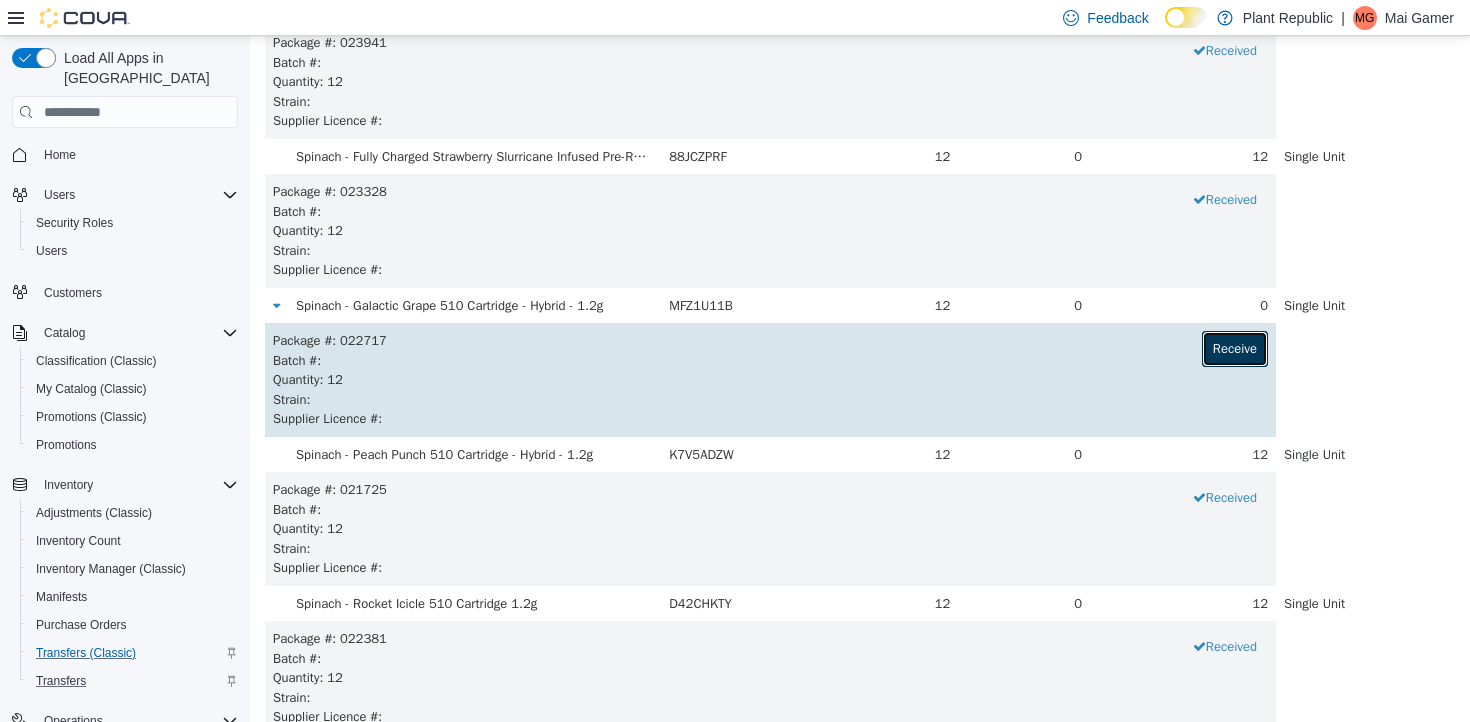 click on "Receive" at bounding box center [1235, 349] 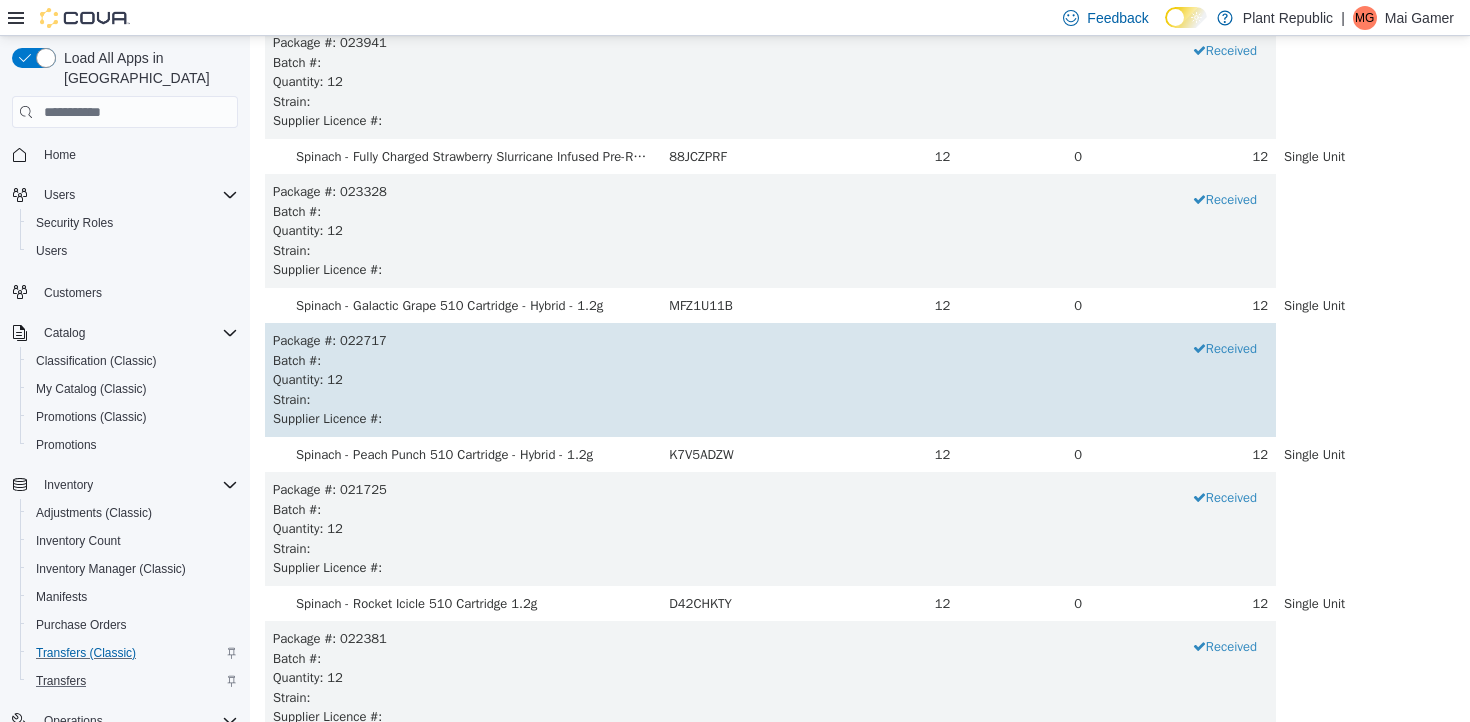 click on "Strain :" at bounding box center (770, 400) 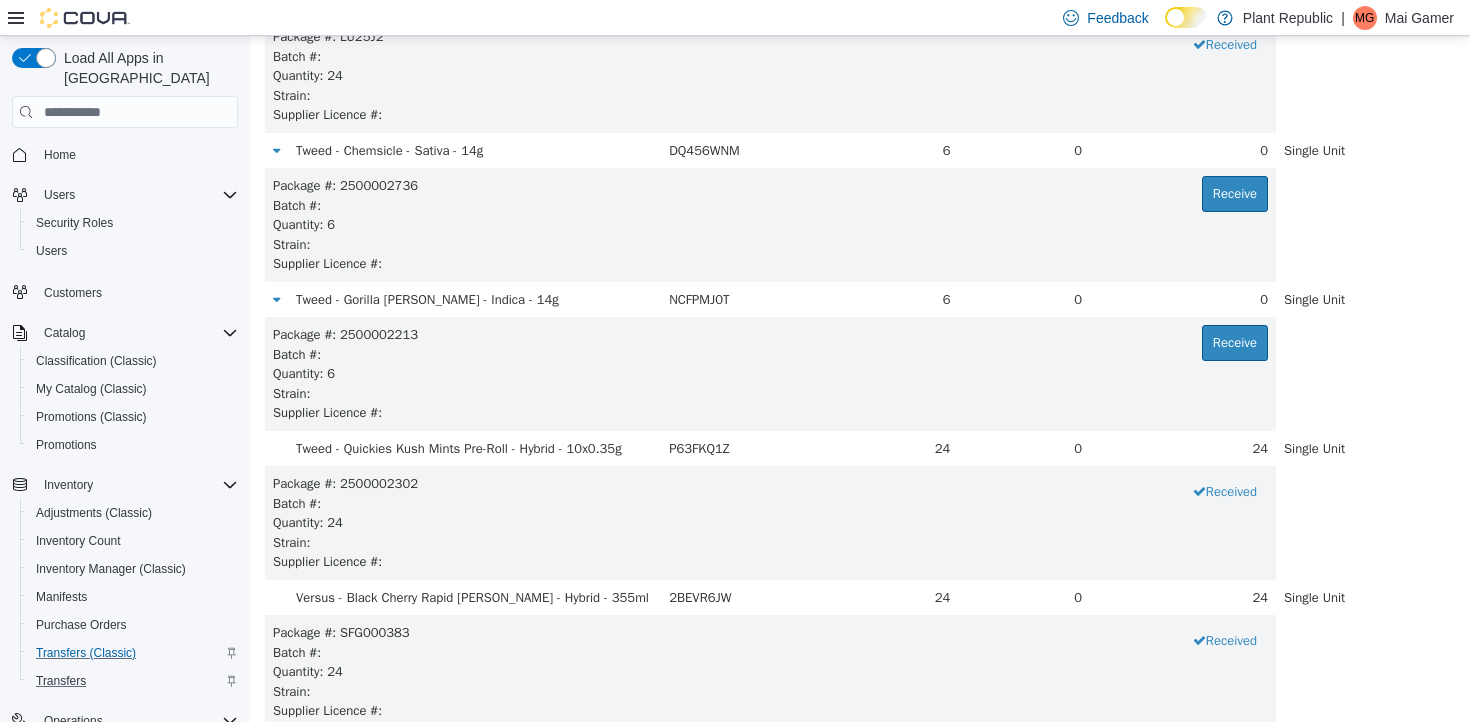 scroll, scrollTop: 7591, scrollLeft: 0, axis: vertical 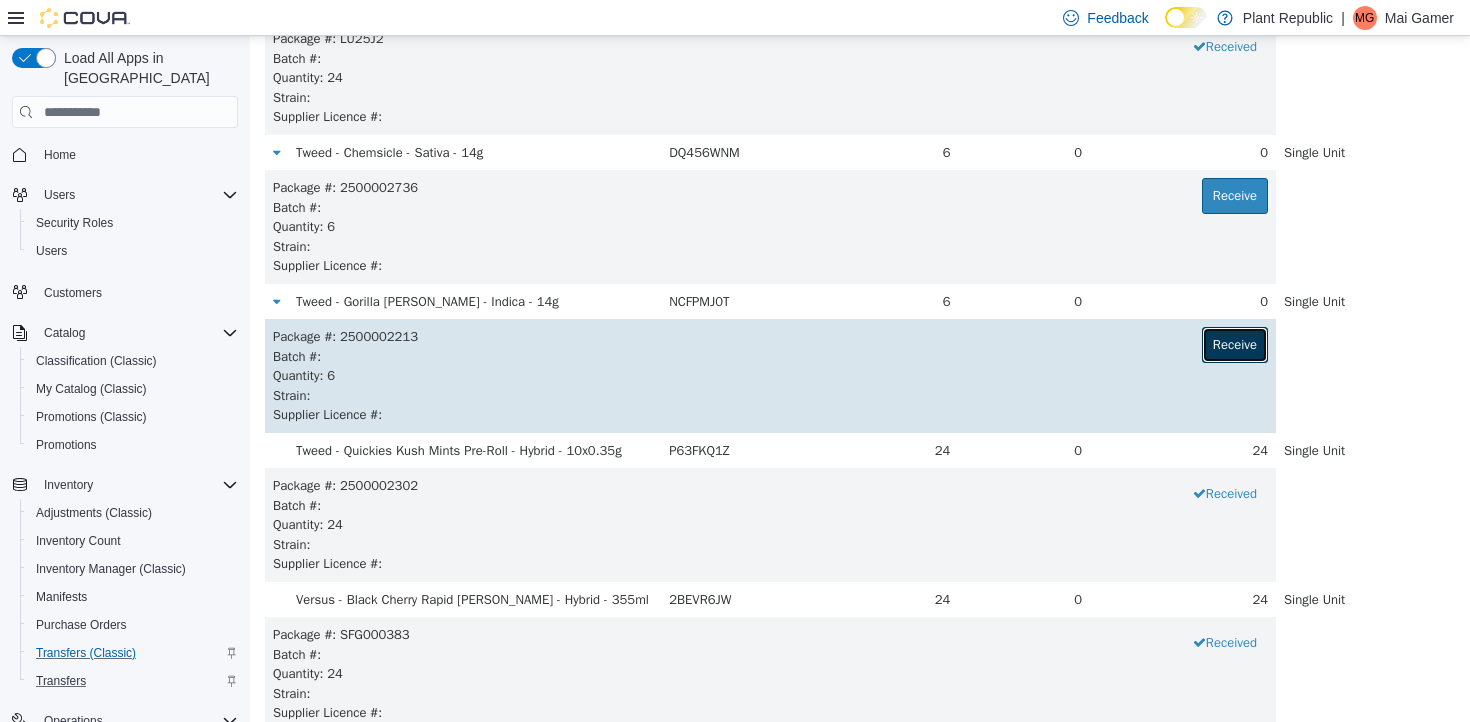 click on "Receive" at bounding box center (1235, 345) 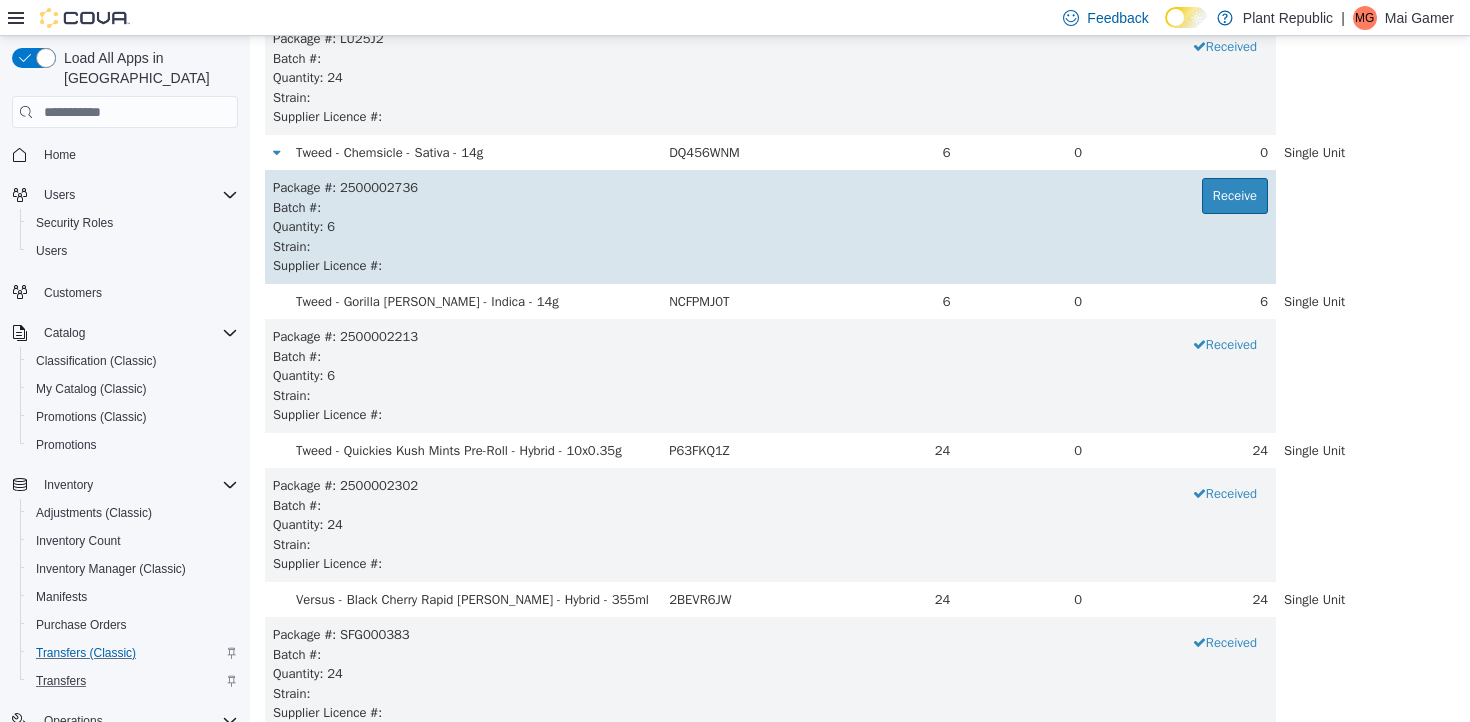 click on "Supplier Licence # :" at bounding box center (770, 266) 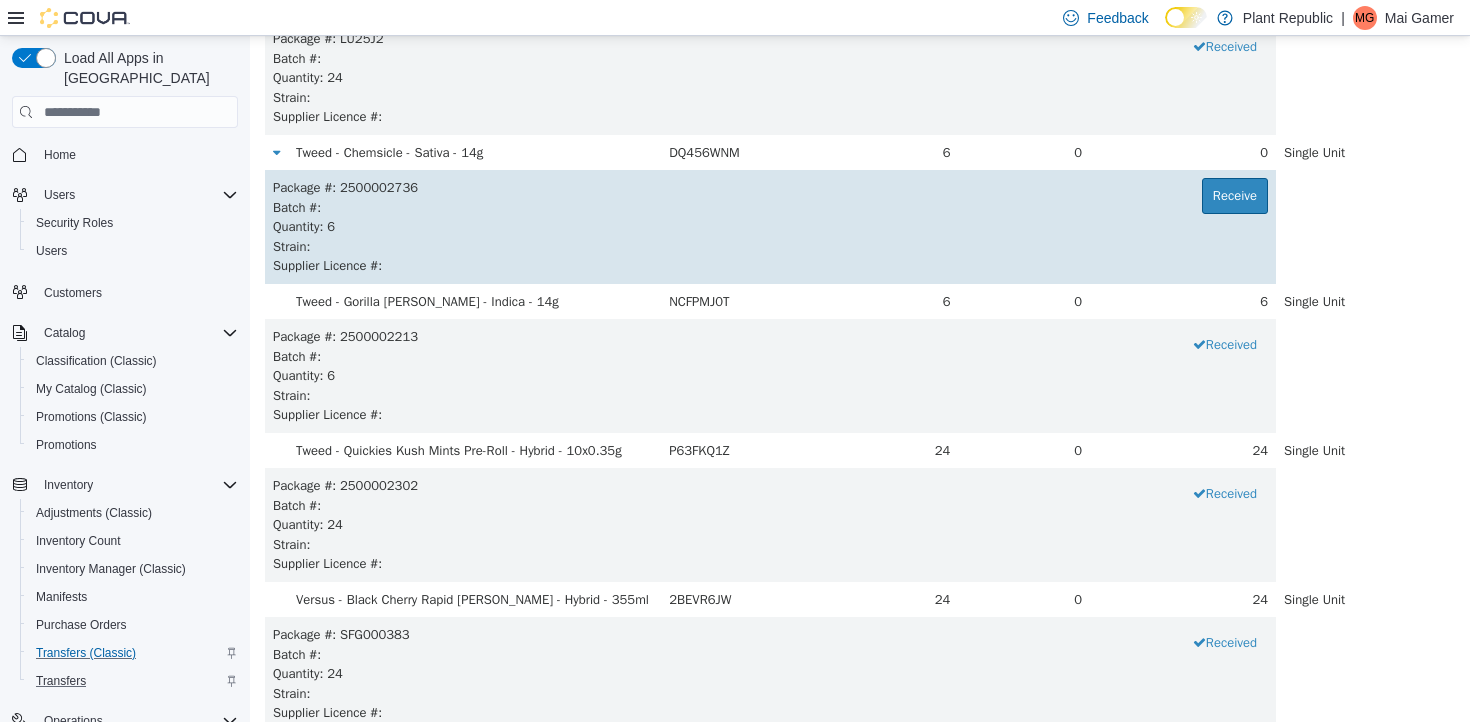 drag, startPoint x: 1175, startPoint y: 265, endPoint x: 1206, endPoint y: 228, distance: 48.270073 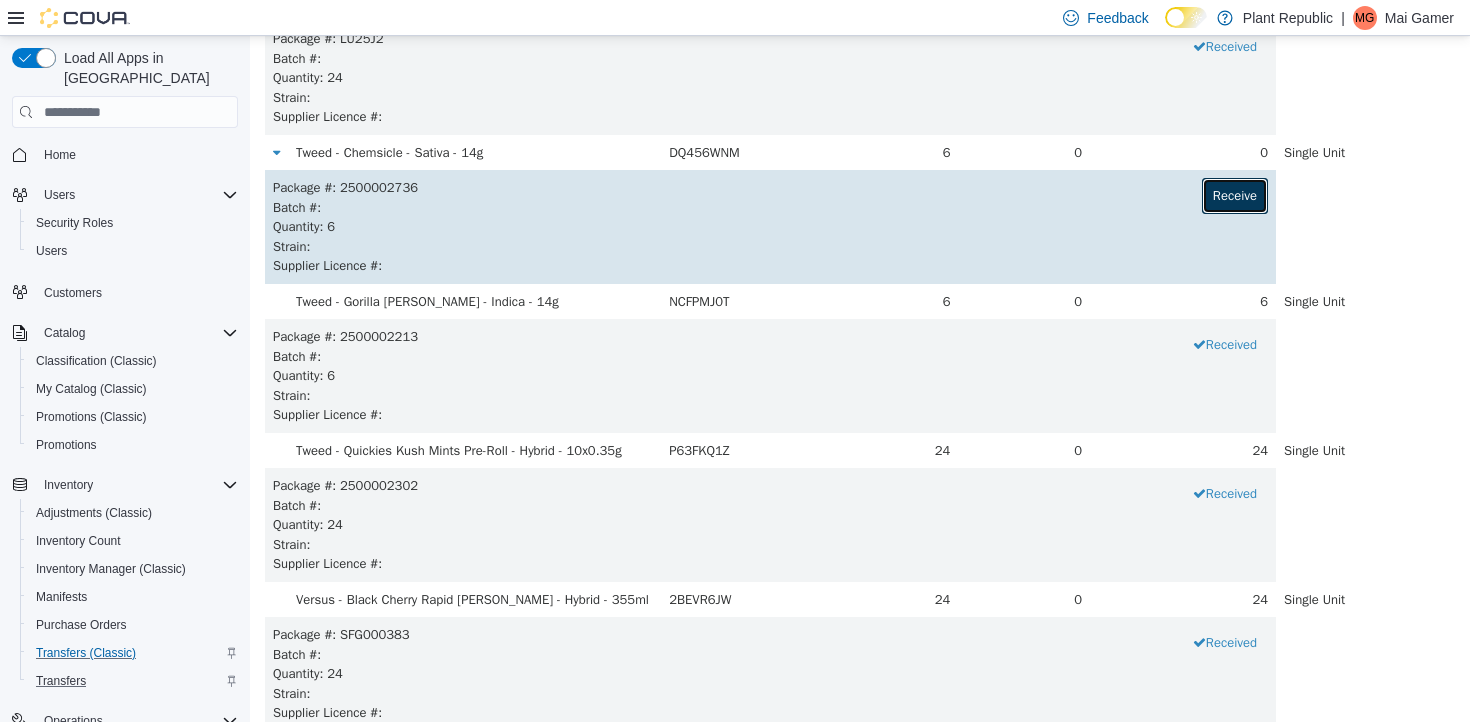 click on "Receive" at bounding box center [1235, 196] 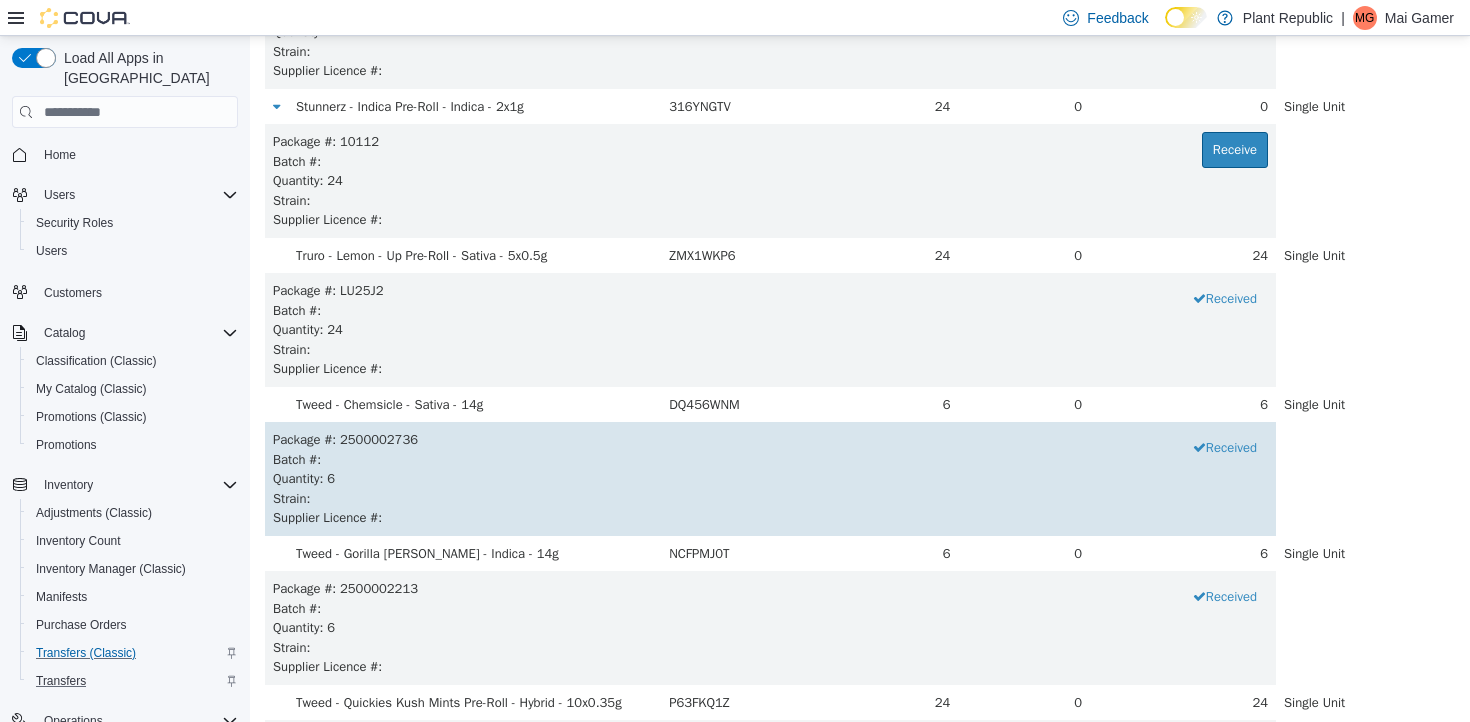 scroll, scrollTop: 6815, scrollLeft: 0, axis: vertical 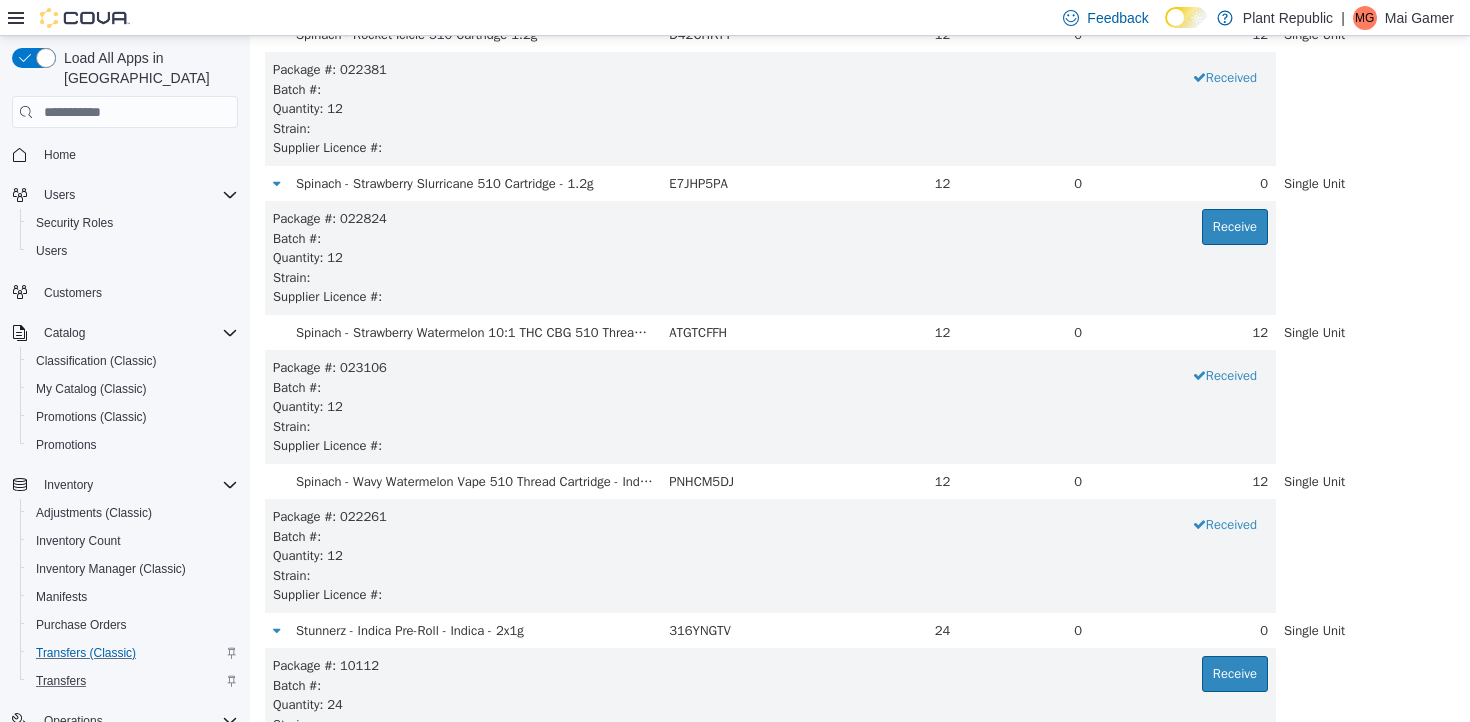 click on "Batch # :" at bounding box center (770, 239) 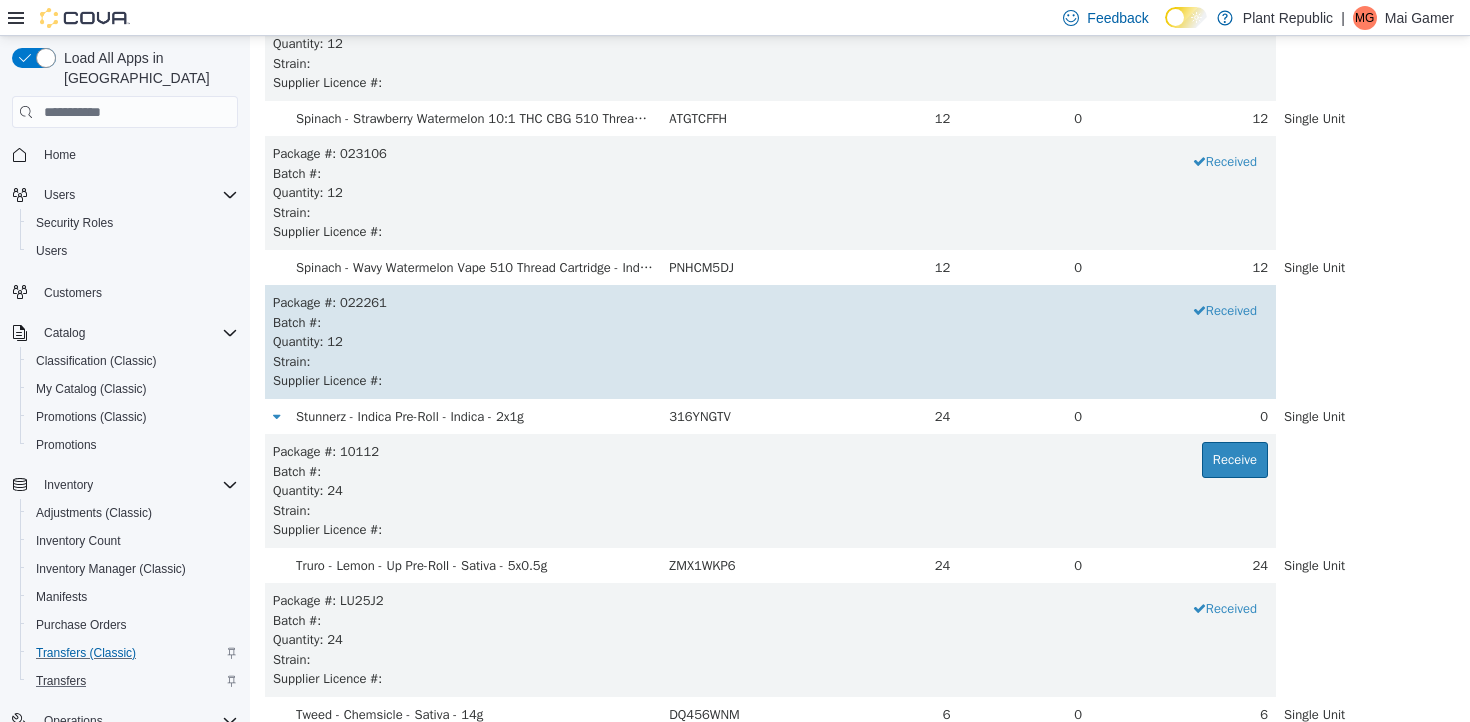 scroll, scrollTop: 7030, scrollLeft: 0, axis: vertical 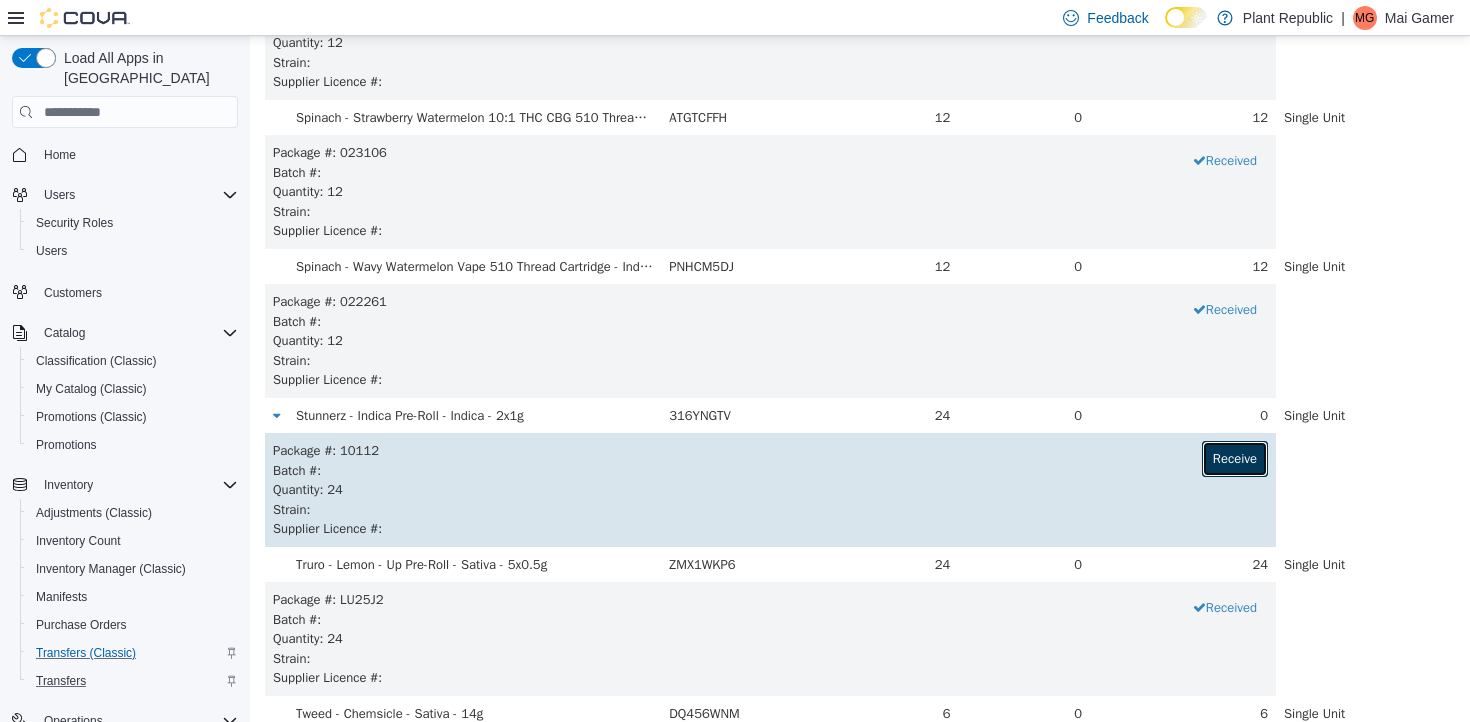 click on "Receive" at bounding box center [1235, 459] 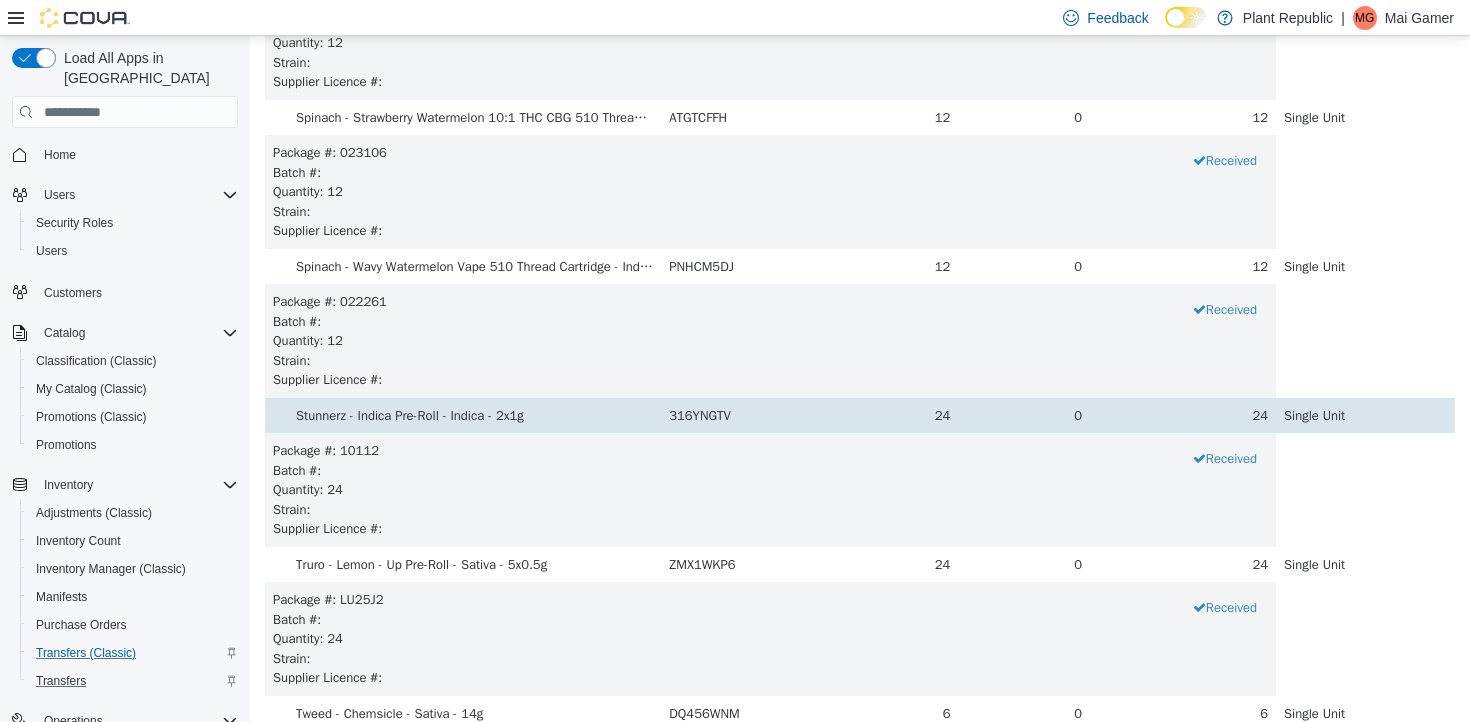click on "0" at bounding box center [1024, 416] 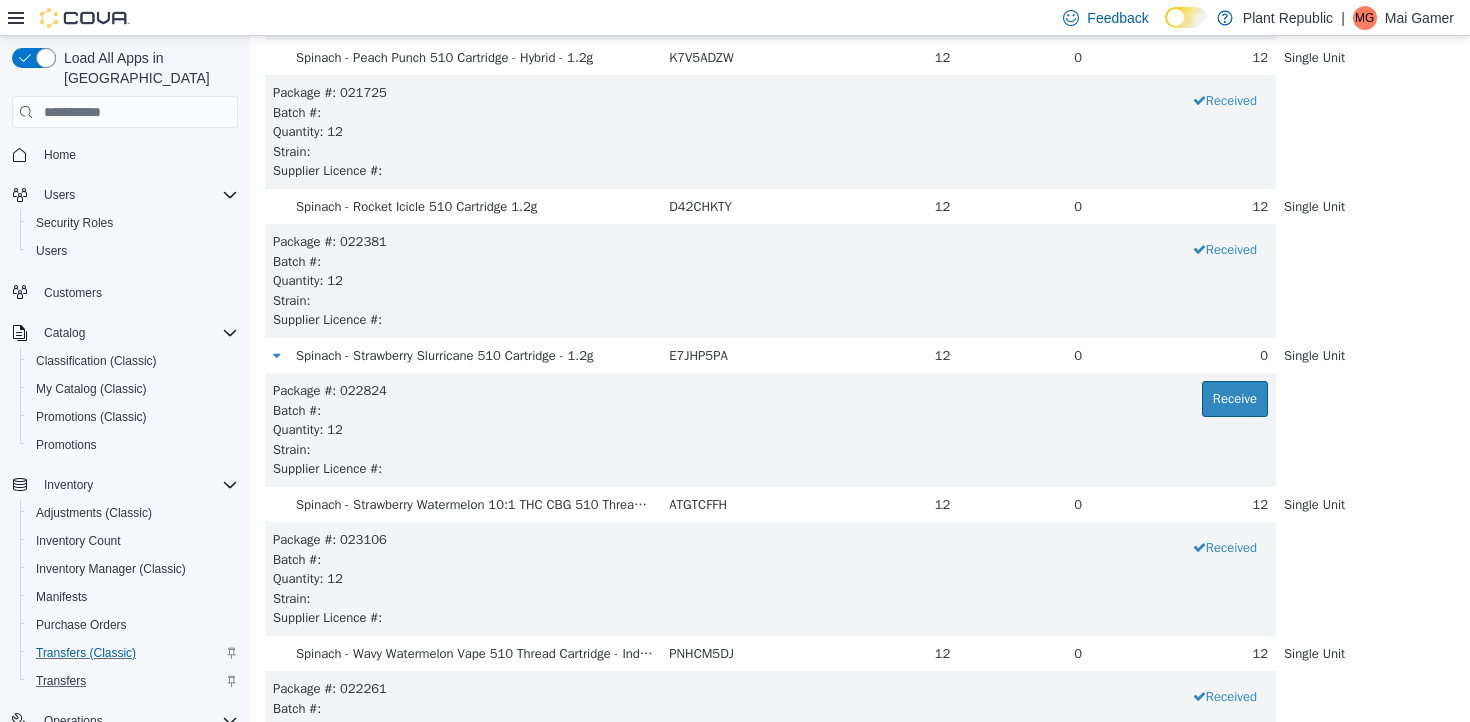 scroll, scrollTop: 6845, scrollLeft: 0, axis: vertical 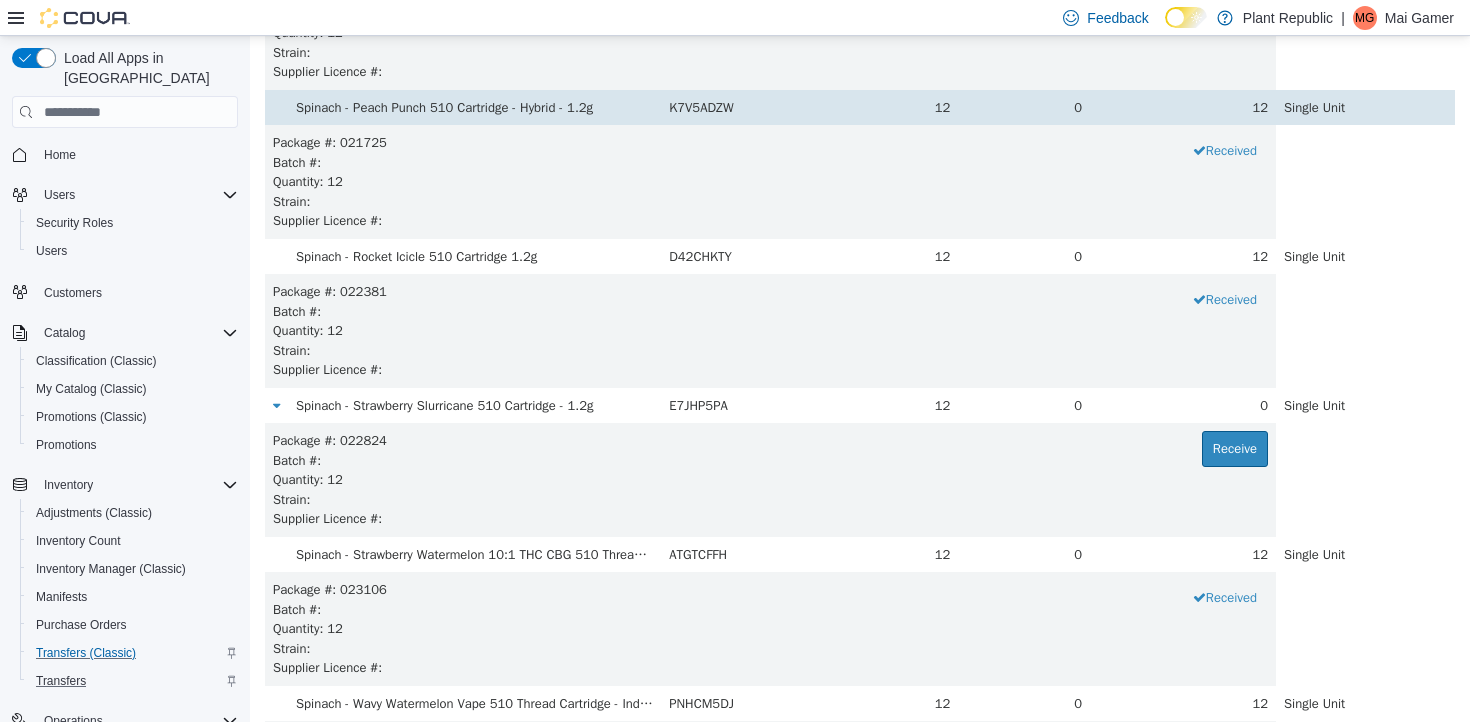 click on "12" at bounding box center (900, 108) 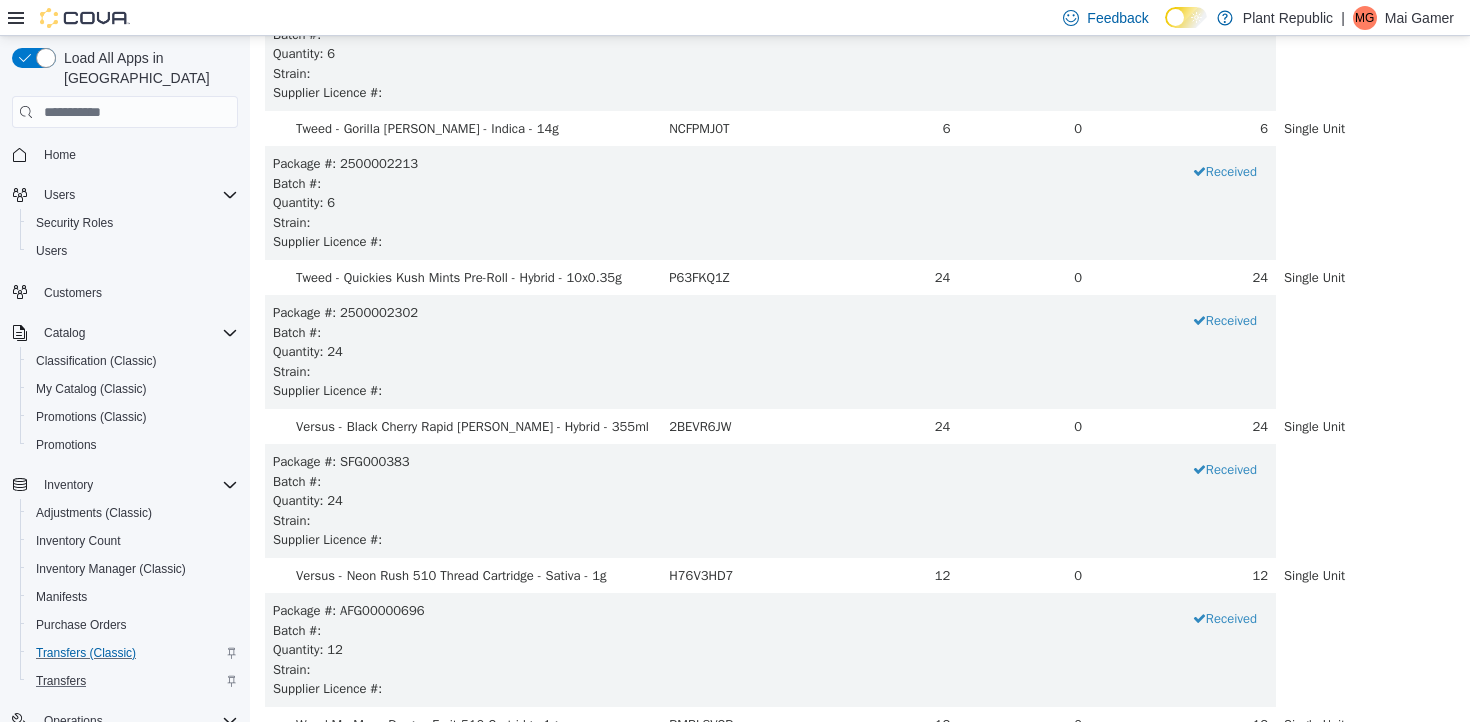 scroll, scrollTop: 8104, scrollLeft: 0, axis: vertical 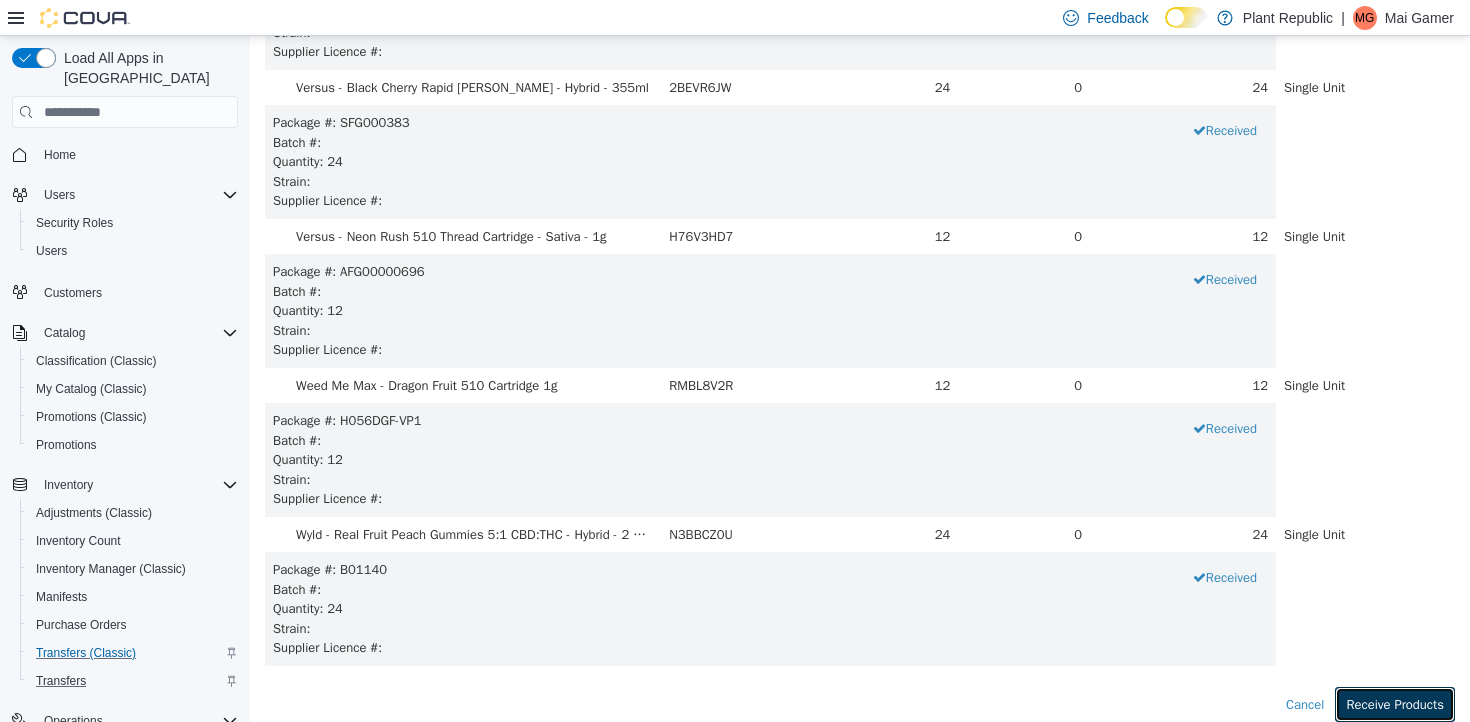 click on "Receive Products" at bounding box center [1395, 705] 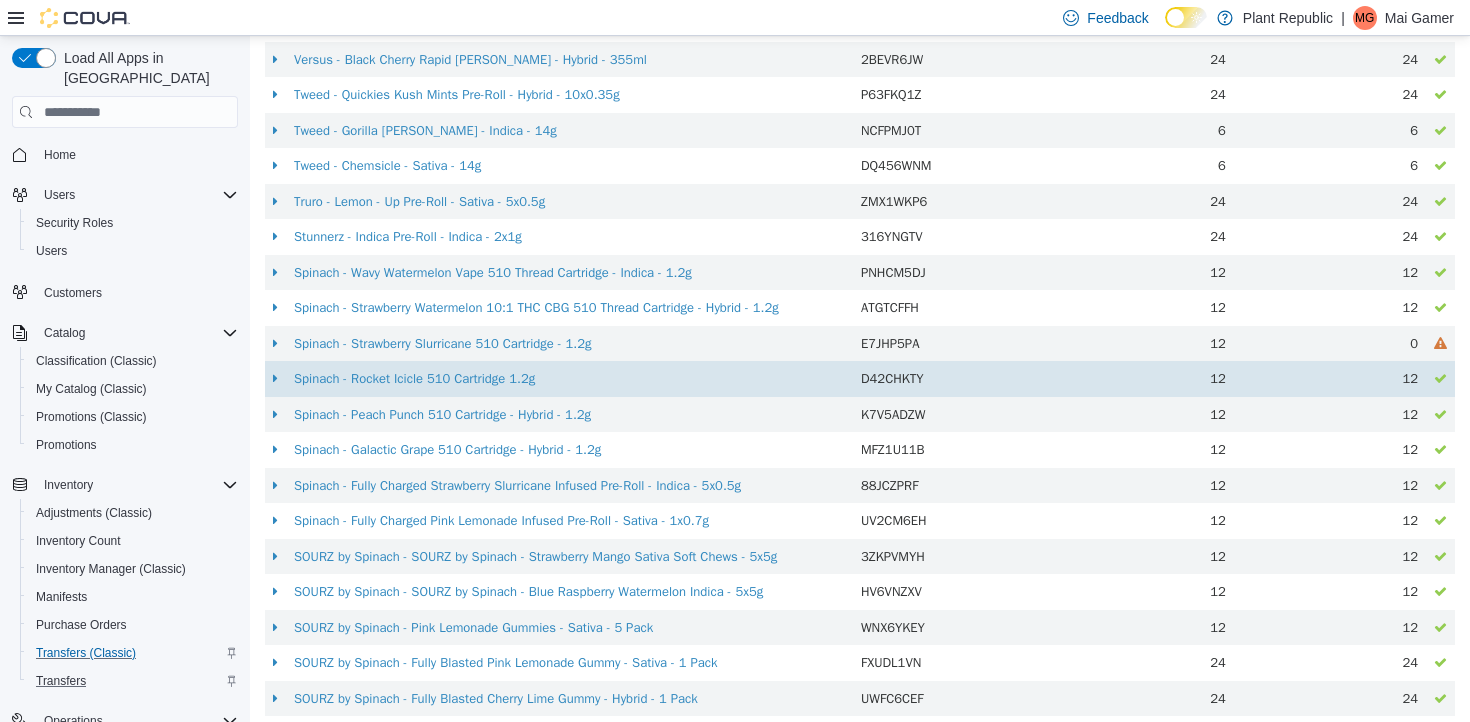 scroll, scrollTop: 0, scrollLeft: 0, axis: both 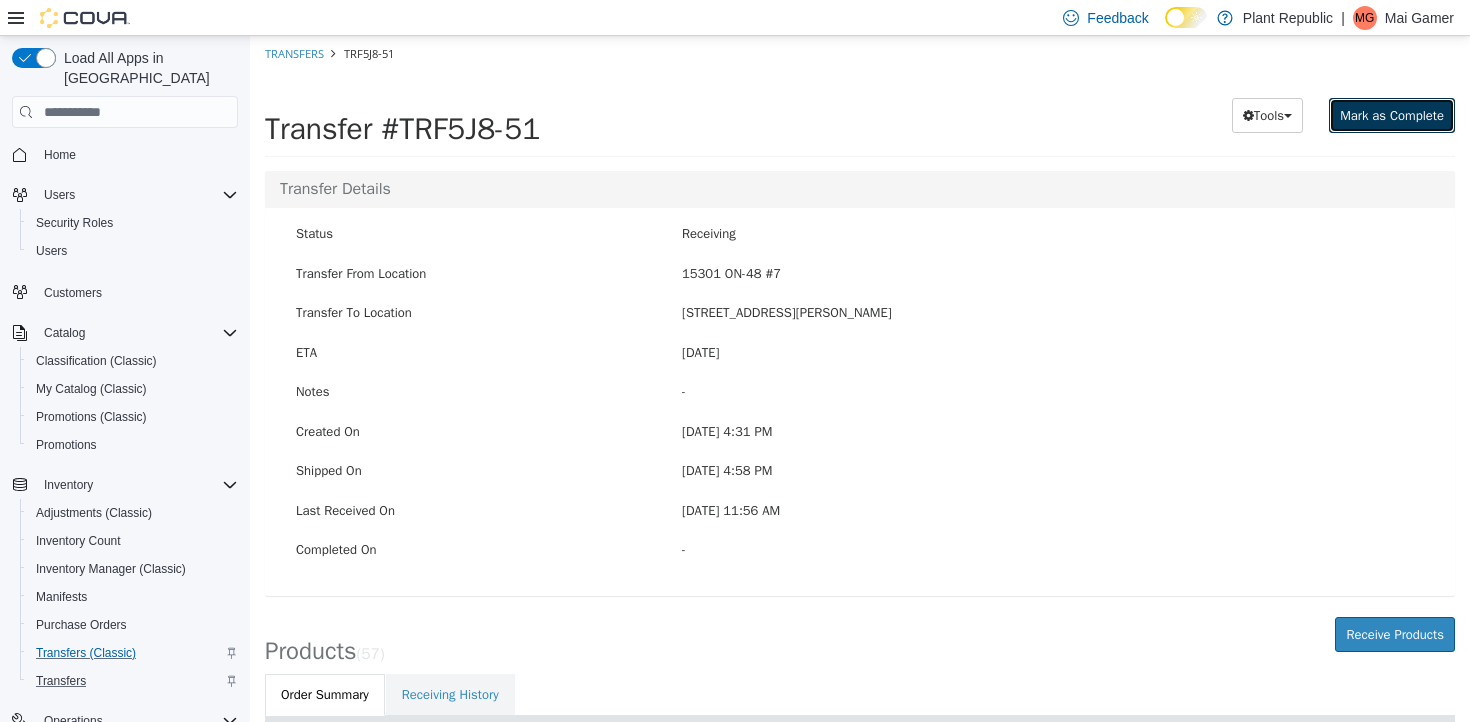 click on "Mark as Complete" at bounding box center (1392, 115) 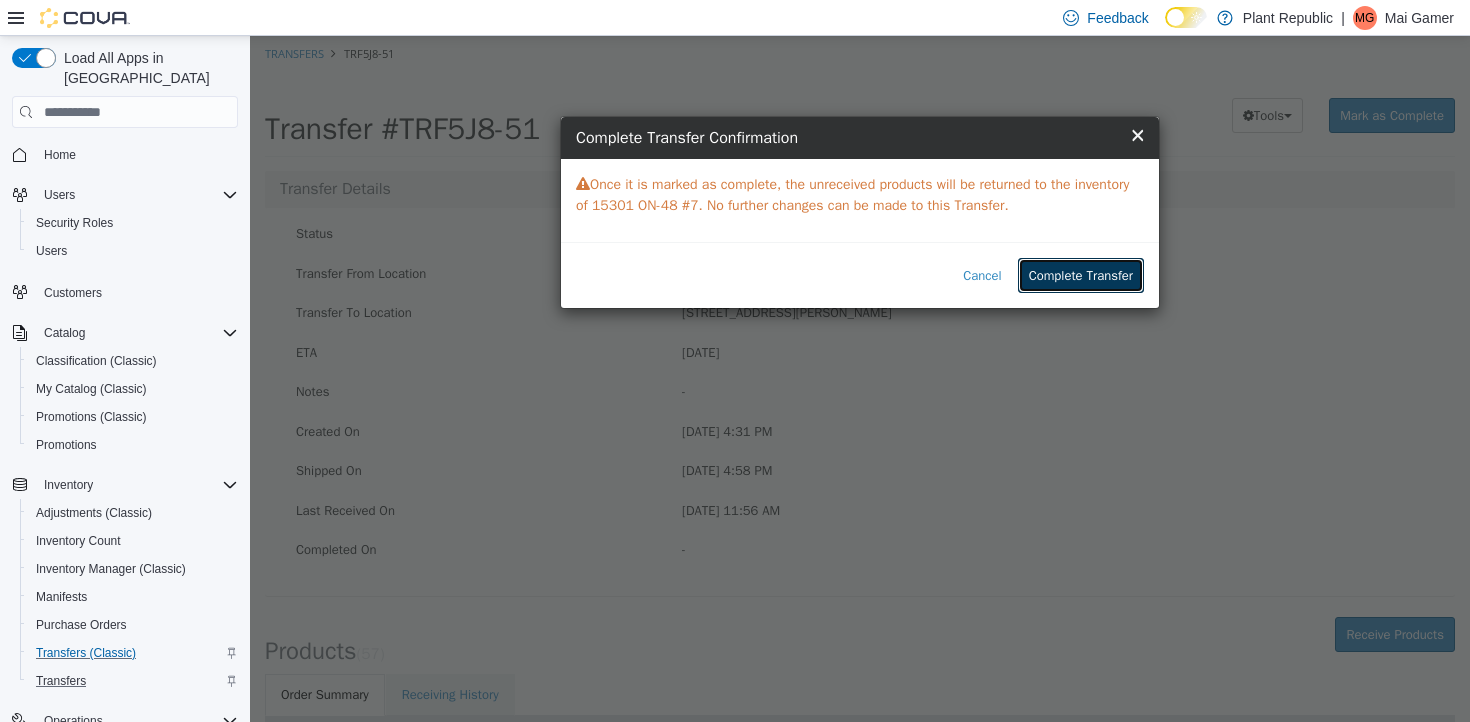 click on "Complete Transfer" at bounding box center (1081, 276) 